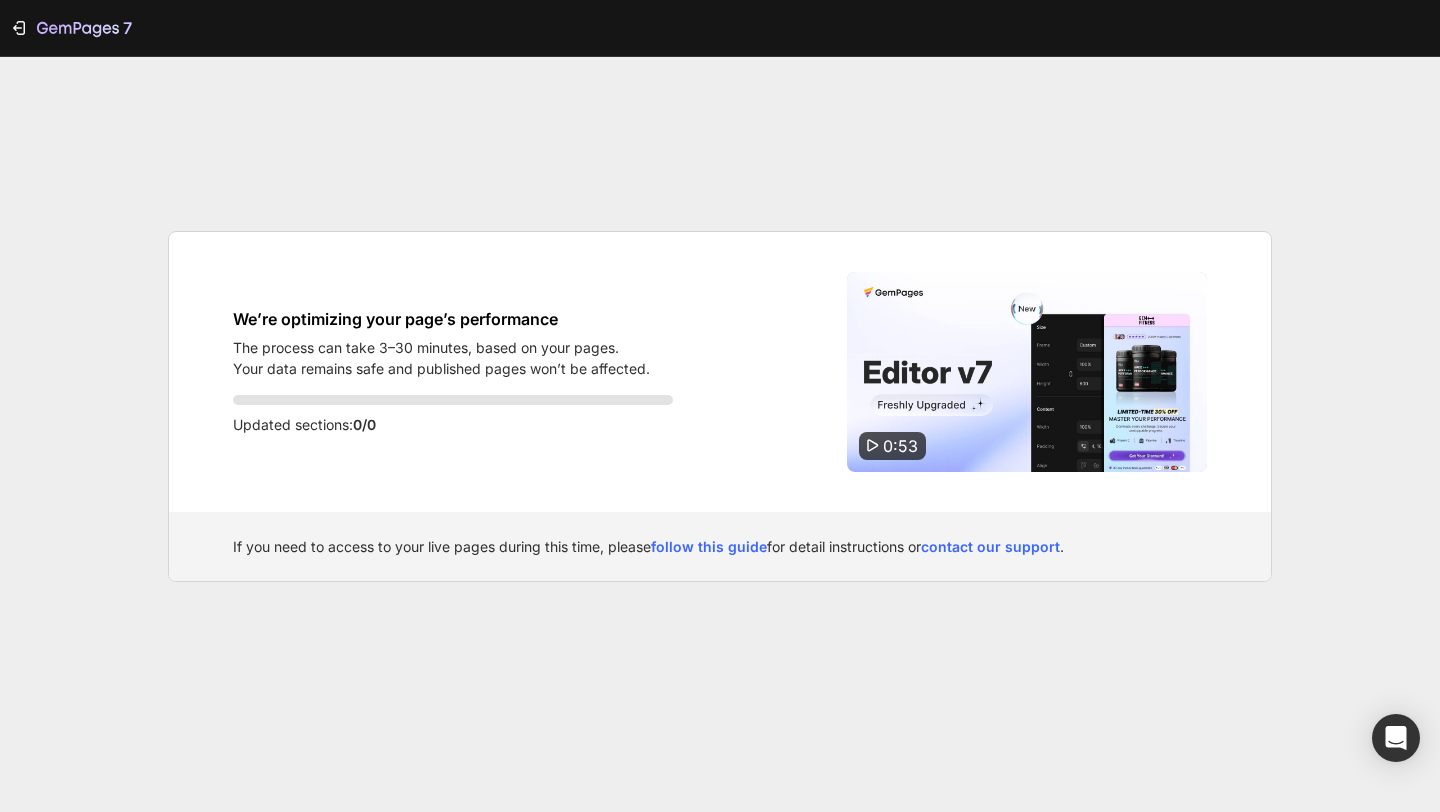 scroll, scrollTop: 0, scrollLeft: 0, axis: both 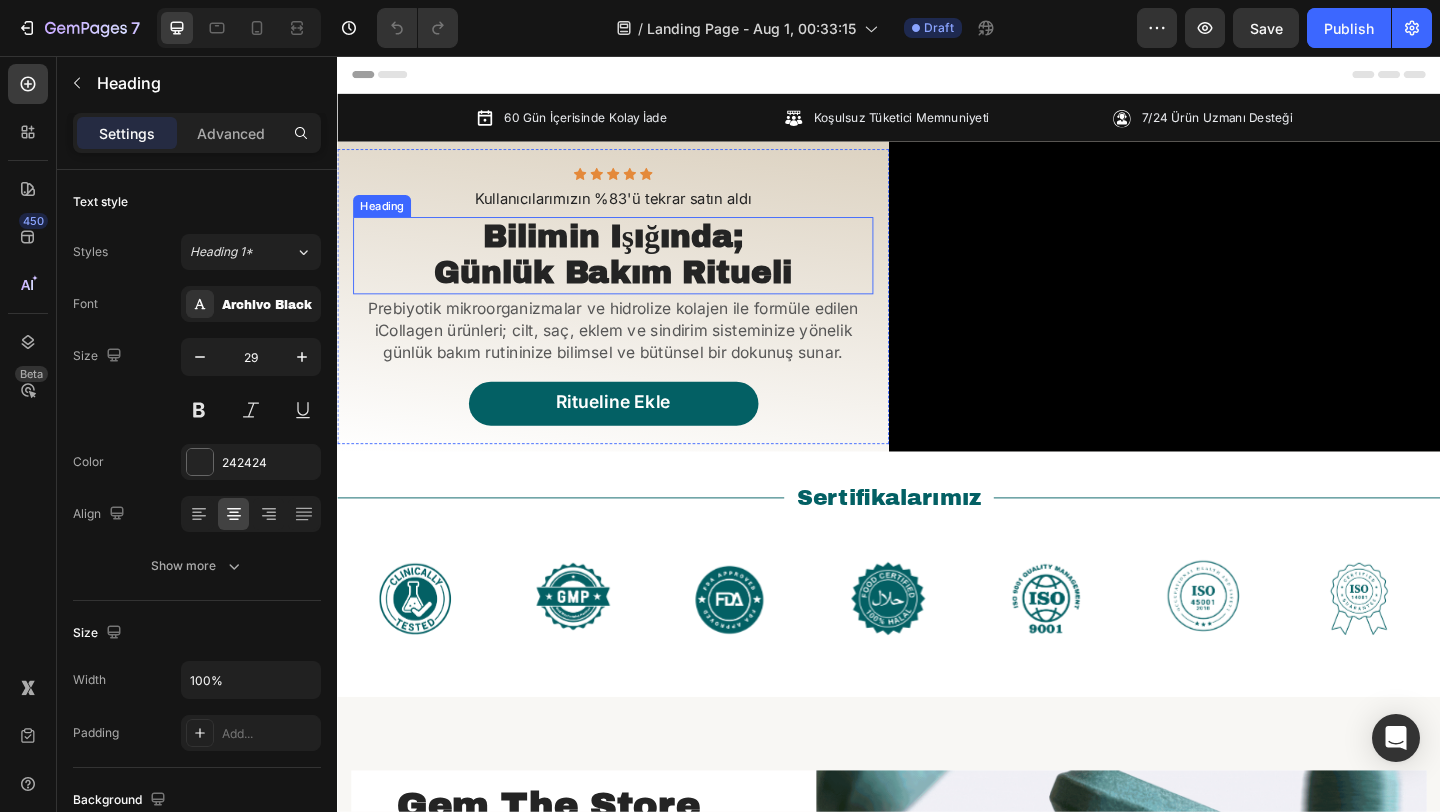 click on "Günlük Bakım Ritueli" at bounding box center (637, 291) 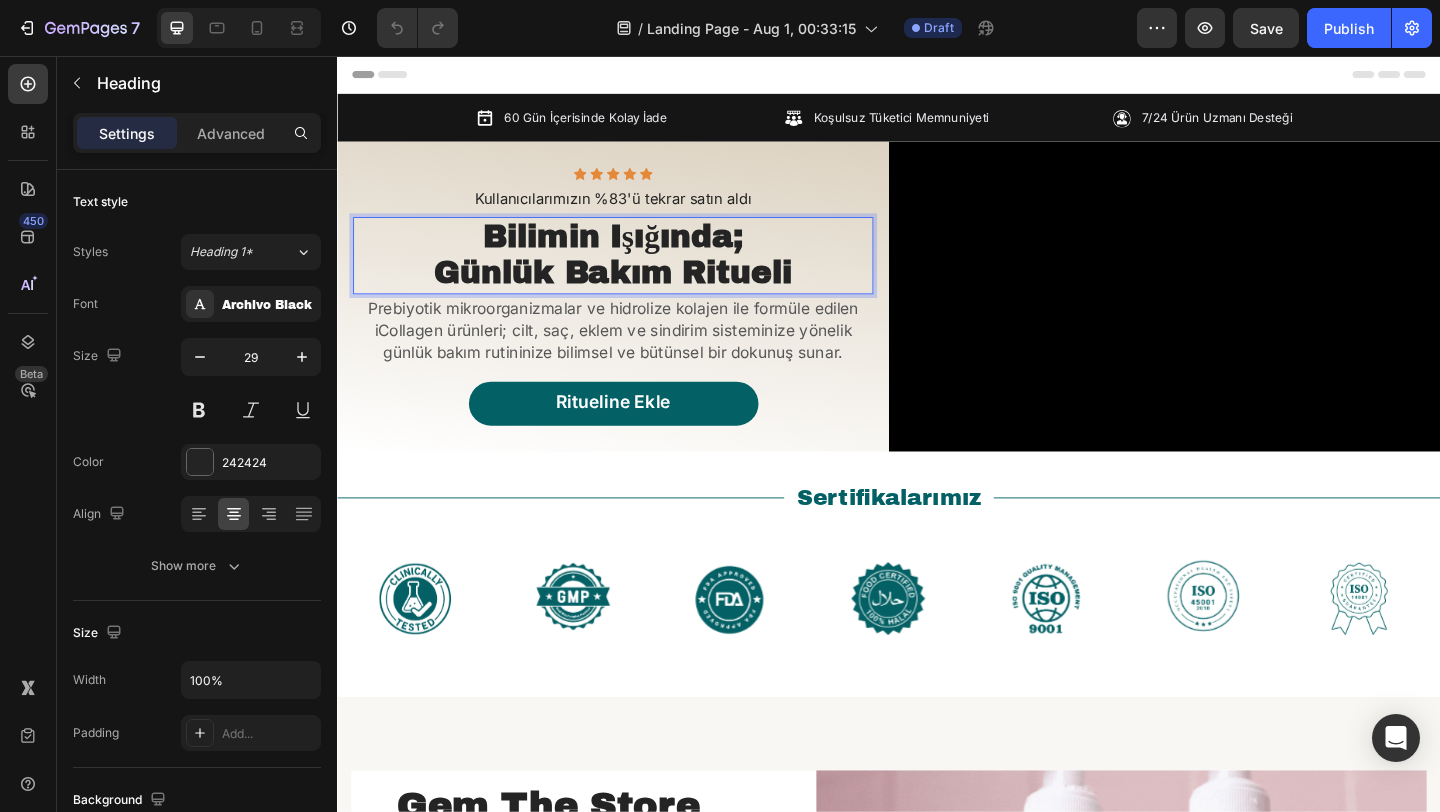 click on "Günlük Bakım Ritueli" at bounding box center (637, 291) 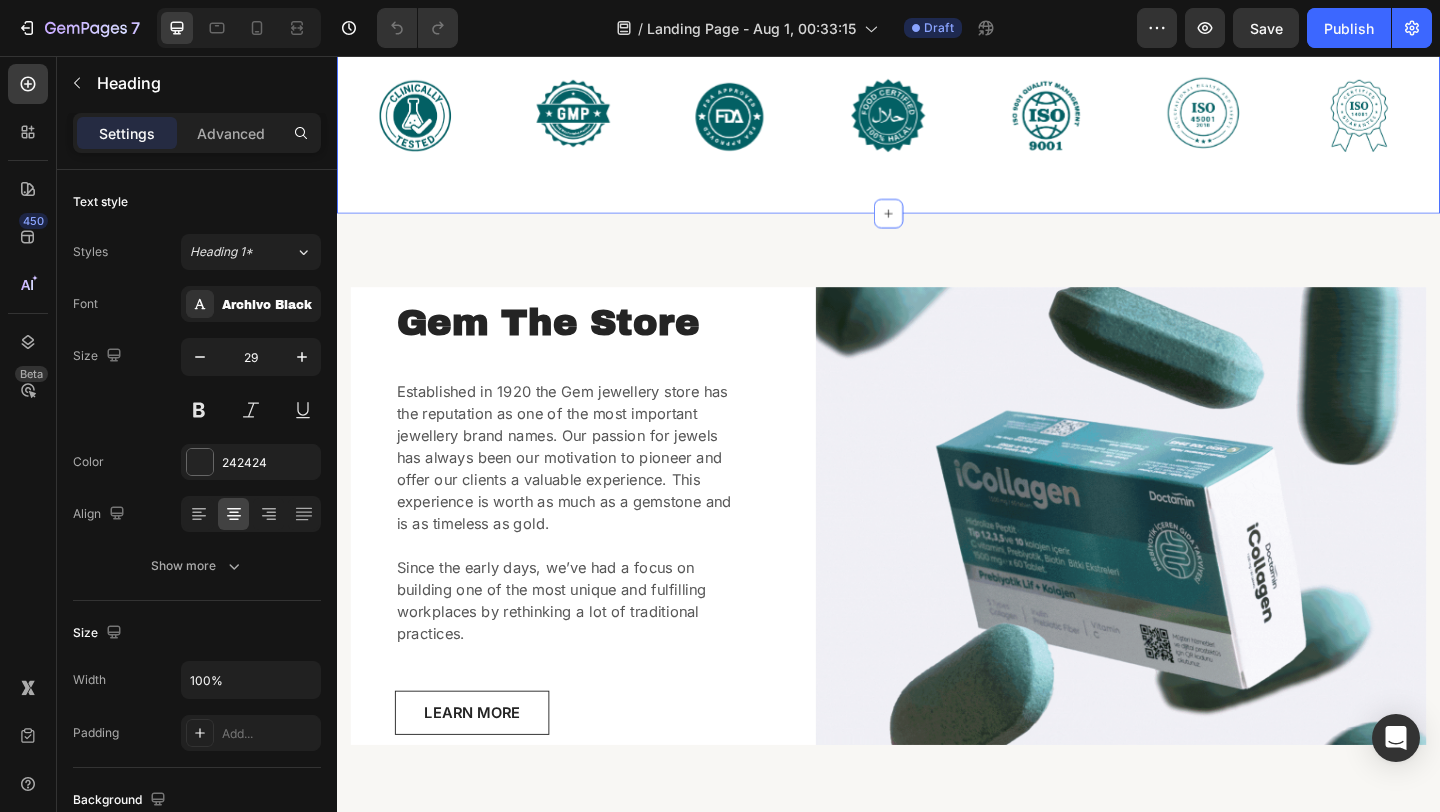 scroll, scrollTop: 538, scrollLeft: 0, axis: vertical 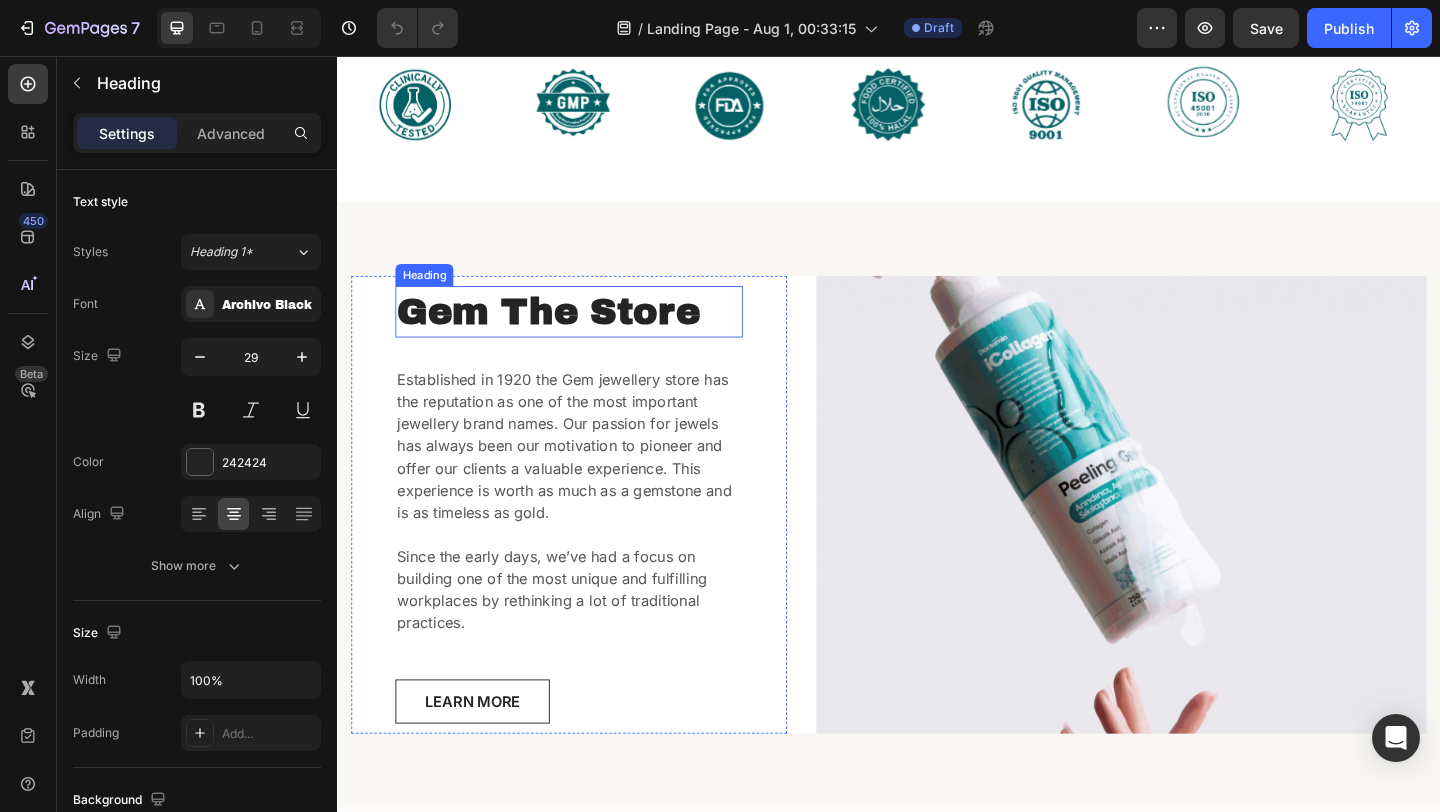 click on "Gem The Store" at bounding box center [589, 334] 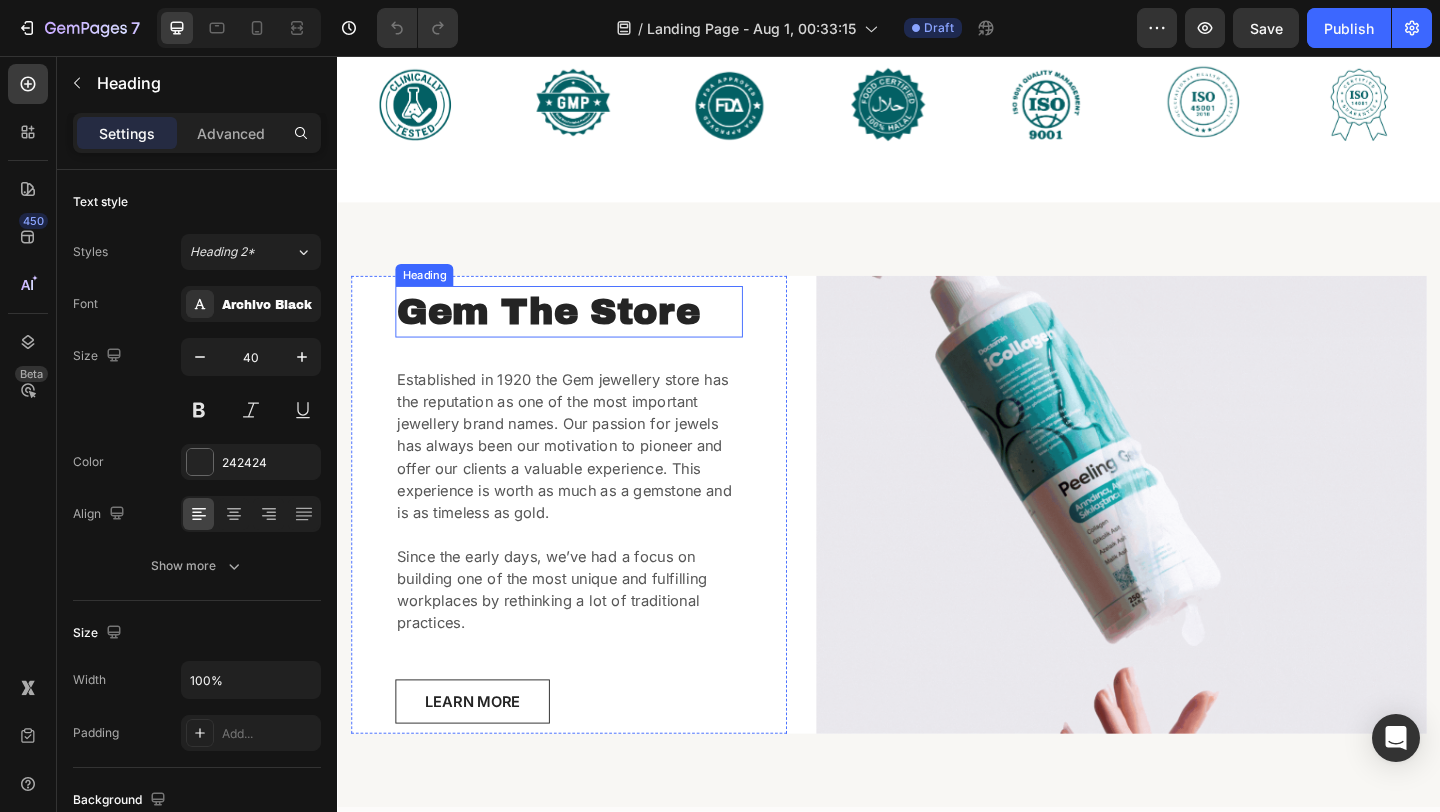 click on "Gem The Store" at bounding box center (589, 334) 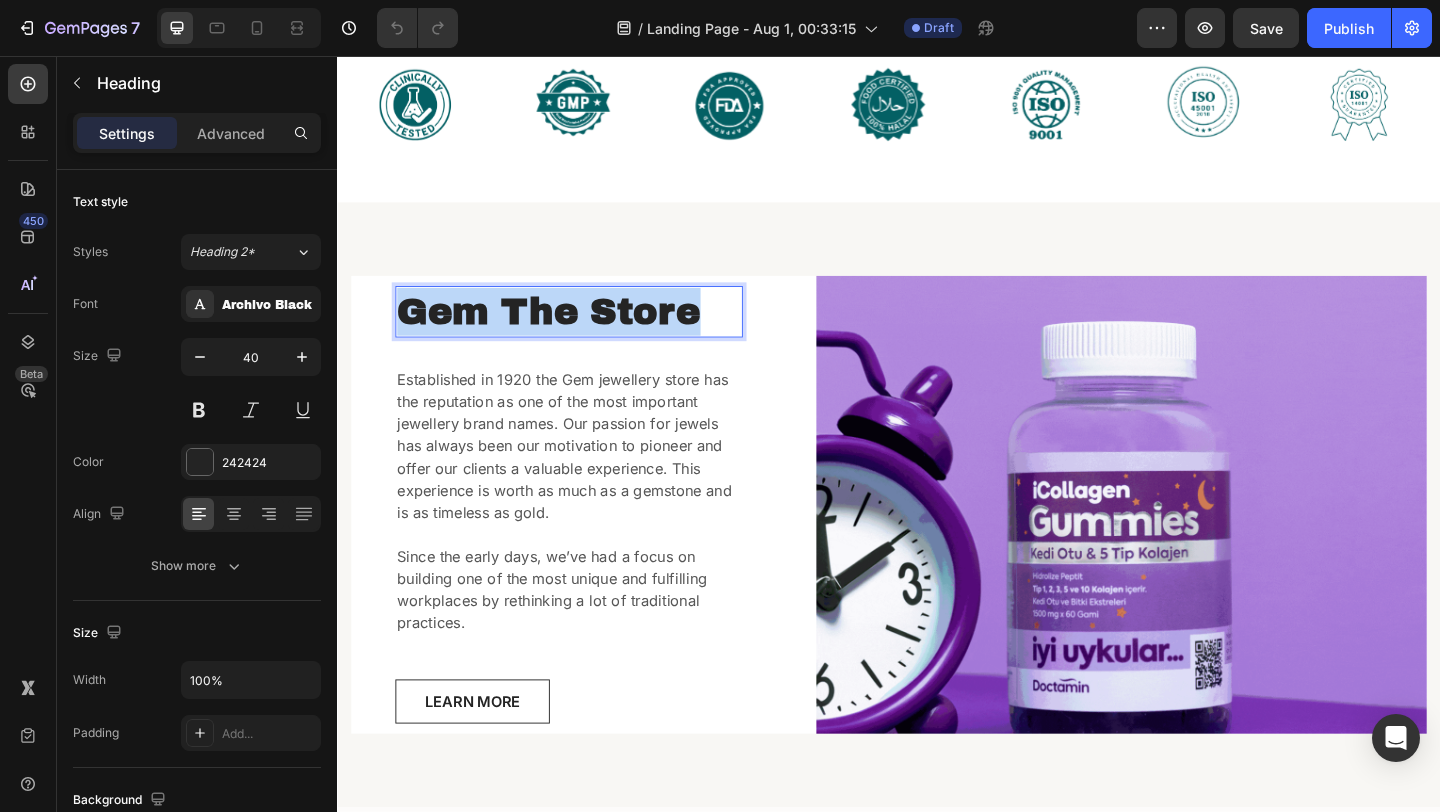click on "Gem The Store" at bounding box center (589, 334) 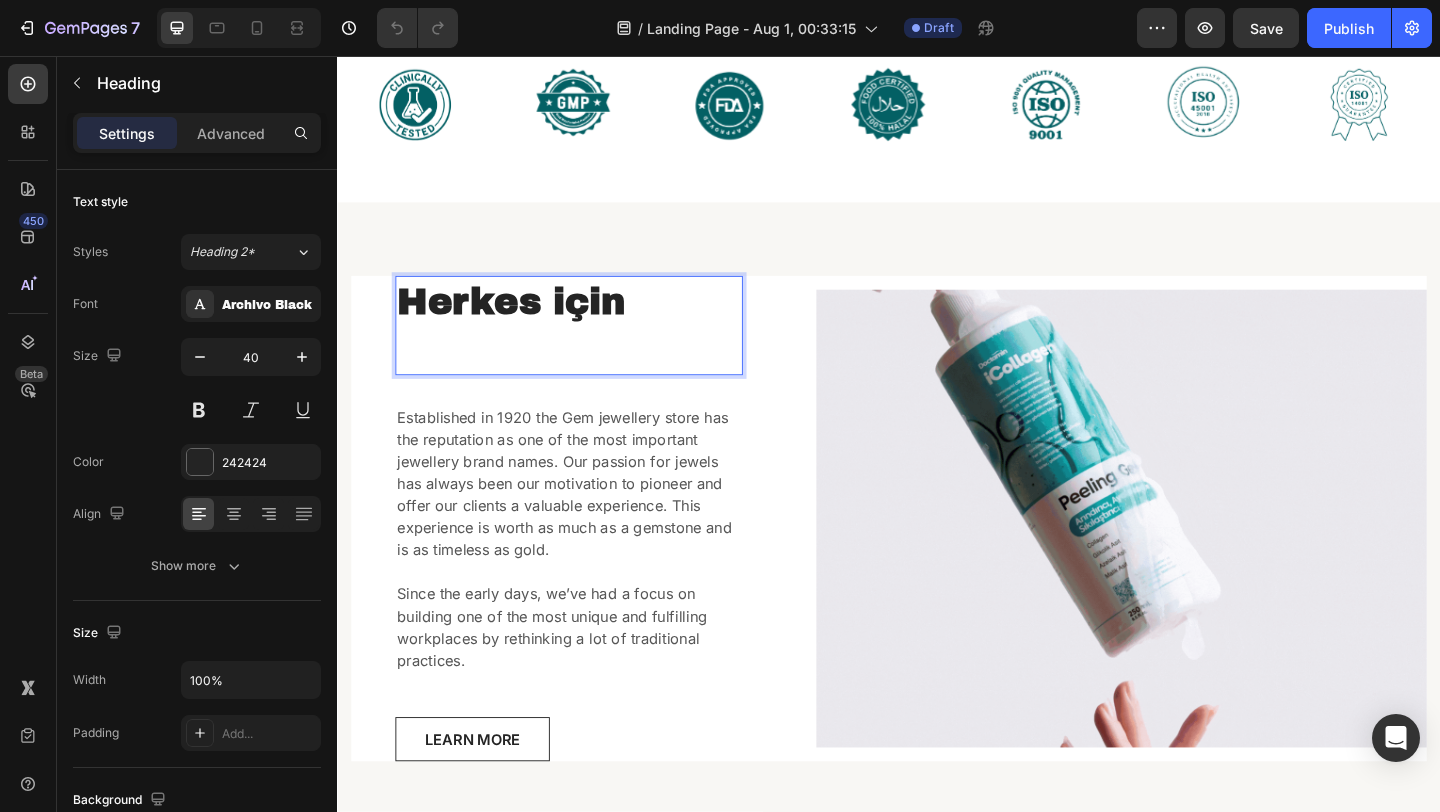 scroll, scrollTop: 527, scrollLeft: 0, axis: vertical 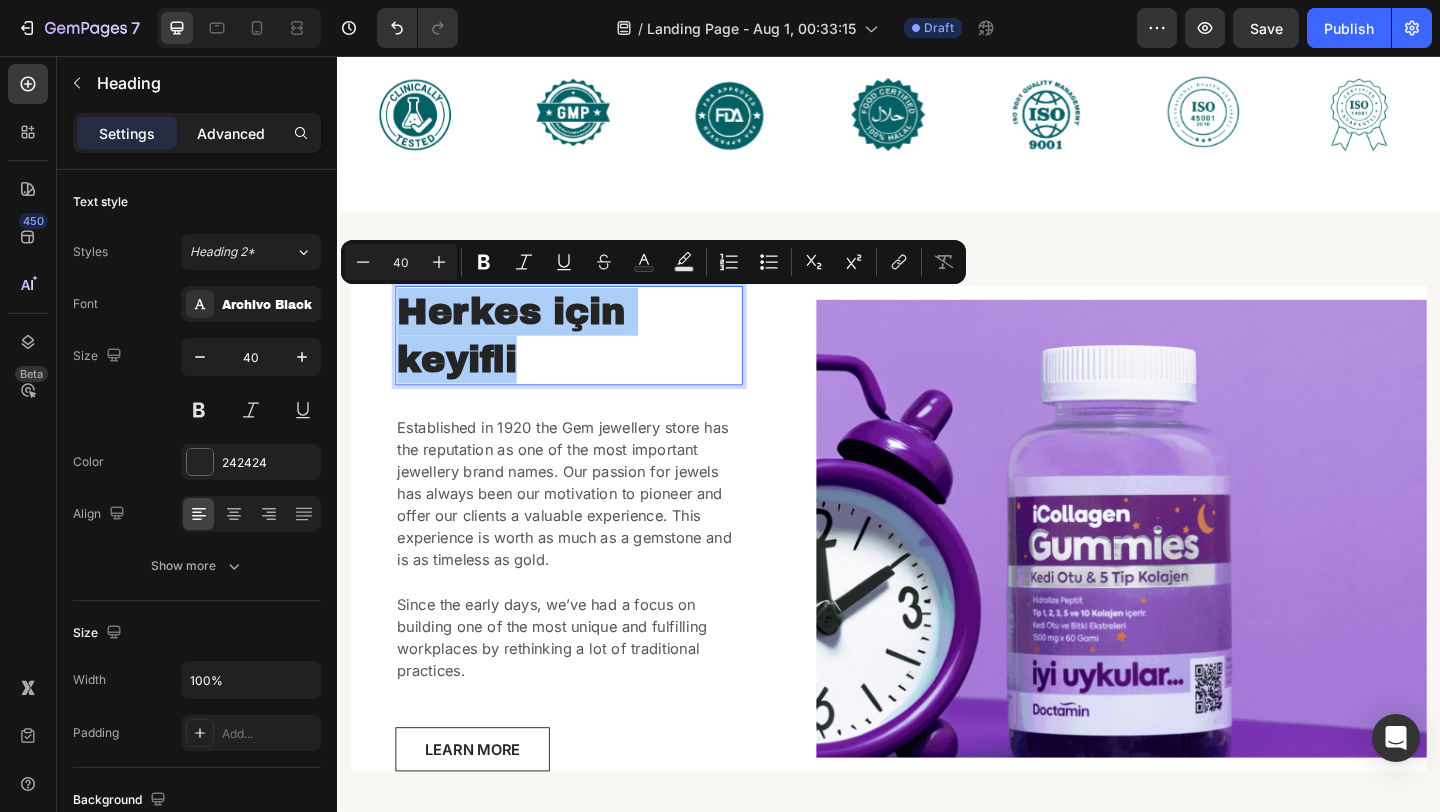 click on "Advanced" at bounding box center [231, 133] 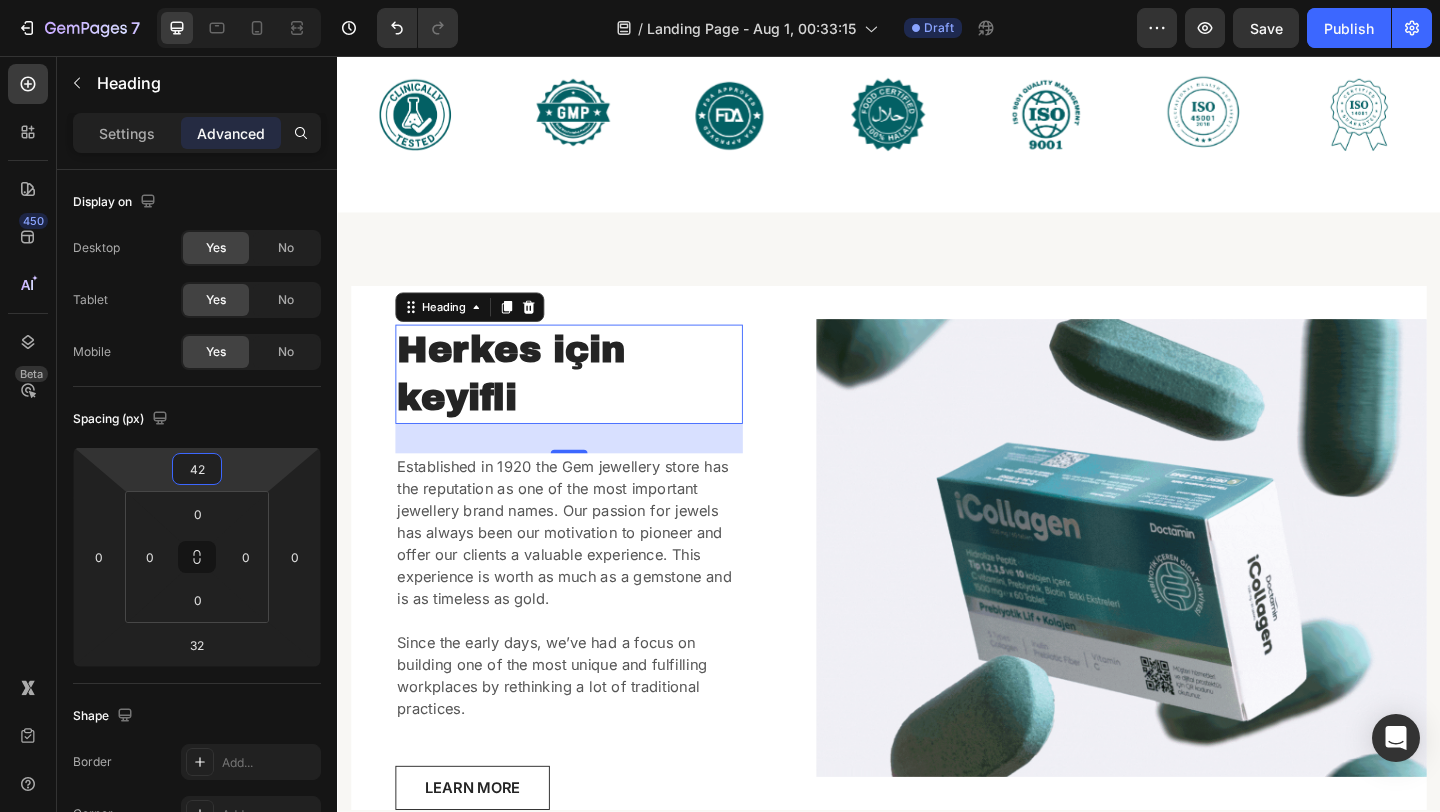 drag, startPoint x: 249, startPoint y: 449, endPoint x: 247, endPoint y: 428, distance: 21.095022 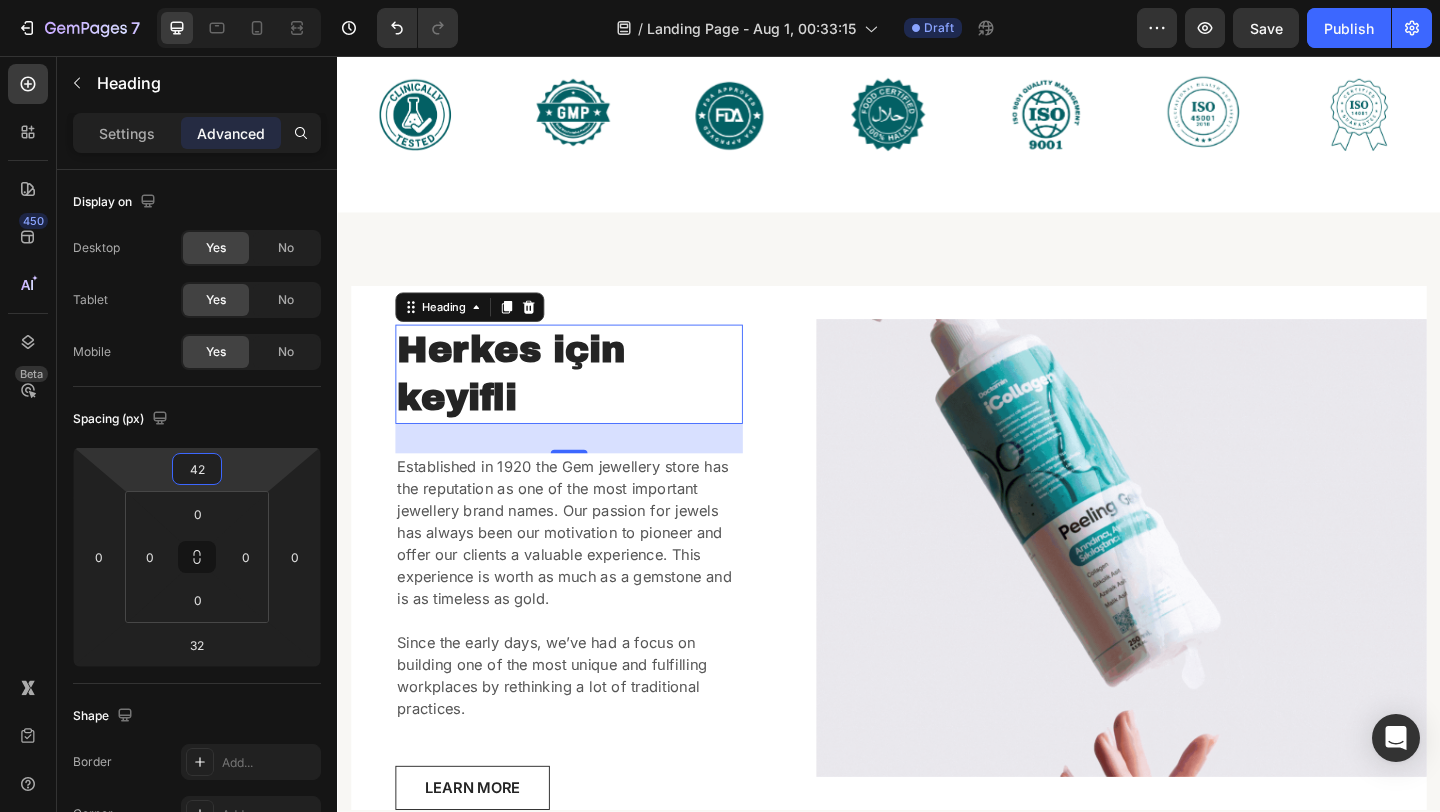 click on "7  Version history  /  Landing Page - Aug 1, 00:33:15 Draft Preview  Save   Publish  450 Beta Sections(18) Elements(83) Section Element Hero Section Product Detail Brands Trusted Badges Guarantee Product Breakdown How to use Testimonials Compare Bundle FAQs Social Proof Brand Story Product List Collection Blog List Contact Sticky Add to Cart Custom Footer Browse Library 450 Layout
Row
Row
Row
Row Text
Heading
Text Block Button
Button
Button Media
Image
Image" at bounding box center [720, 0] 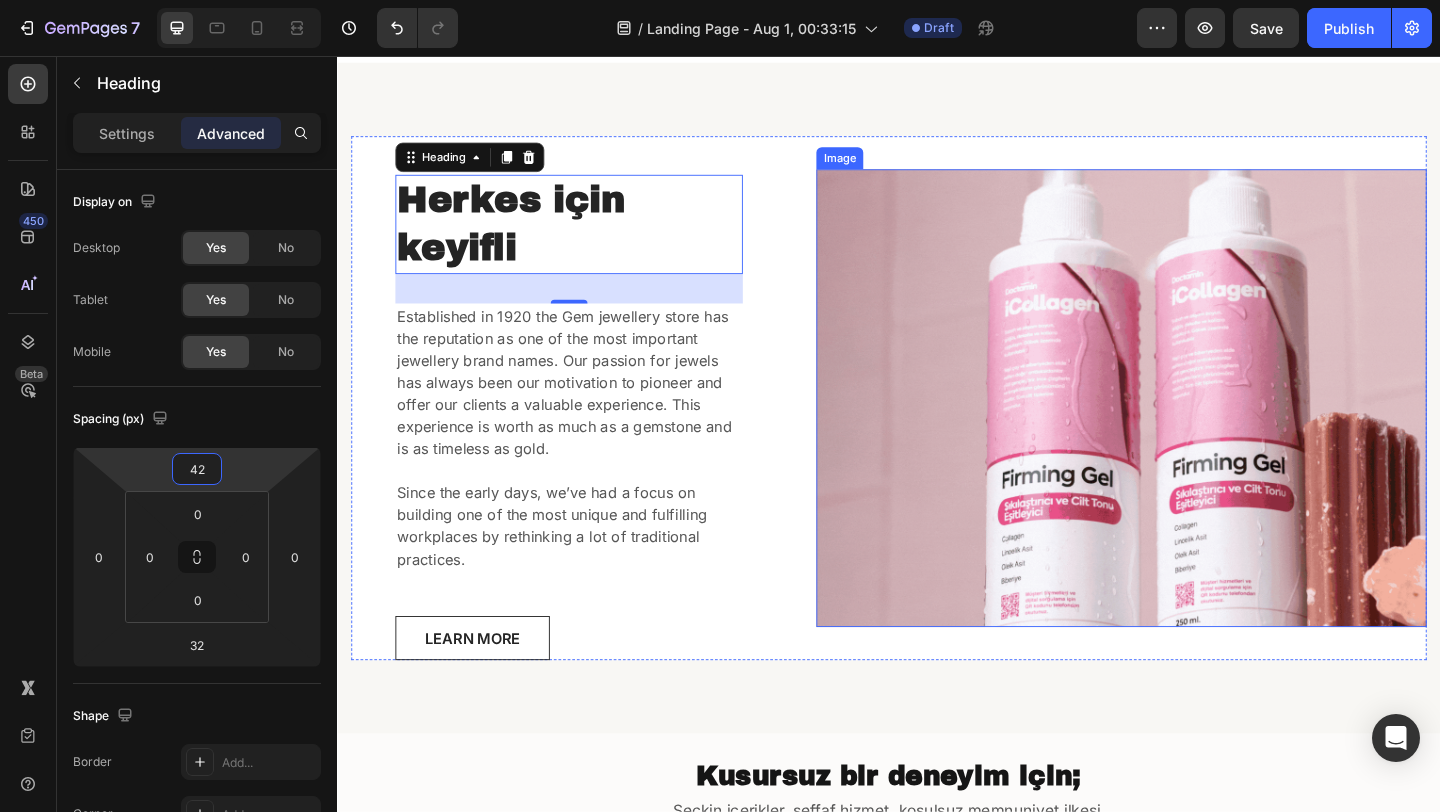 scroll, scrollTop: 709, scrollLeft: 0, axis: vertical 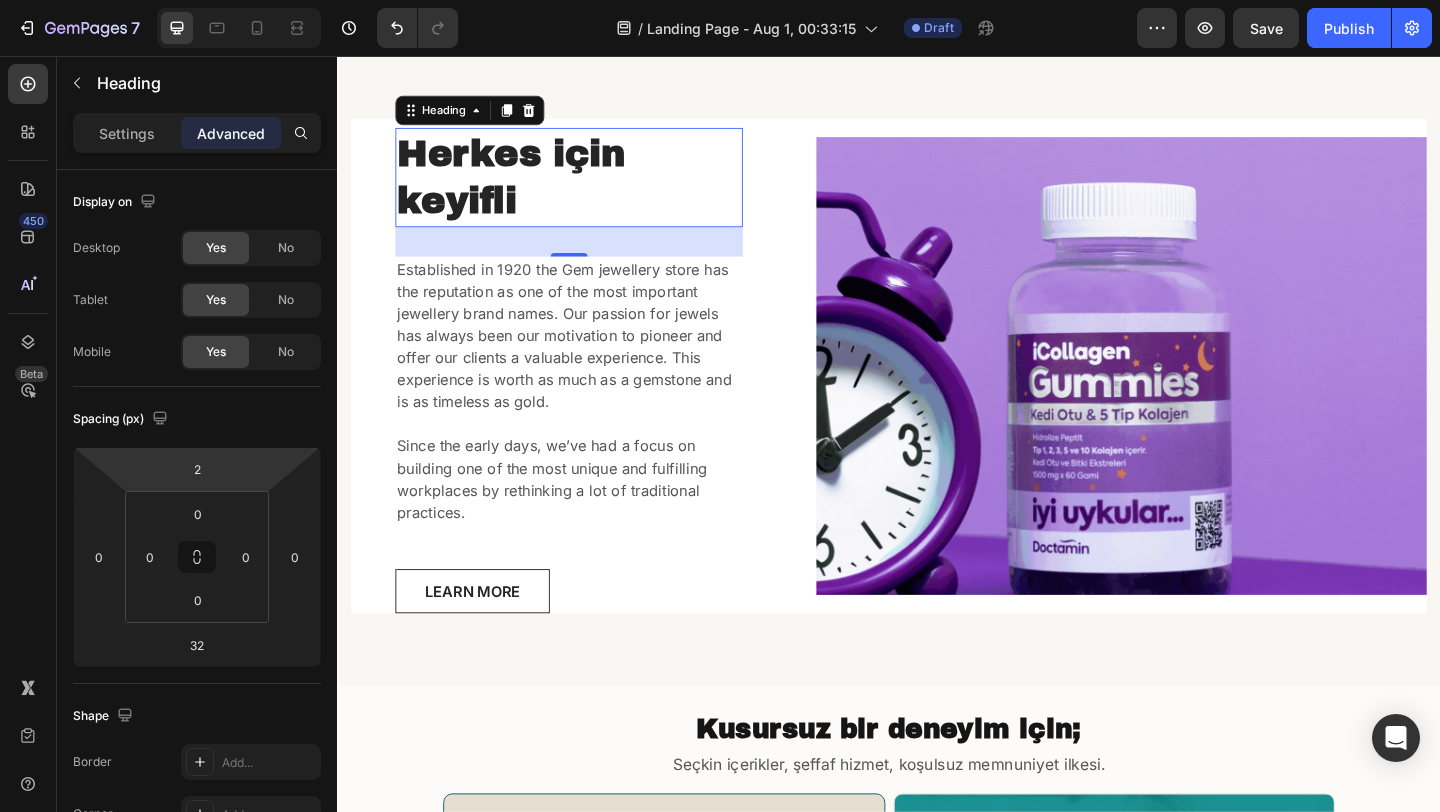 type on "0" 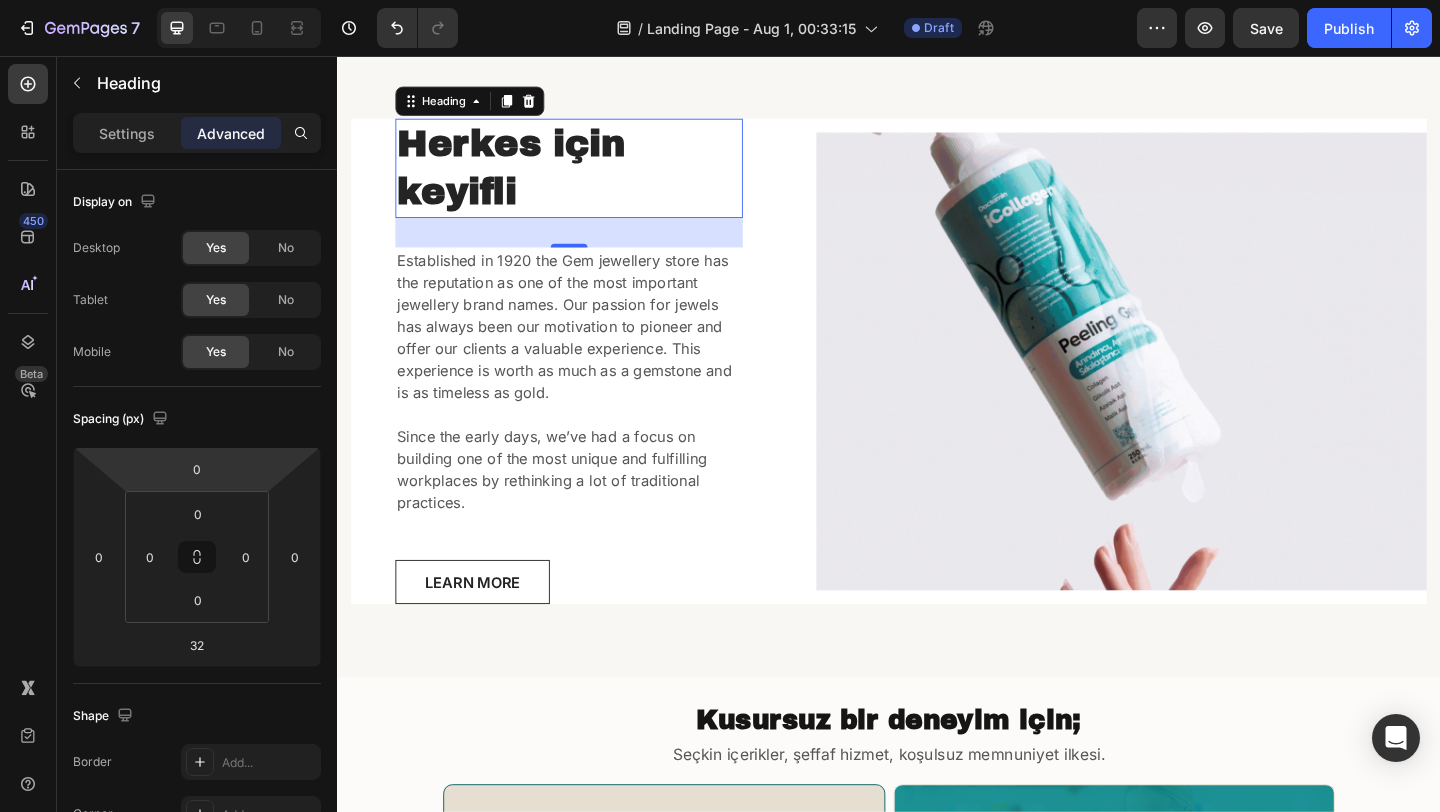 drag, startPoint x: 241, startPoint y: 468, endPoint x: 242, endPoint y: 489, distance: 21.023796 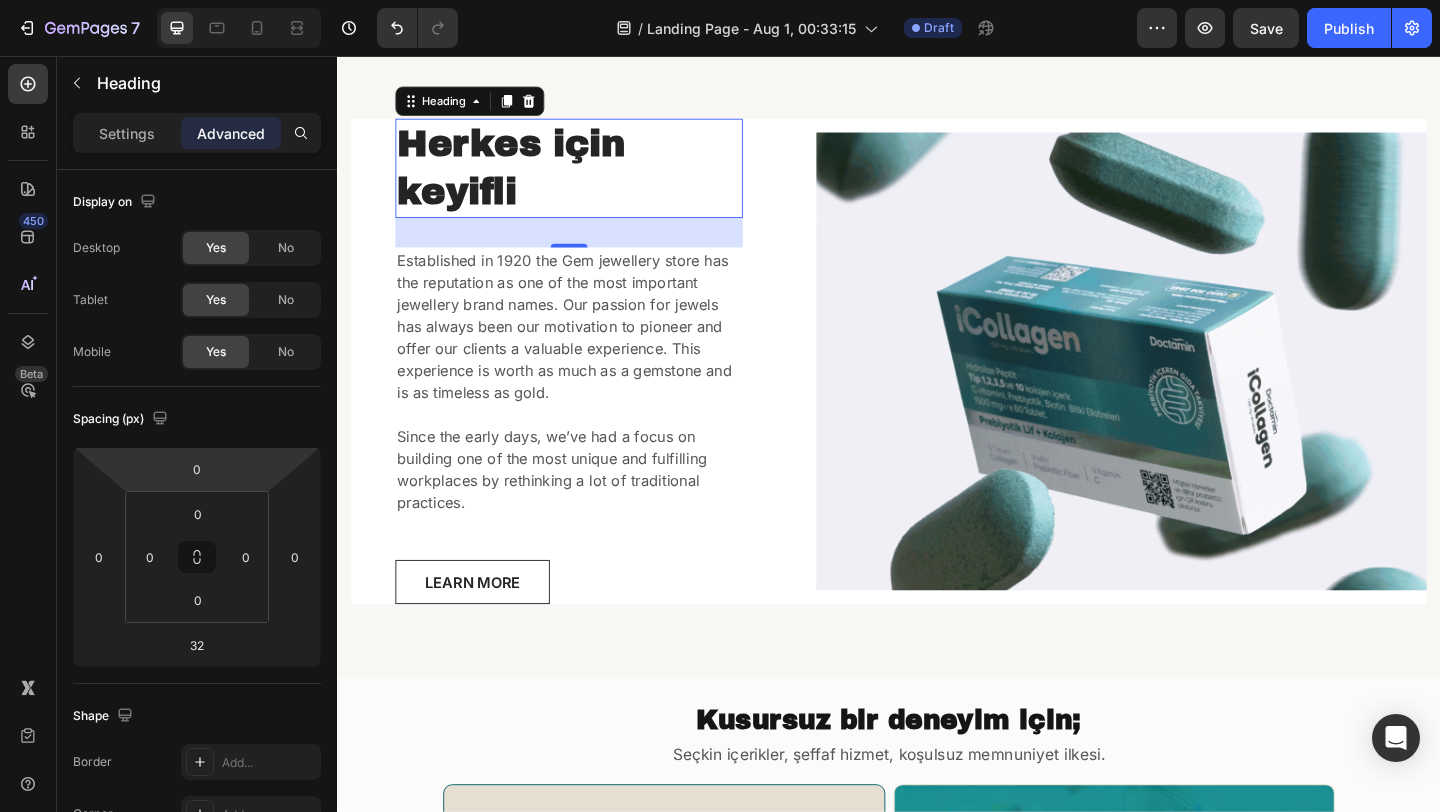 click on "7  Version history  /  Landing Page - Aug 1, 00:33:15 Draft Preview  Save   Publish  450 Beta Sections(18) Elements(83) Section Element Hero Section Product Detail Brands Trusted Badges Guarantee Product Breakdown How to use Testimonials Compare Bundle FAQs Social Proof Brand Story Product List Collection Blog List Contact Sticky Add to Cart Custom Footer Browse Library 450 Layout
Row
Row
Row
Row Text
Heading
Text Block Button
Button
Button Media
Image
Image" at bounding box center (720, 0) 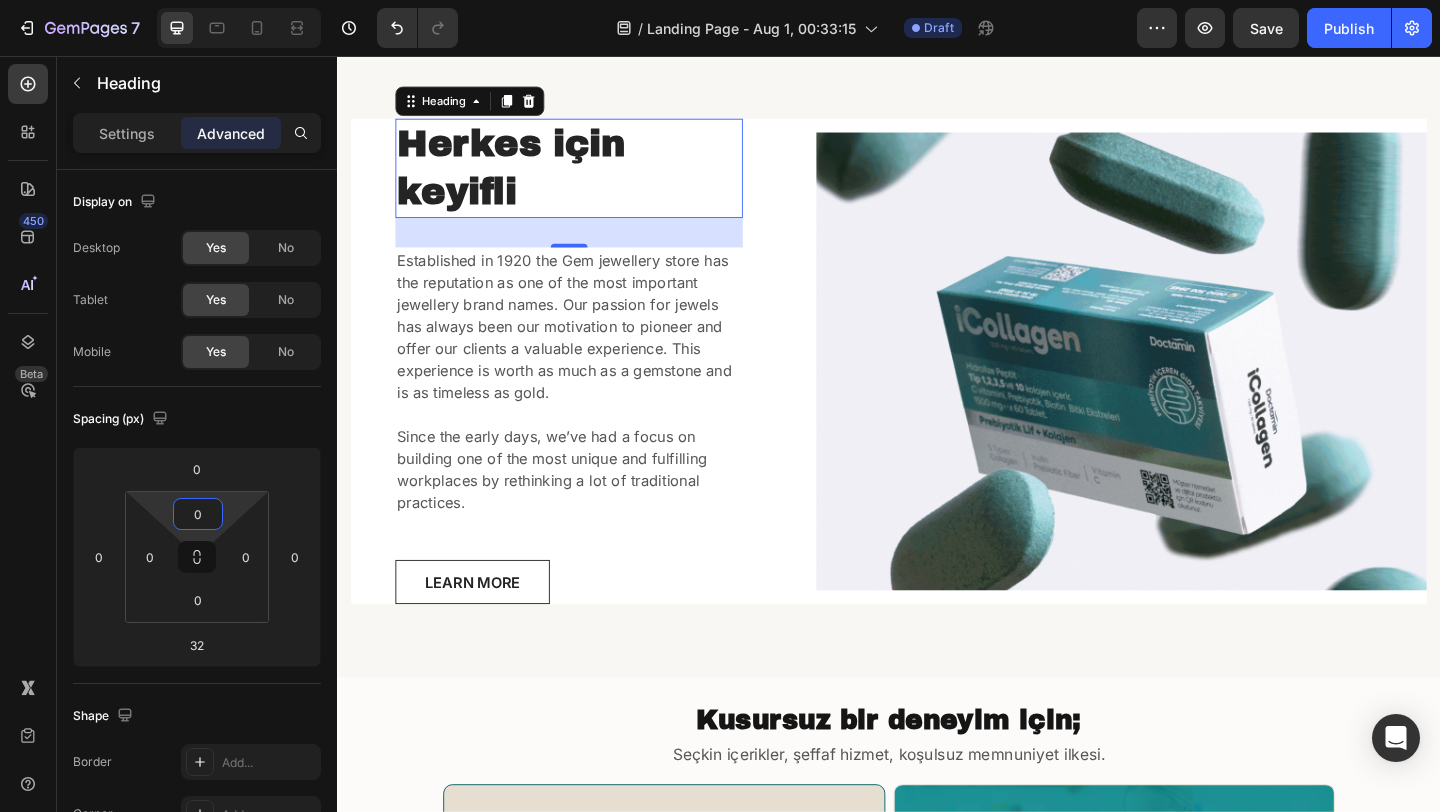 drag, startPoint x: 239, startPoint y: 505, endPoint x: 237, endPoint y: 538, distance: 33.06055 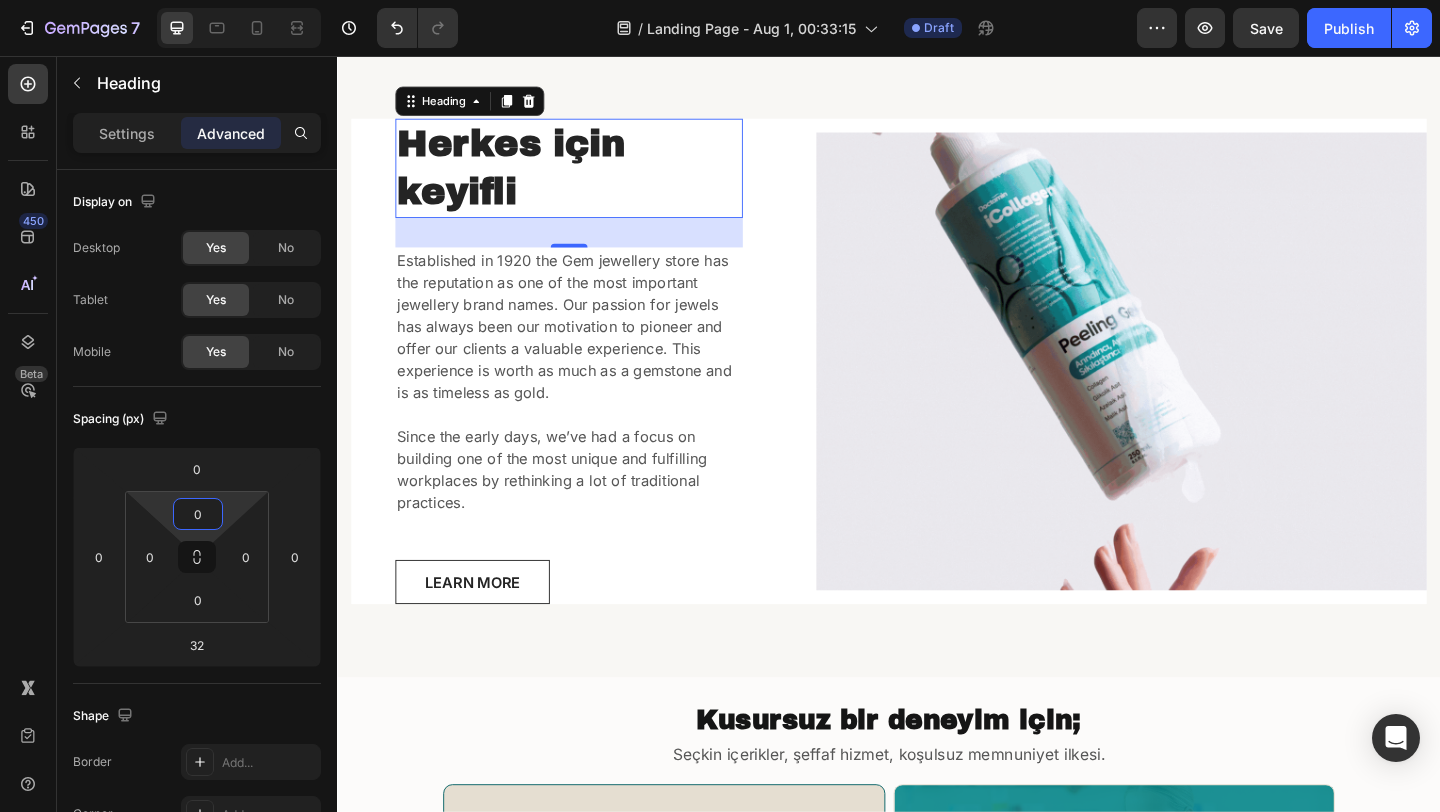 click on "7  Version history  /  Landing Page - Aug 1, 00:33:15 Draft Preview  Save   Publish  450 Beta Sections(18) Elements(83) Section Element Hero Section Product Detail Brands Trusted Badges Guarantee Product Breakdown How to use Testimonials Compare Bundle FAQs Social Proof Brand Story Product List Collection Blog List Contact Sticky Add to Cart Custom Footer Browse Library 450 Layout
Row
Row
Row
Row Text
Heading
Text Block Button
Button
Button Media
Image
Image" at bounding box center (720, 0) 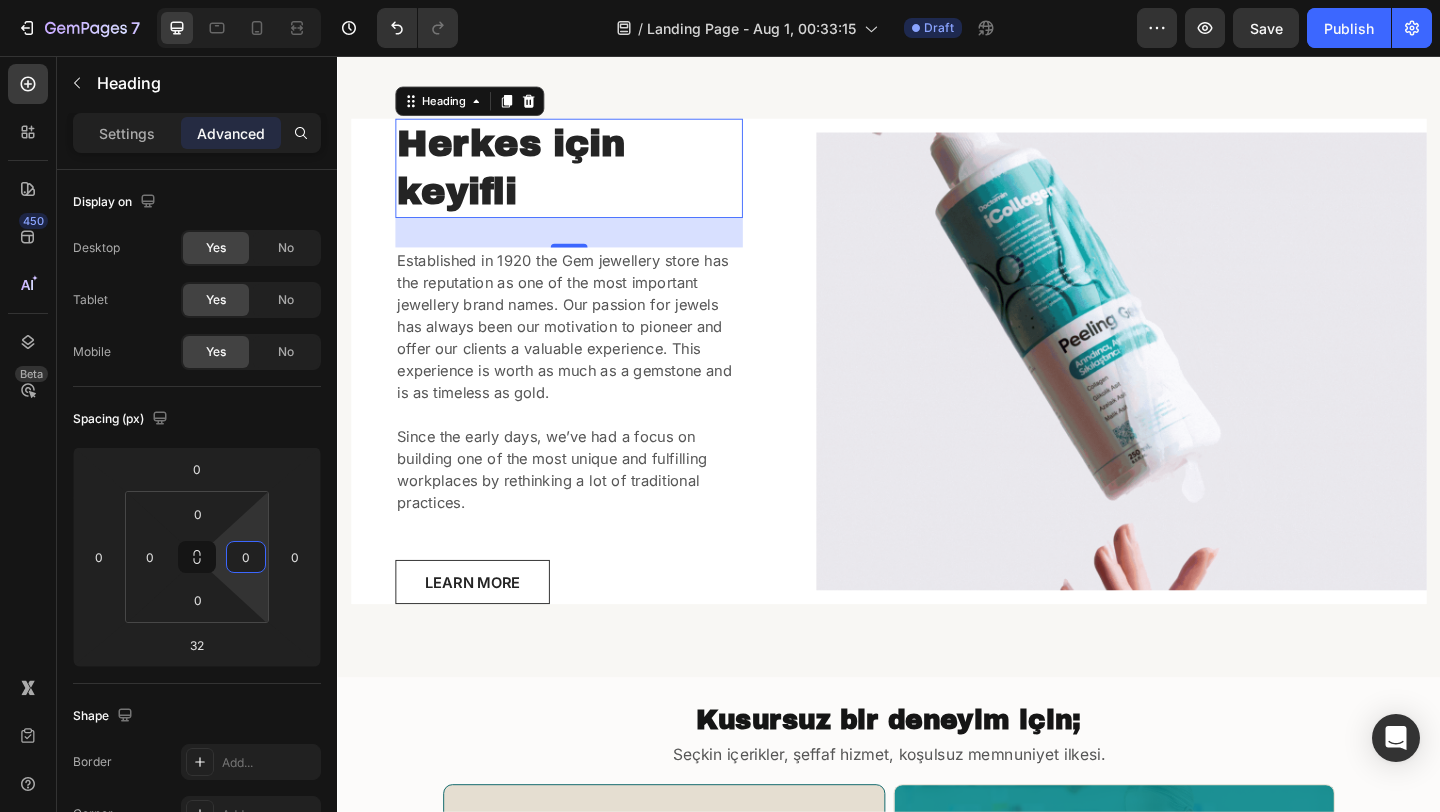 drag, startPoint x: 261, startPoint y: 576, endPoint x: 232, endPoint y: 576, distance: 29 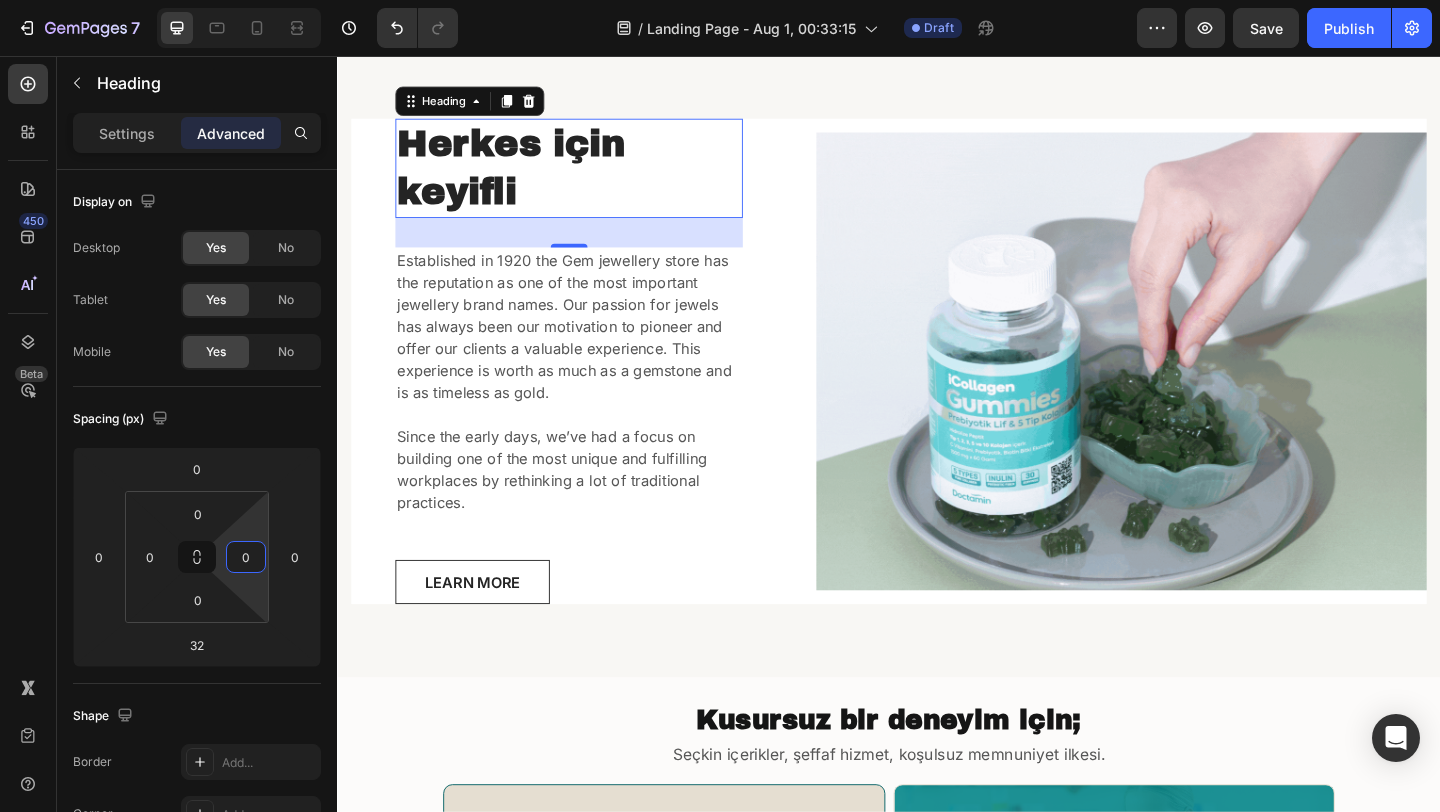 click on "7  Version history  /  Landing Page - Aug 1, 00:33:15 Draft Preview  Save   Publish  450 Beta Sections(18) Elements(83) Section Element Hero Section Product Detail Brands Trusted Badges Guarantee Product Breakdown How to use Testimonials Compare Bundle FAQs Social Proof Brand Story Product List Collection Blog List Contact Sticky Add to Cart Custom Footer Browse Library 450 Layout
Row
Row
Row
Row Text
Heading
Text Block Button
Button
Button Media
Image
Image" at bounding box center [720, 0] 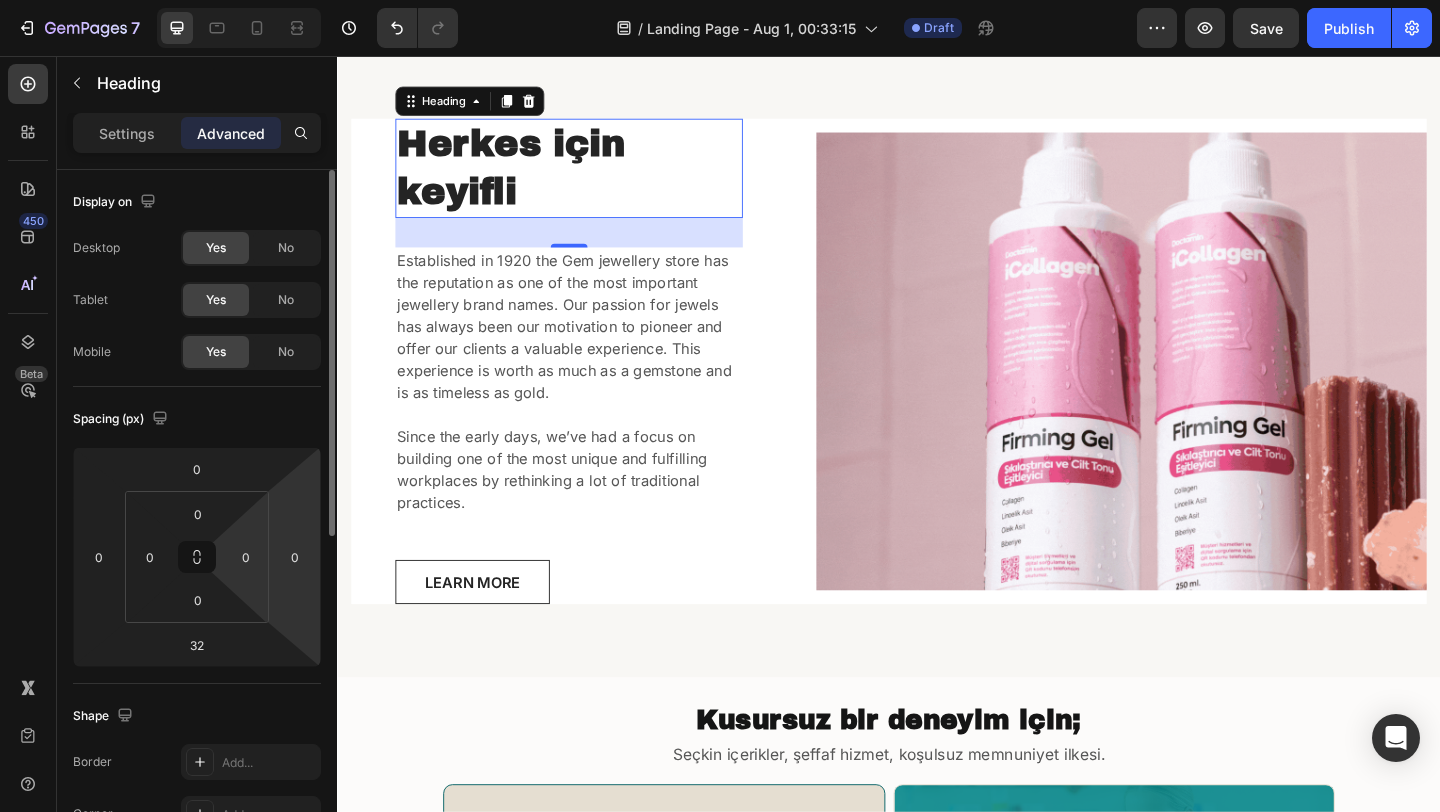 drag, startPoint x: 232, startPoint y: 576, endPoint x: 276, endPoint y: 576, distance: 44 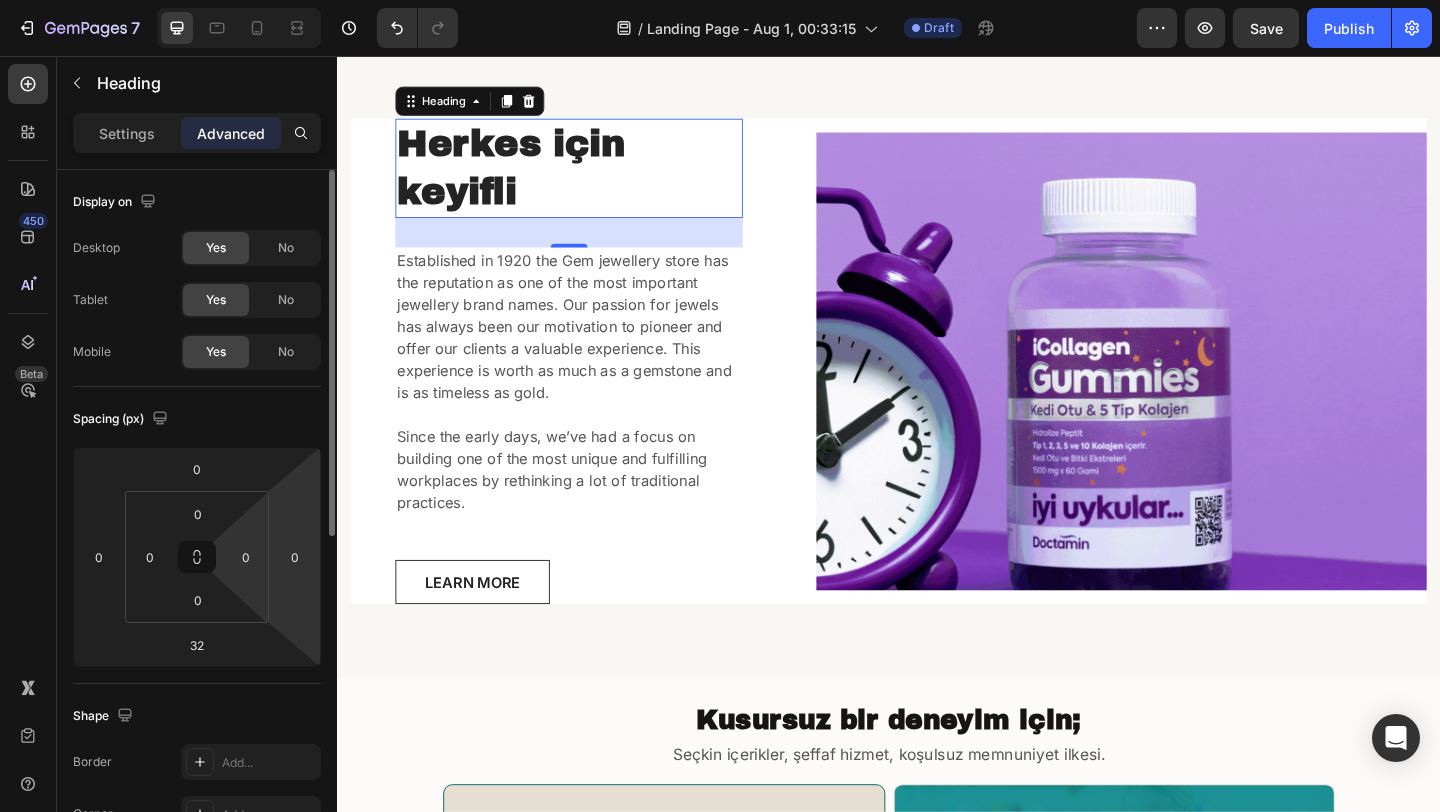 click on "7  Version history  /  Landing Page - Aug 1, 00:33:15 Draft Preview  Save   Publish  450 Beta Sections(18) Elements(83) Section Element Hero Section Product Detail Brands Trusted Badges Guarantee Product Breakdown How to use Testimonials Compare Bundle FAQs Social Proof Brand Story Product List Collection Blog List Contact Sticky Add to Cart Custom Footer Browse Library 450 Layout
Row
Row
Row
Row Text
Heading
Text Block Button
Button
Button Media
Image
Image" at bounding box center [720, 0] 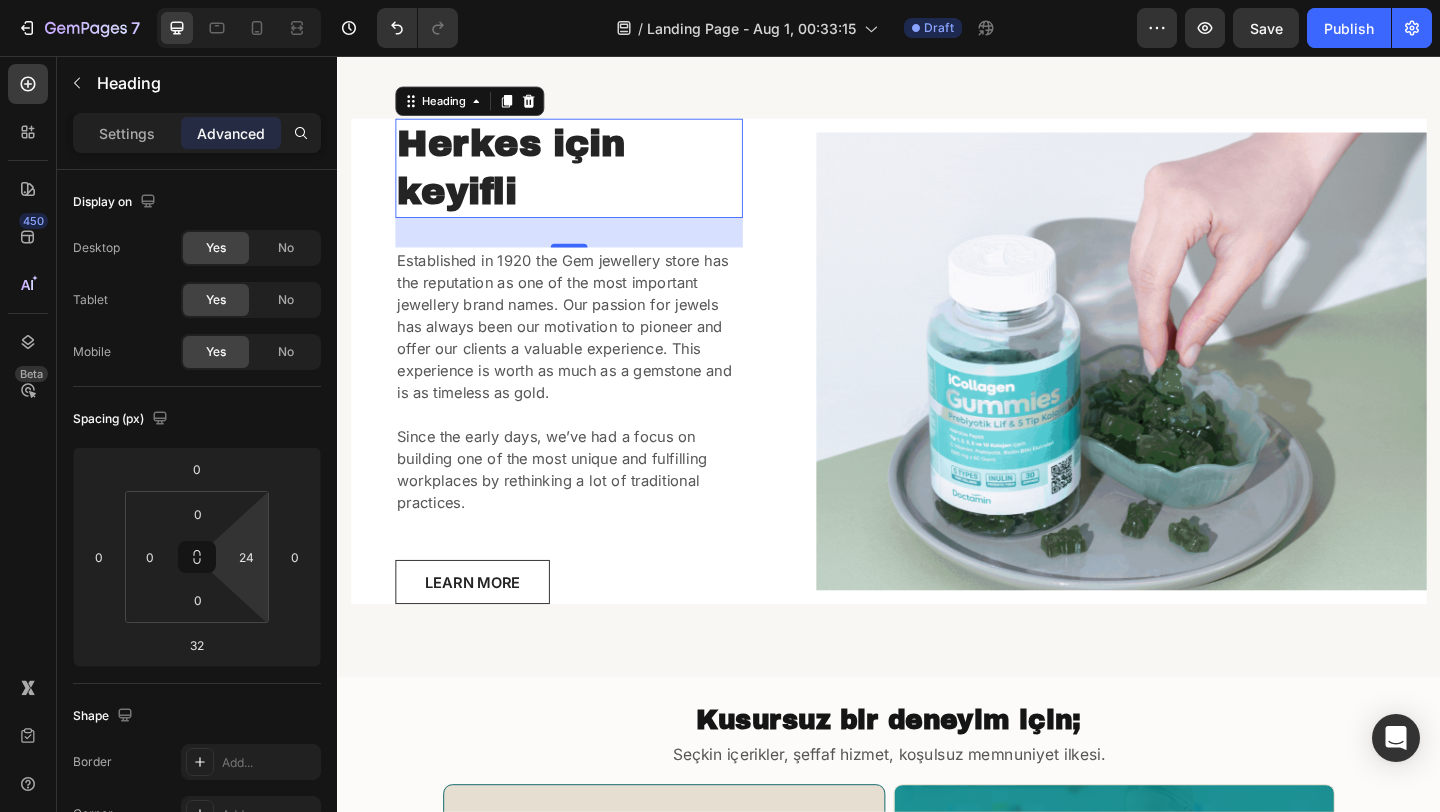 type on "0" 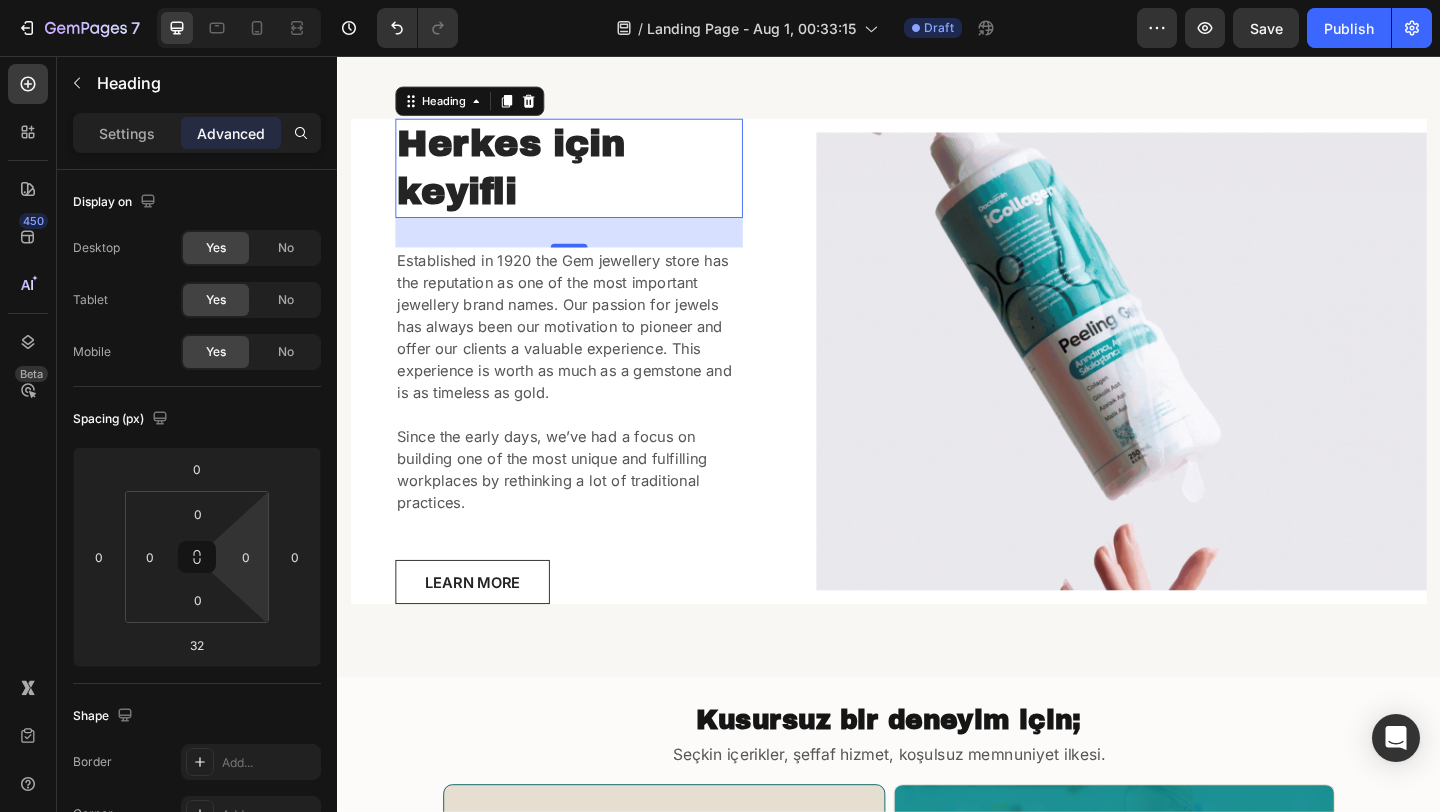drag, startPoint x: 246, startPoint y: 582, endPoint x: 255, endPoint y: 632, distance: 50.803543 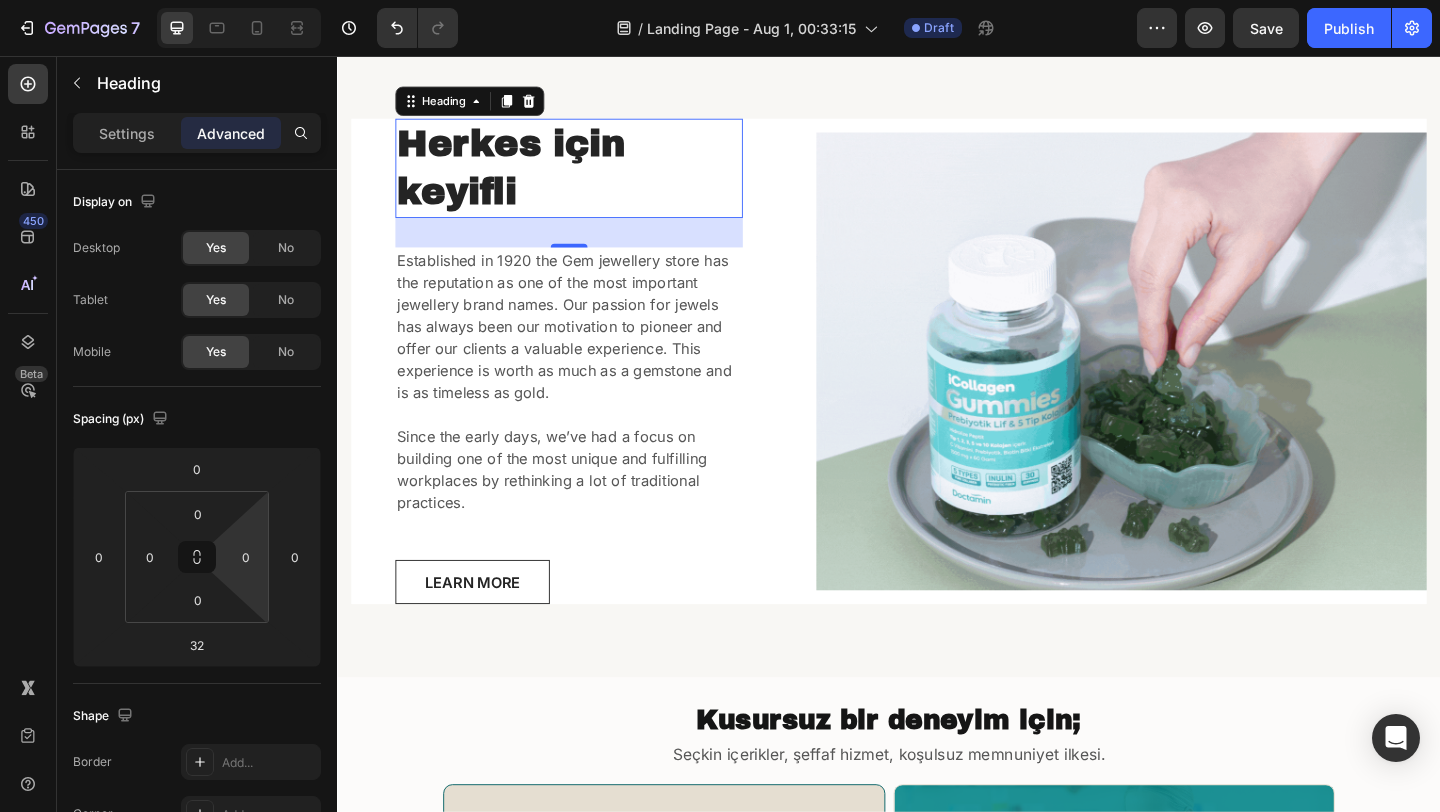 click on "7  Version history  /  Landing Page - Aug 1, 00:33:15 Draft Preview  Save   Publish  450 Beta Sections(18) Elements(83) Section Element Hero Section Product Detail Brands Trusted Badges Guarantee Product Breakdown How to use Testimonials Compare Bundle FAQs Social Proof Brand Story Product List Collection Blog List Contact Sticky Add to Cart Custom Footer Browse Library 450 Layout
Row
Row
Row
Row Text
Heading
Text Block Button
Button
Button Media
Image
Image" at bounding box center [720, 0] 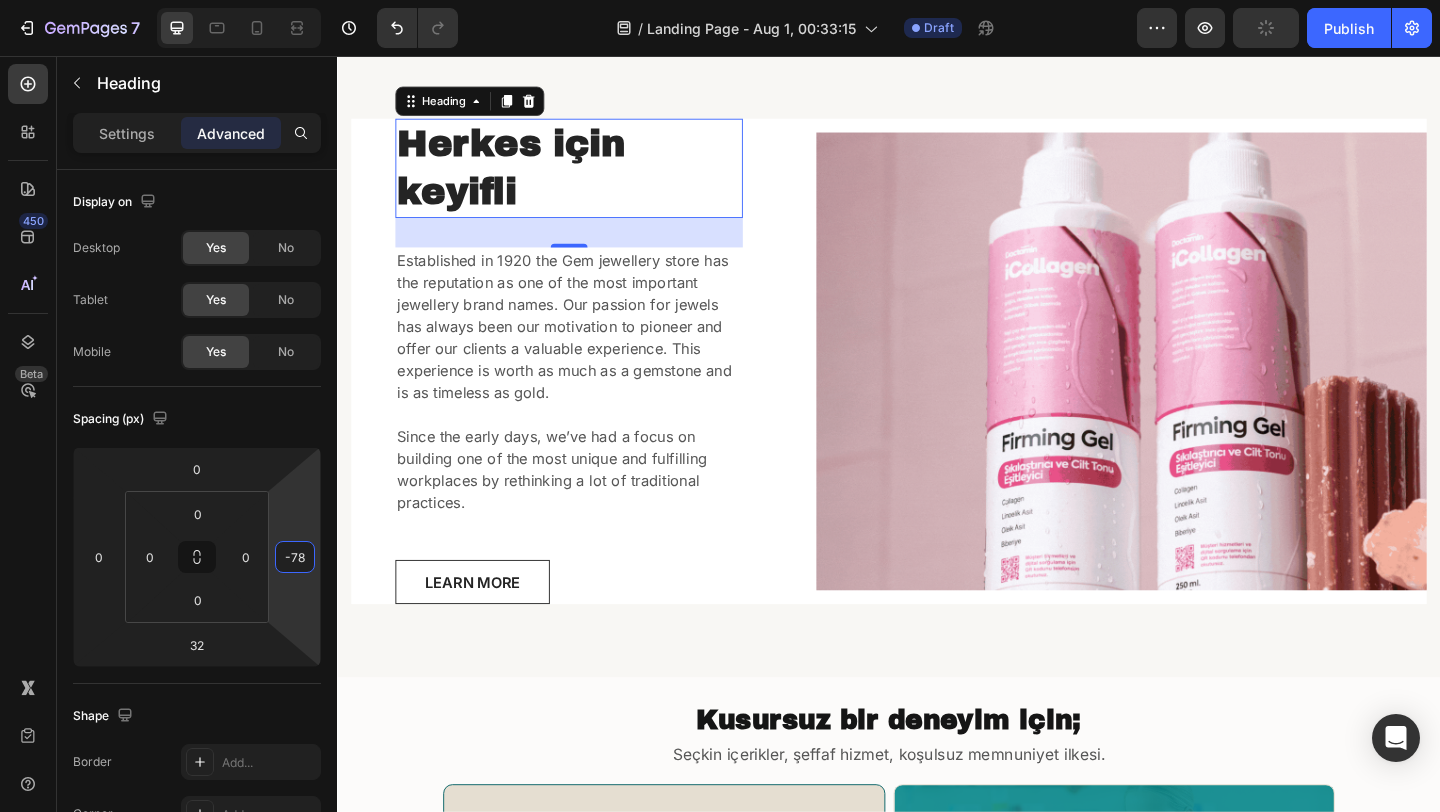 type on "-80" 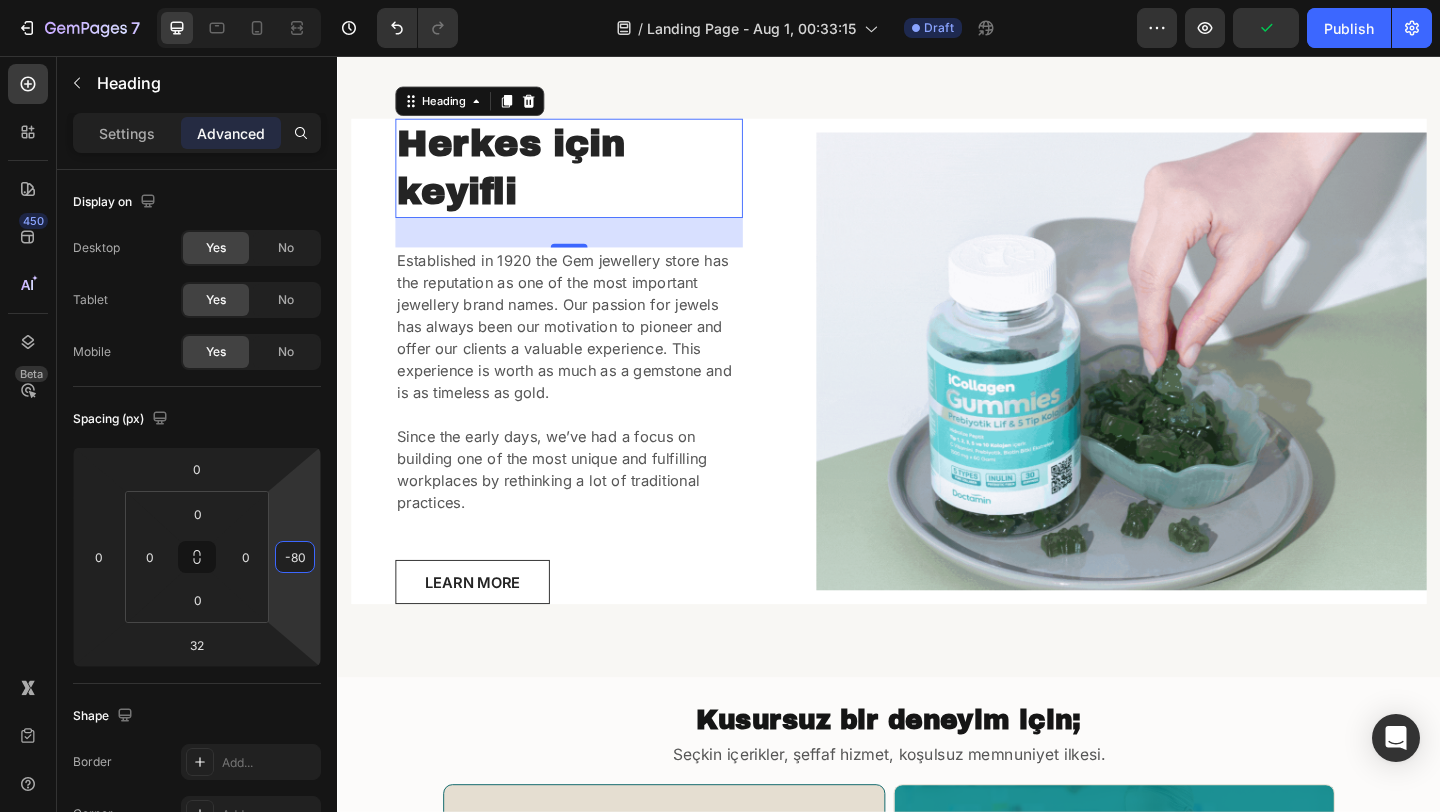 drag, startPoint x: 289, startPoint y: 597, endPoint x: 301, endPoint y: 637, distance: 41.761227 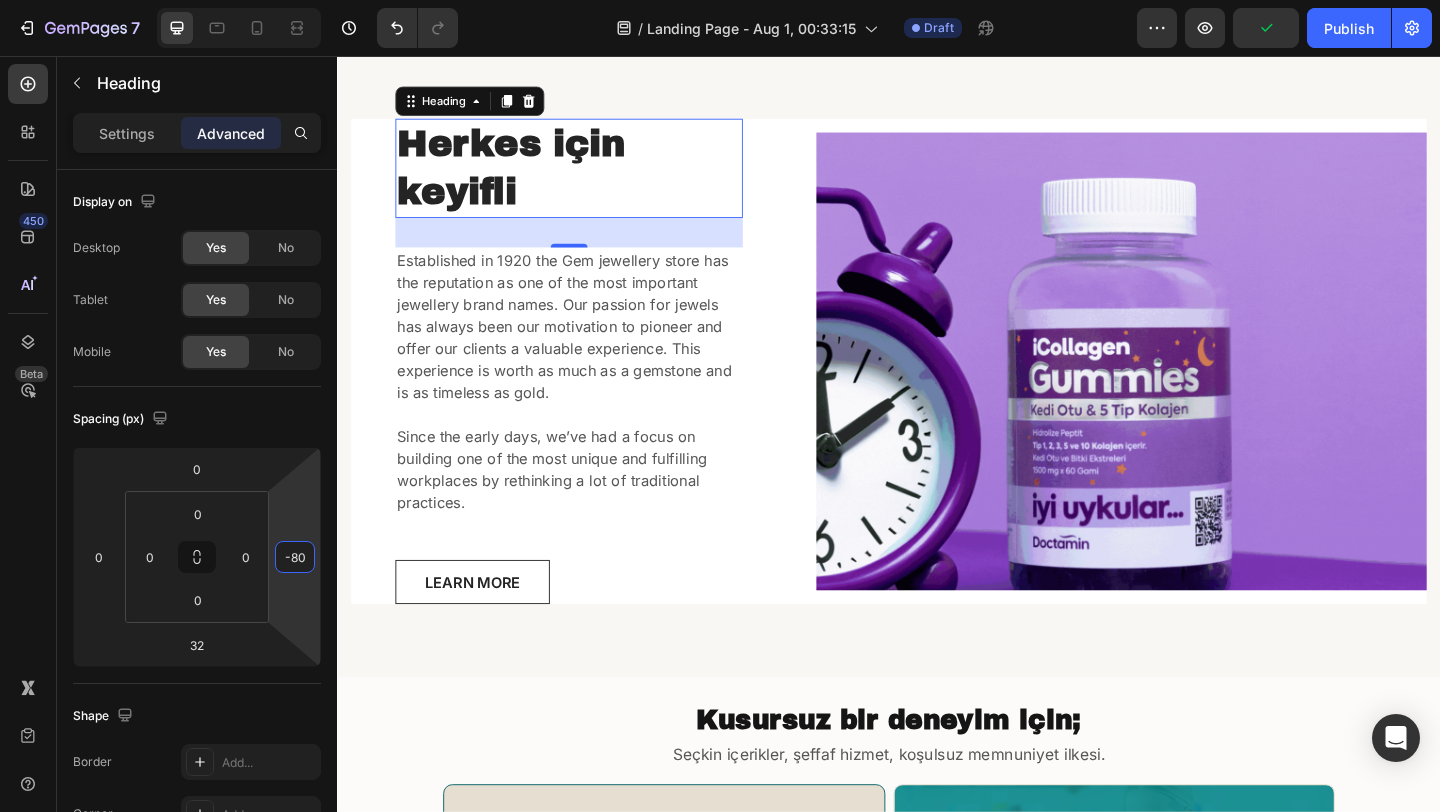 click on "7  Version history  /  Landing Page - Aug 1, 00:33:15 Draft Preview  Publish  450 Beta Sections(18) Elements(83) Section Element Hero Section Product Detail Brands Trusted Badges Guarantee Product Breakdown How to use Testimonials Compare Bundle FAQs Social Proof Brand Story Product List Collection Blog List Contact Sticky Add to Cart Custom Footer Browse Library 450 Layout
Row
Row
Row
Row Text
Heading
Text Block Button
Button
Button Media
Image
Image
Video" at bounding box center [720, 0] 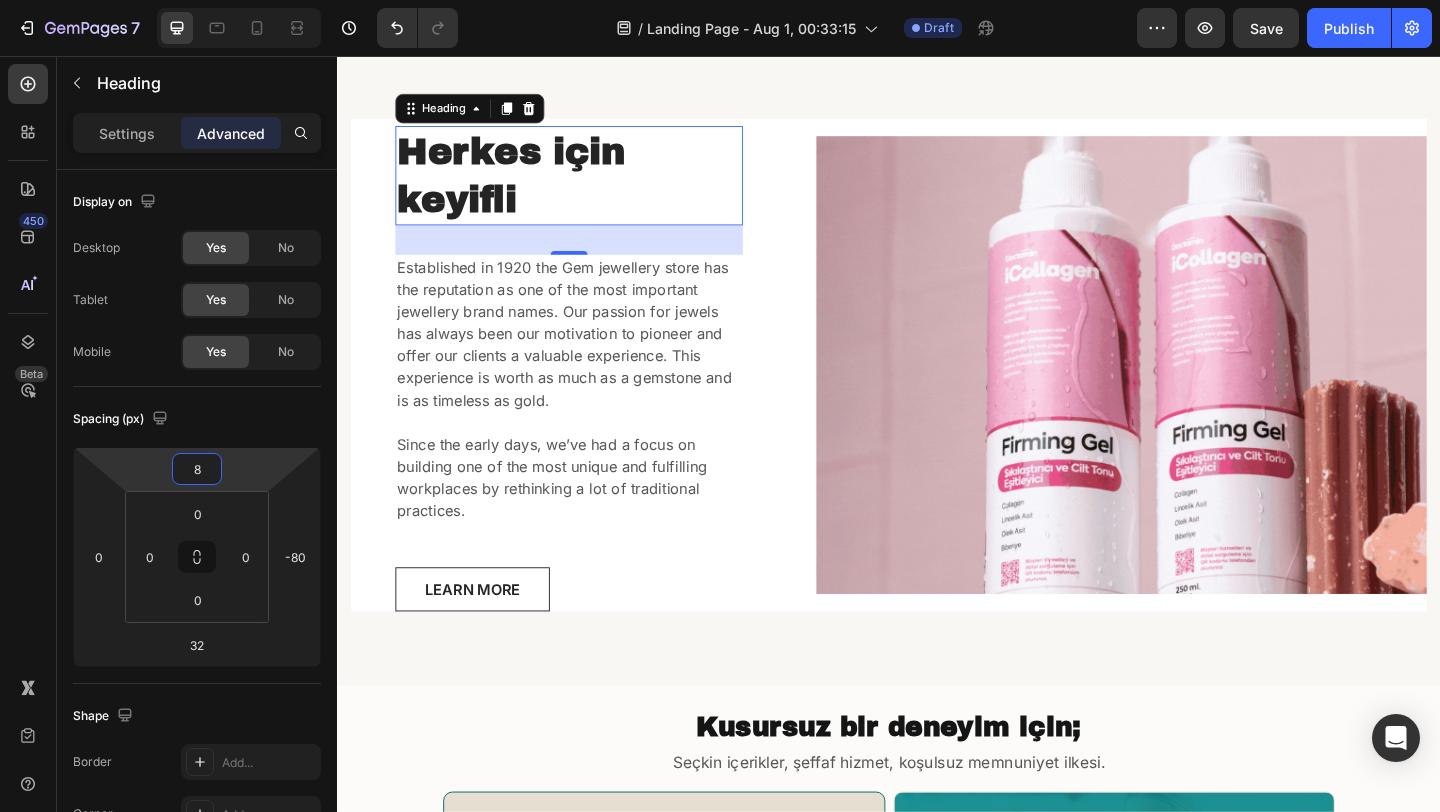 type on "10" 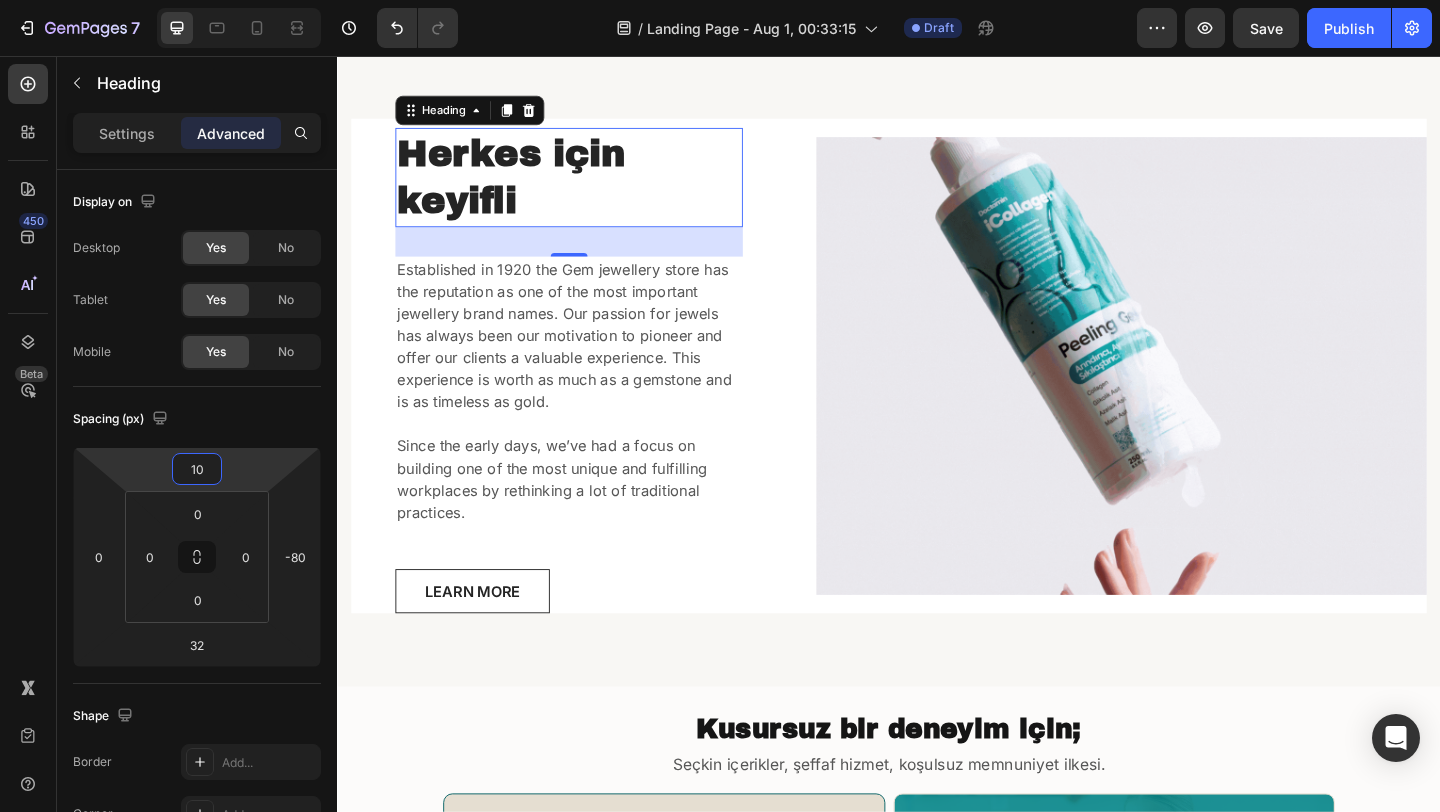 click on "7  Version history  /  Landing Page - Aug 1, 00:33:15 Draft Preview  Save   Publish  450 Beta Sections(18) Elements(83) Section Element Hero Section Product Detail Brands Trusted Badges Guarantee Product Breakdown How to use Testimonials Compare Bundle FAQs Social Proof Brand Story Product List Collection Blog List Contact Sticky Add to Cart Custom Footer Browse Library 450 Layout
Row
Row
Row
Row Text
Heading
Text Block Button
Button
Button Media
Image
Image" at bounding box center (720, 0) 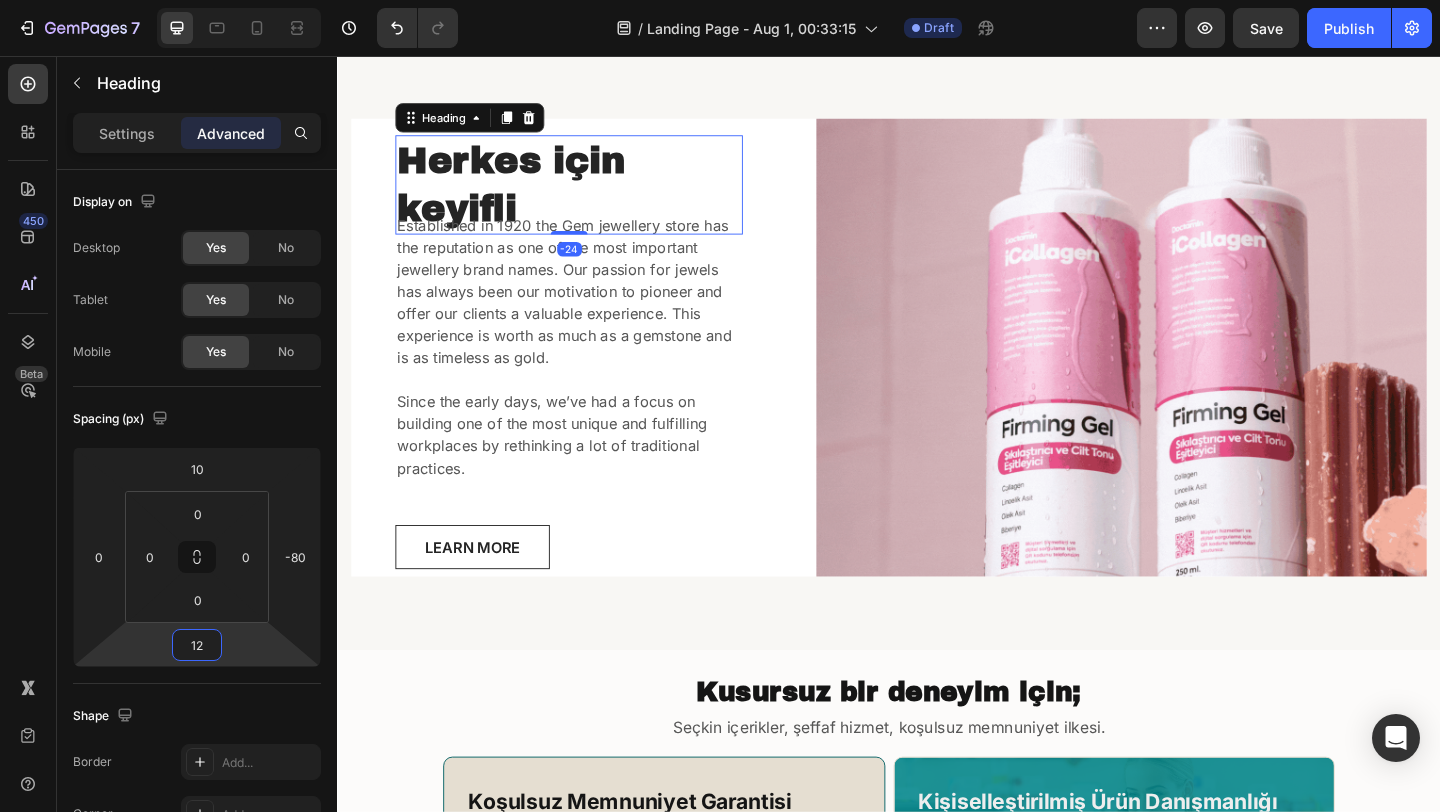 type on "14" 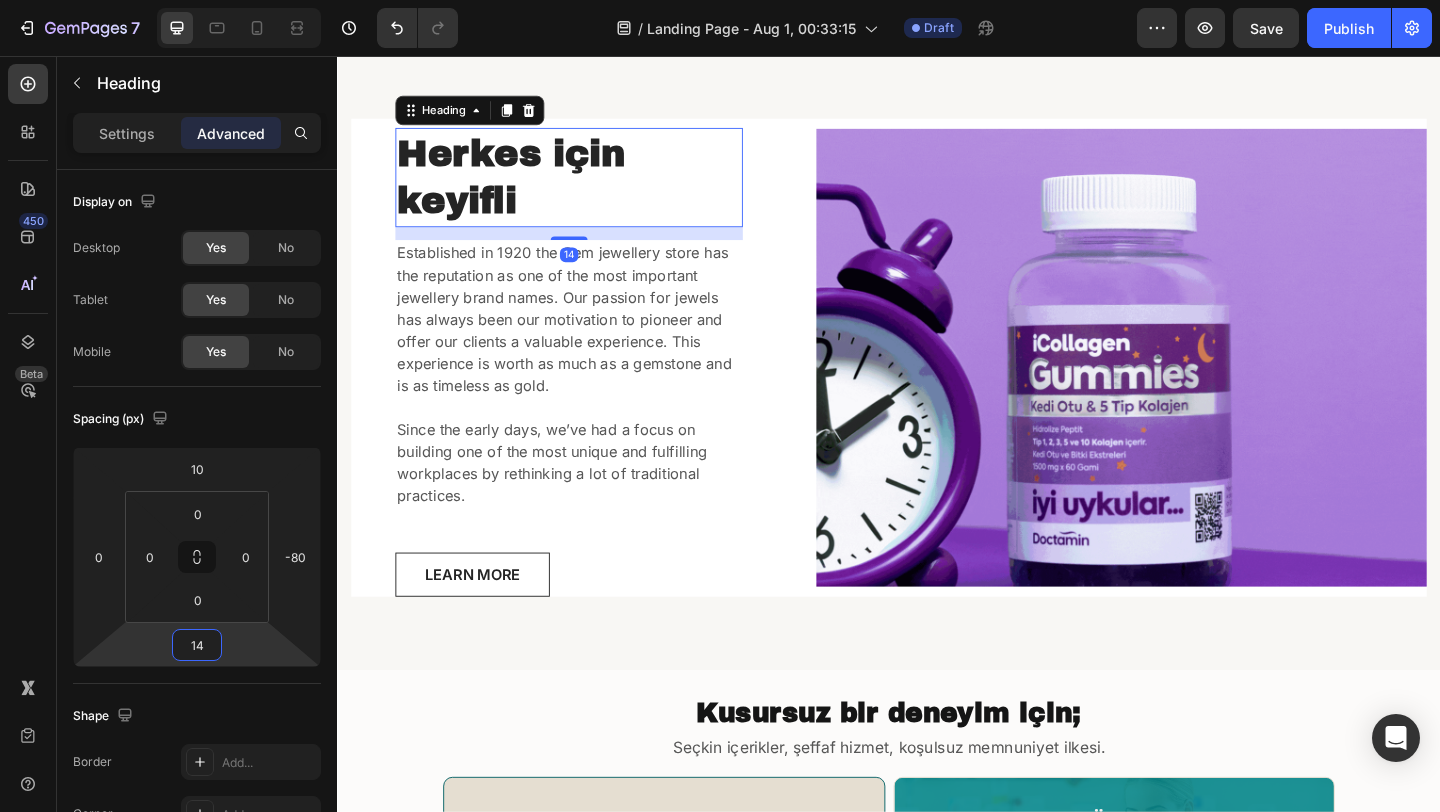 drag, startPoint x: 255, startPoint y: 653, endPoint x: 287, endPoint y: 647, distance: 32.55764 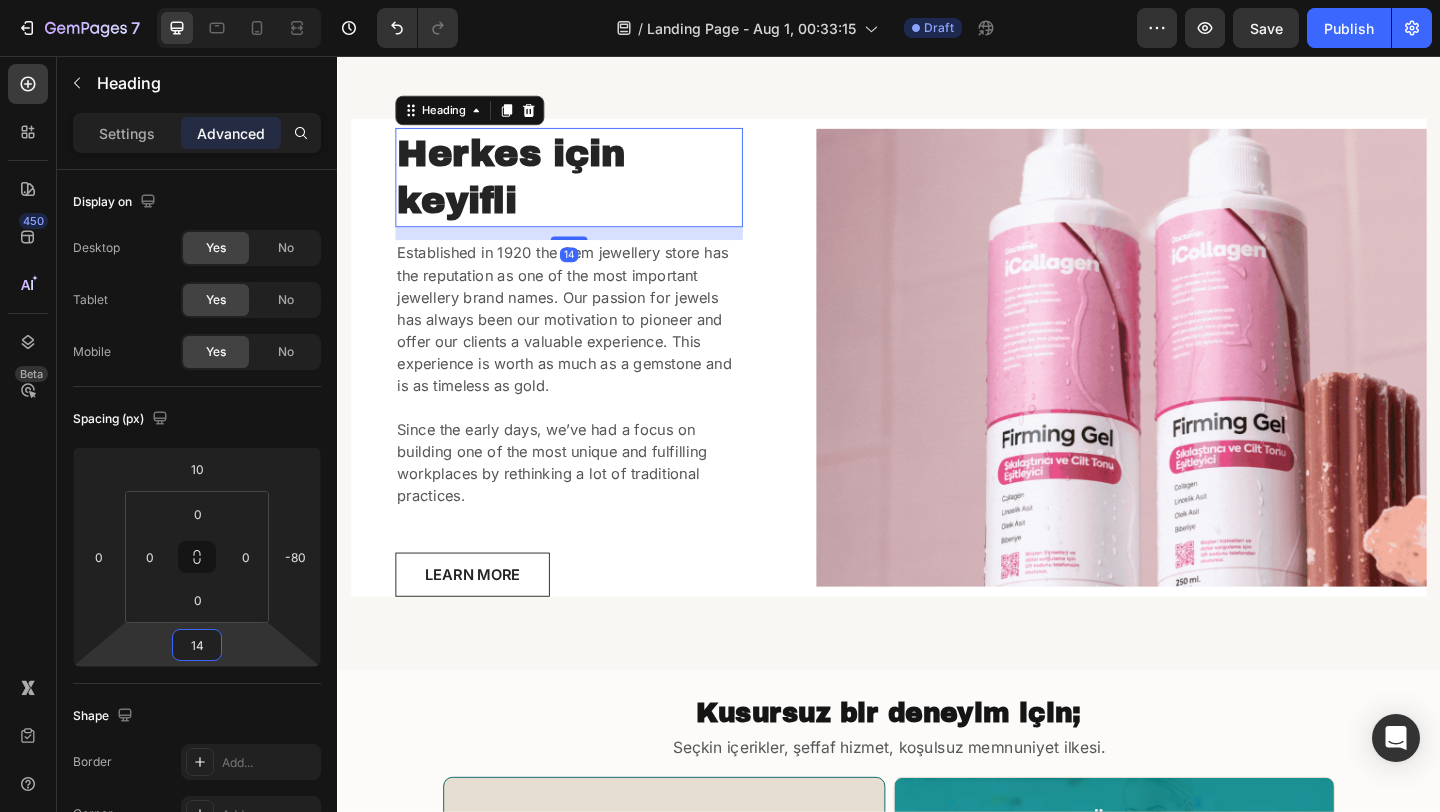 click on "7  Version history  /  Landing Page - Aug 1, 00:33:15 Draft Preview  Save   Publish  450 Beta Sections(18) Elements(83) Section Element Hero Section Product Detail Brands Trusted Badges Guarantee Product Breakdown How to use Testimonials Compare Bundle FAQs Social Proof Brand Story Product List Collection Blog List Contact Sticky Add to Cart Custom Footer Browse Library 450 Layout
Row
Row
Row
Row Text
Heading
Text Block Button
Button
Button Media
Image
Image" at bounding box center (720, 0) 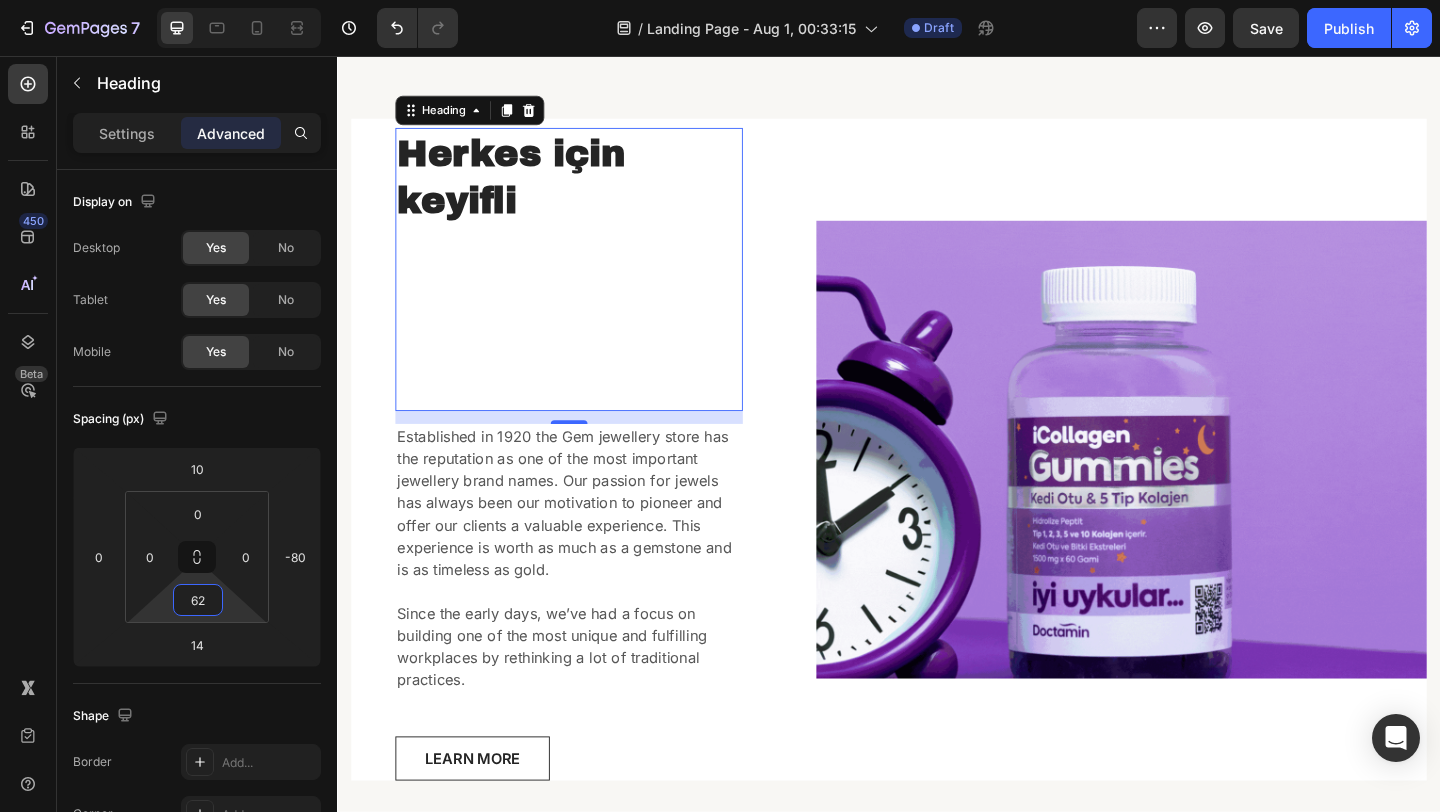 type on "0" 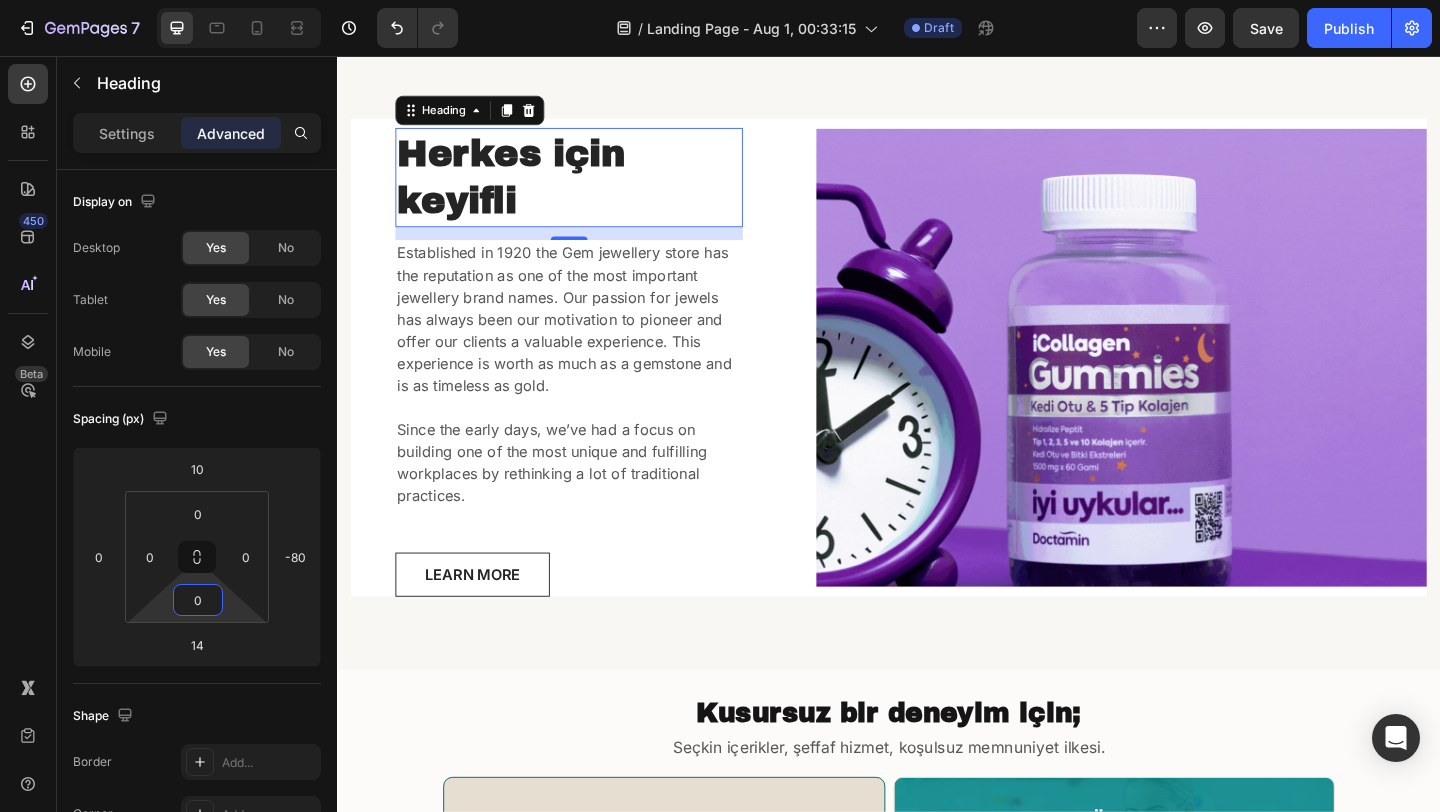 drag, startPoint x: 229, startPoint y: 608, endPoint x: 246, endPoint y: 811, distance: 203.71059 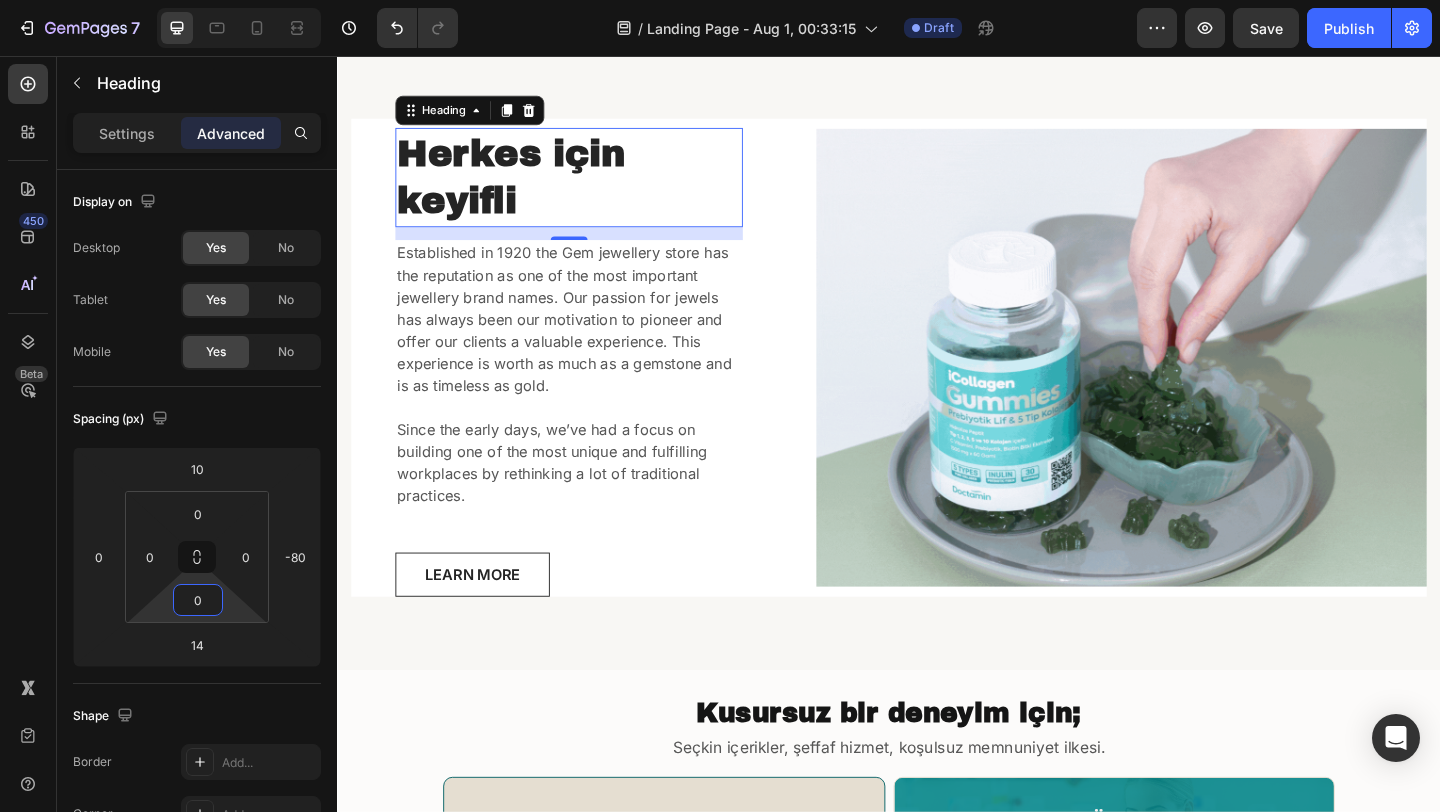 click on "7  Version history  /  Landing Page - Aug 1, 00:33:15 Draft Preview  Save   Publish  450 Beta Sections(18) Elements(83) Section Element Hero Section Product Detail Brands Trusted Badges Guarantee Product Breakdown How to use Testimonials Compare Bundle FAQs Social Proof Brand Story Product List Collection Blog List Contact Sticky Add to Cart Custom Footer Browse Library 450 Layout
Row
Row
Row
Row Text
Heading
Text Block Button
Button
Button Media
Image
Image" at bounding box center [720, 0] 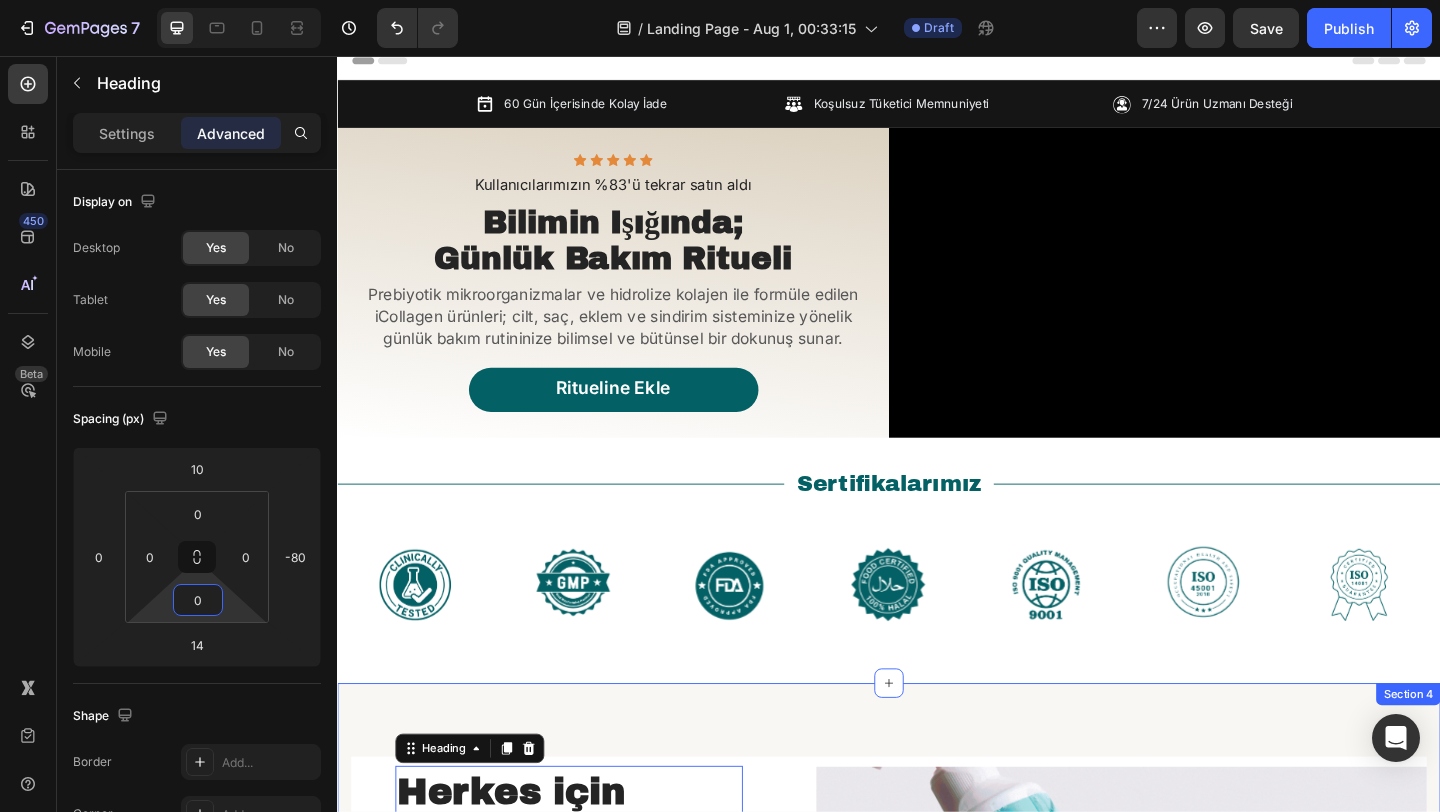 scroll, scrollTop: 0, scrollLeft: 0, axis: both 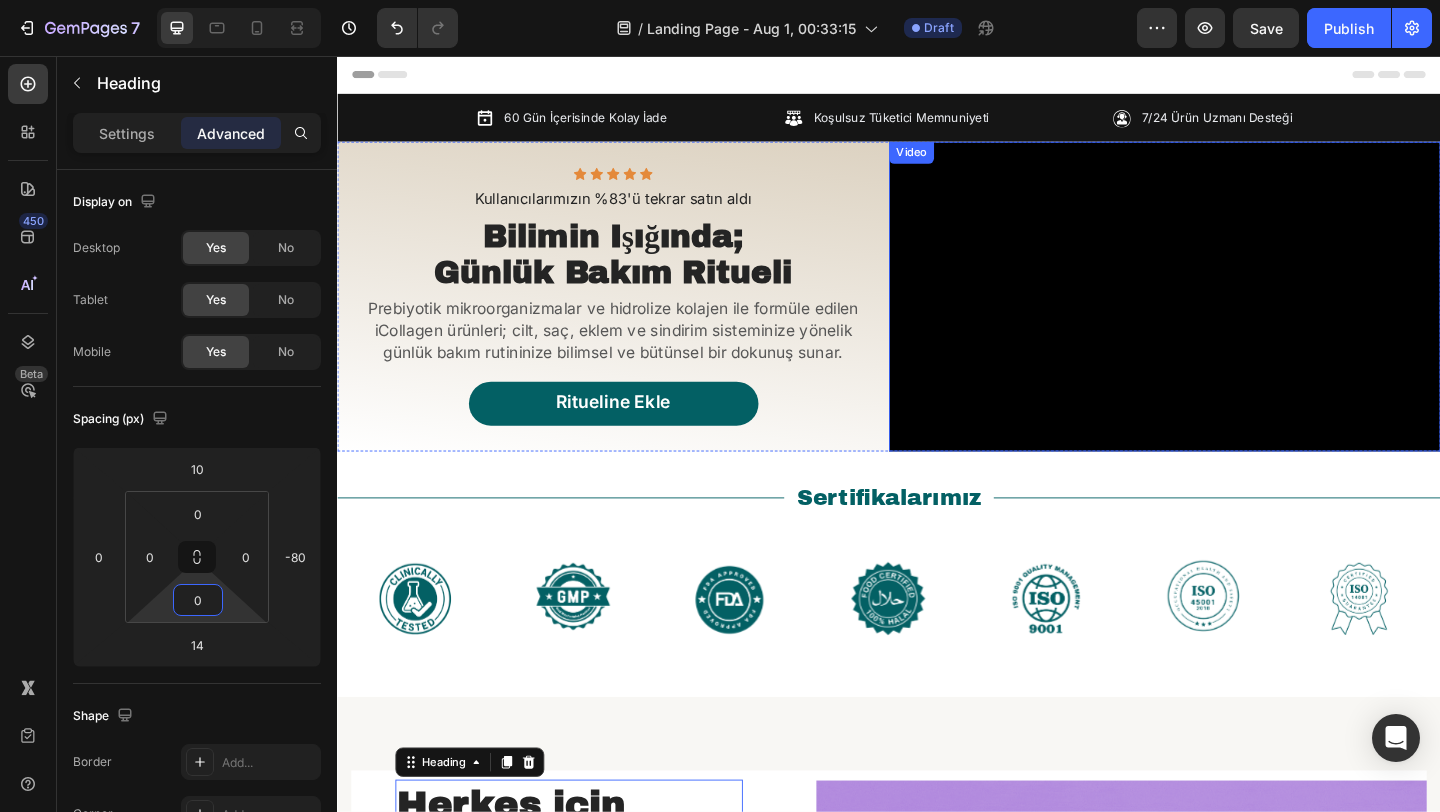 click at bounding box center (1237, 318) 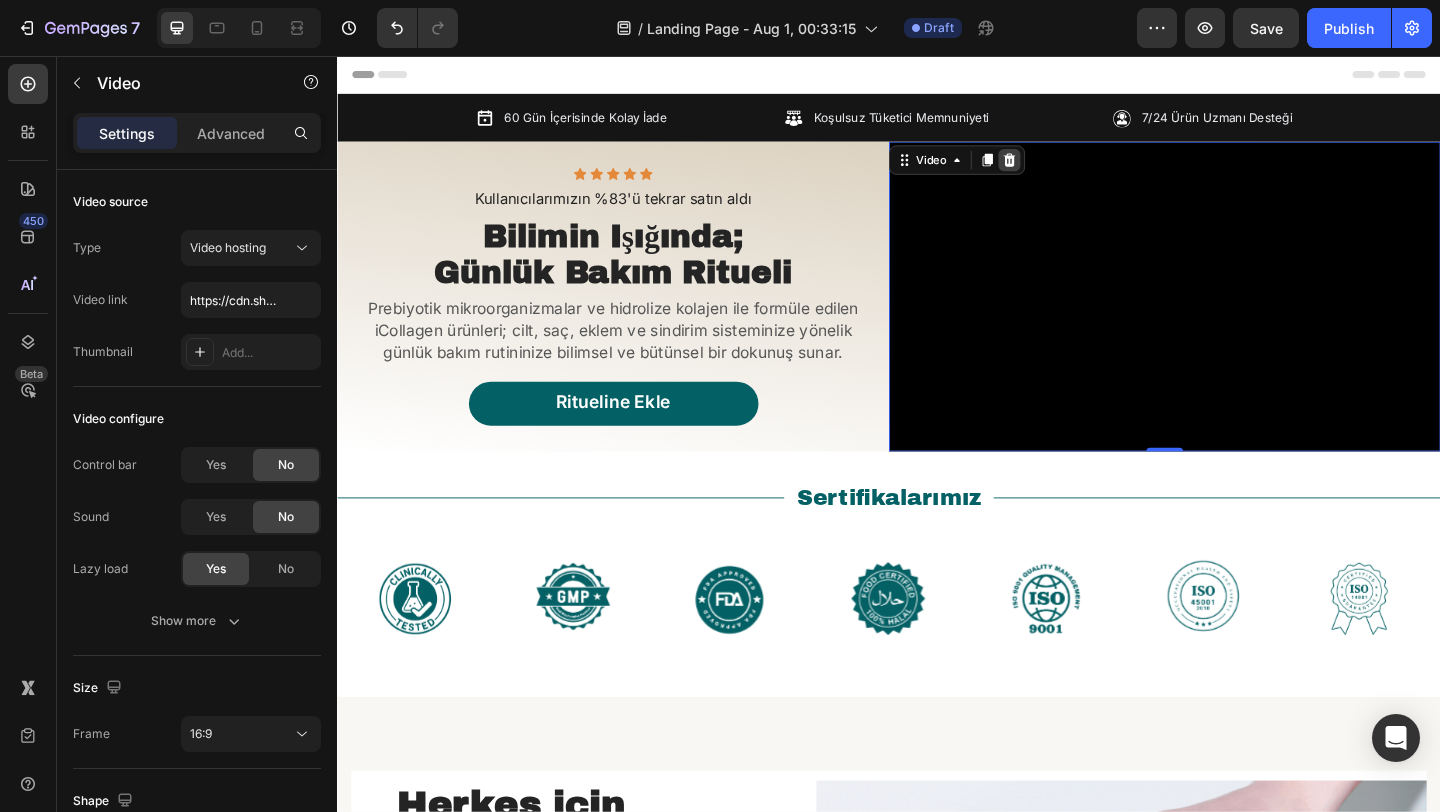 click 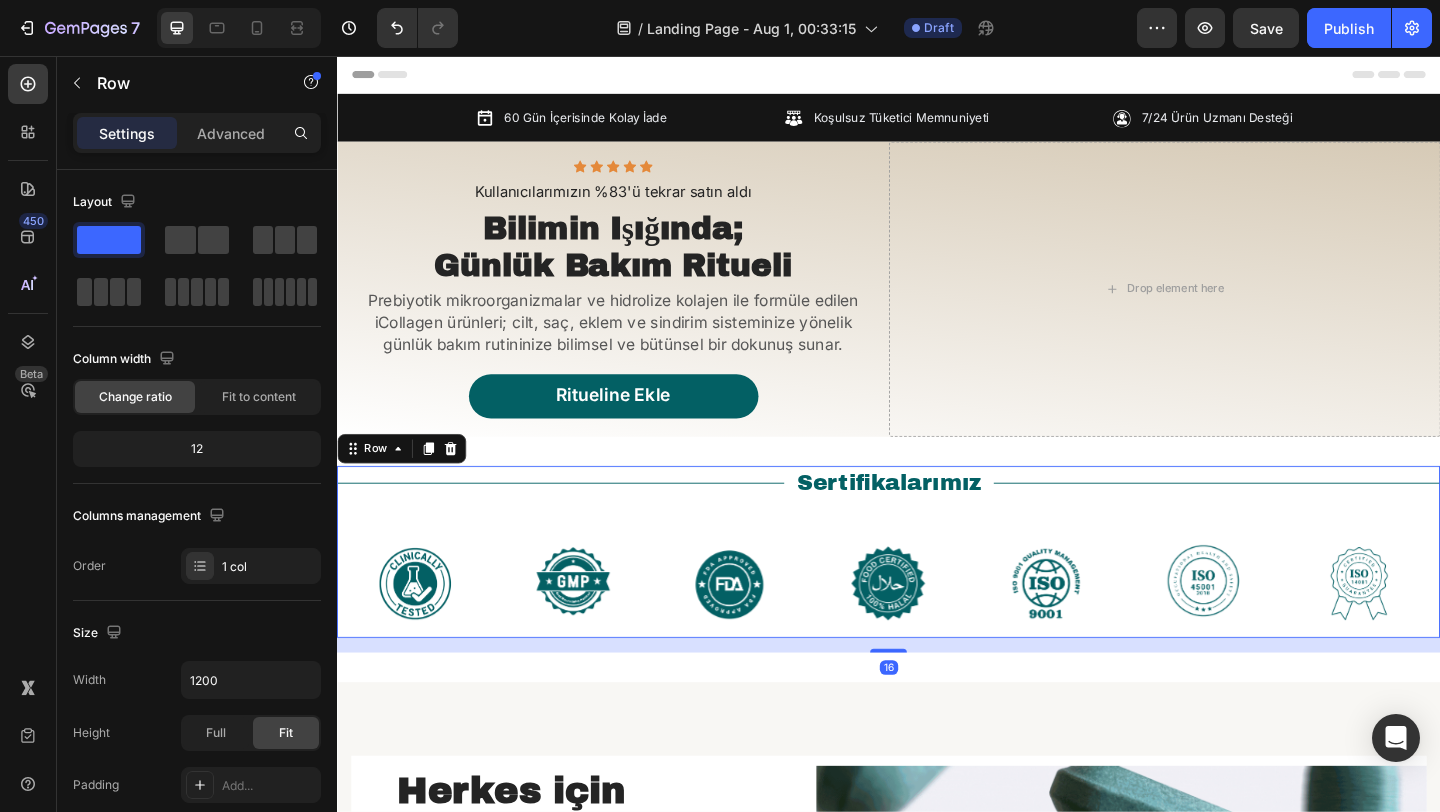 click on "Title Line Sertifikalarımız Text Block                Title Line Row Image Image Image Image Image Image Image Carousel" at bounding box center (937, 595) 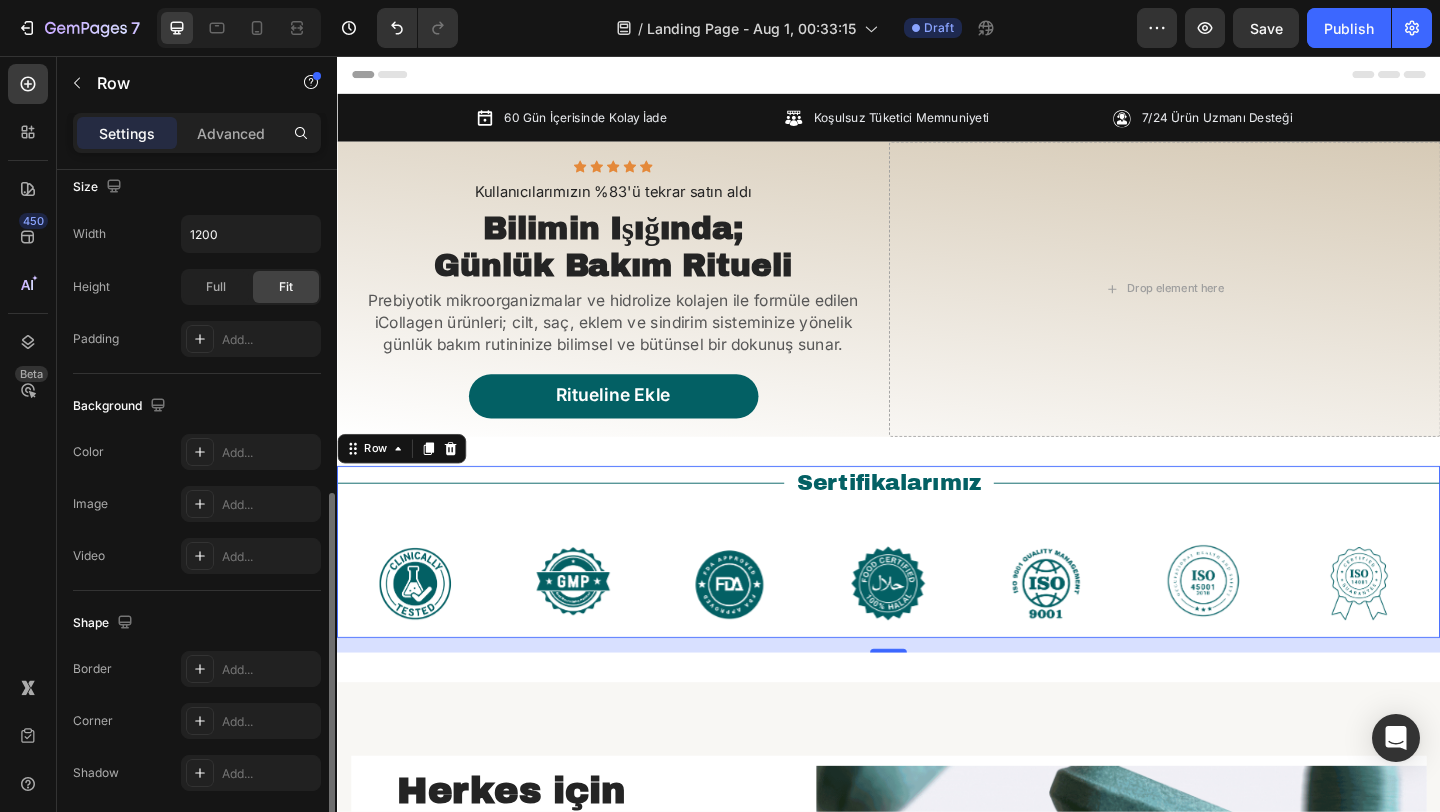 scroll, scrollTop: 521, scrollLeft: 0, axis: vertical 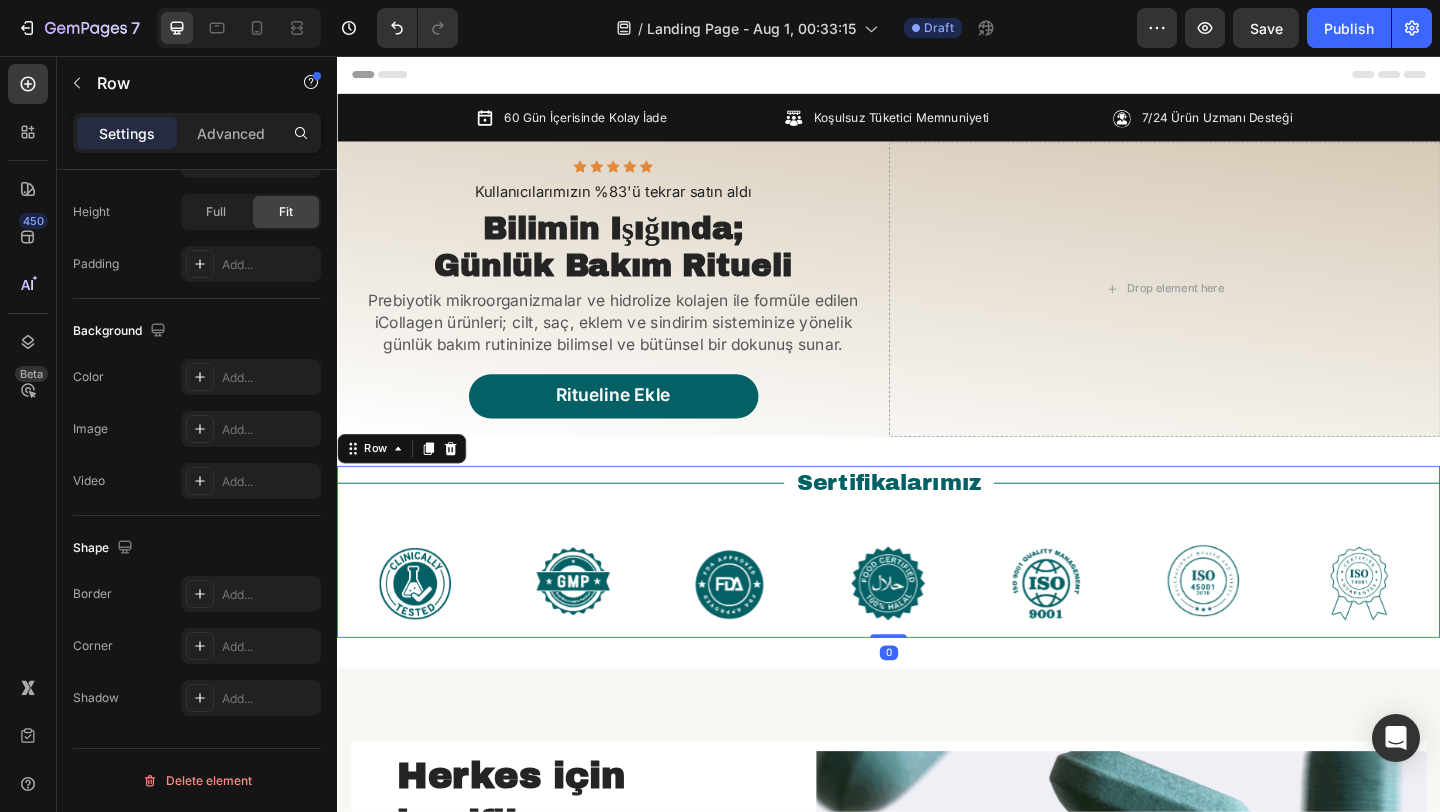 drag, startPoint x: 943, startPoint y: 699, endPoint x: 944, endPoint y: 678, distance: 21.023796 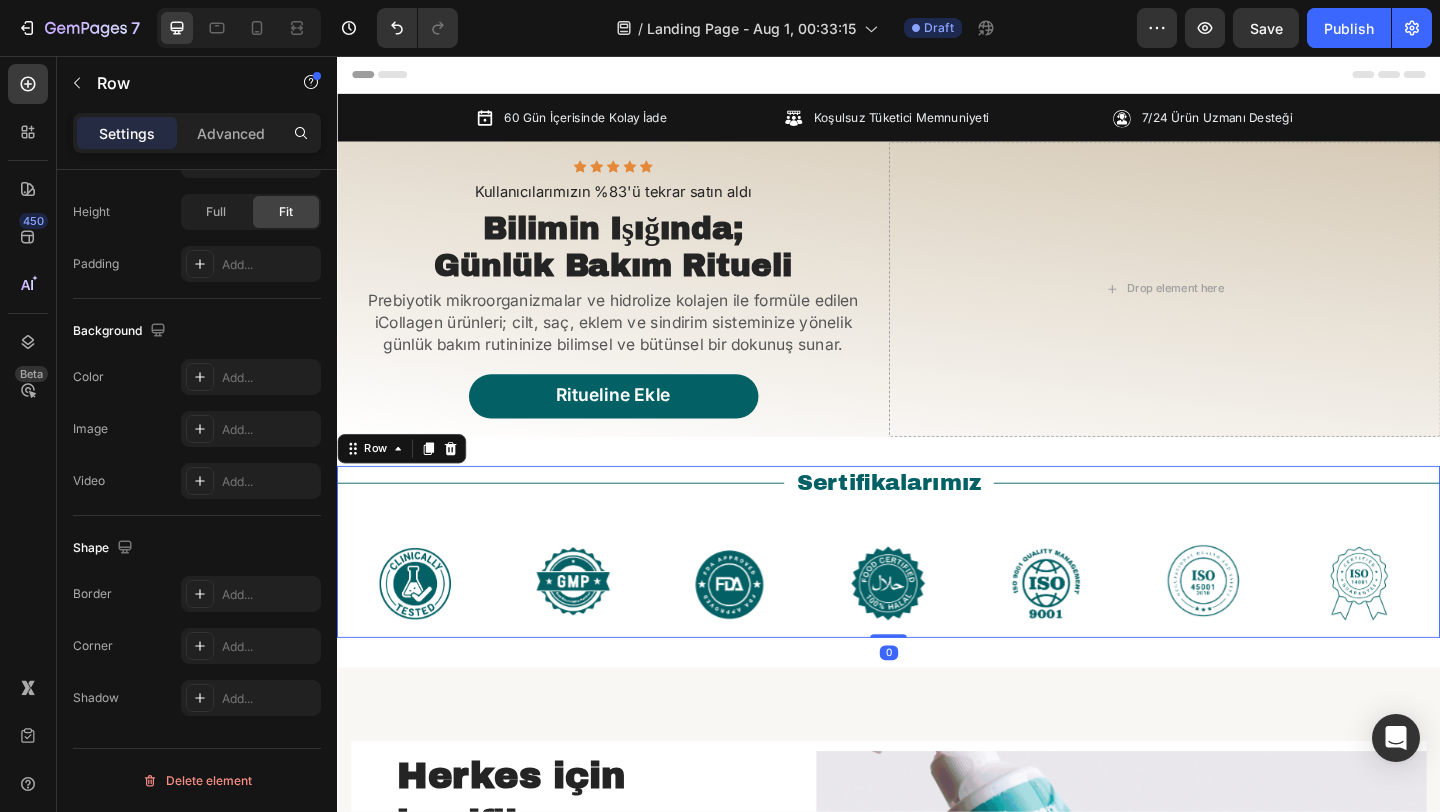 click on "Title Line Sertifikalarımız Text Block                Title Line Row Image Image Image Image Image Image Image Carousel Row   0" at bounding box center [937, 595] 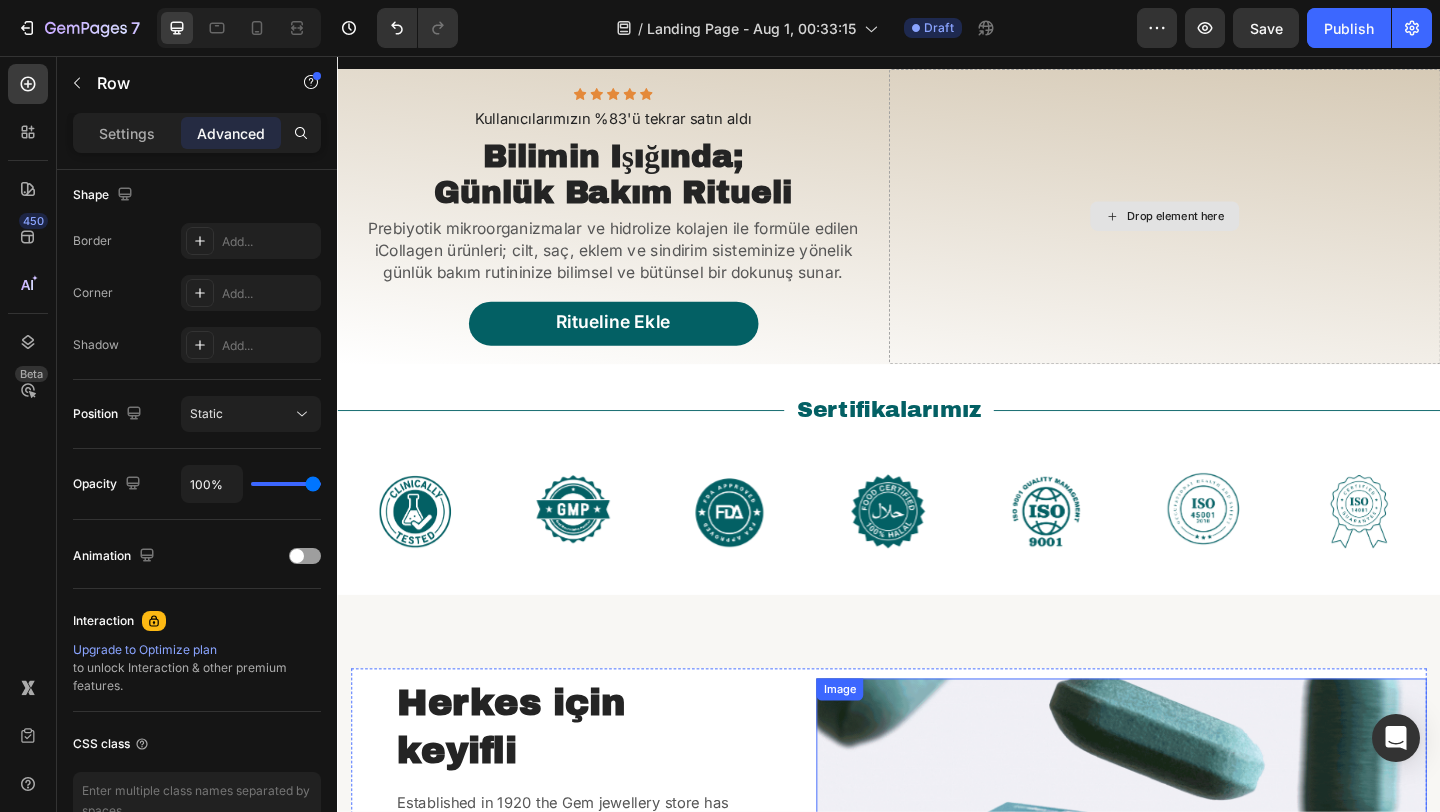scroll, scrollTop: 0, scrollLeft: 0, axis: both 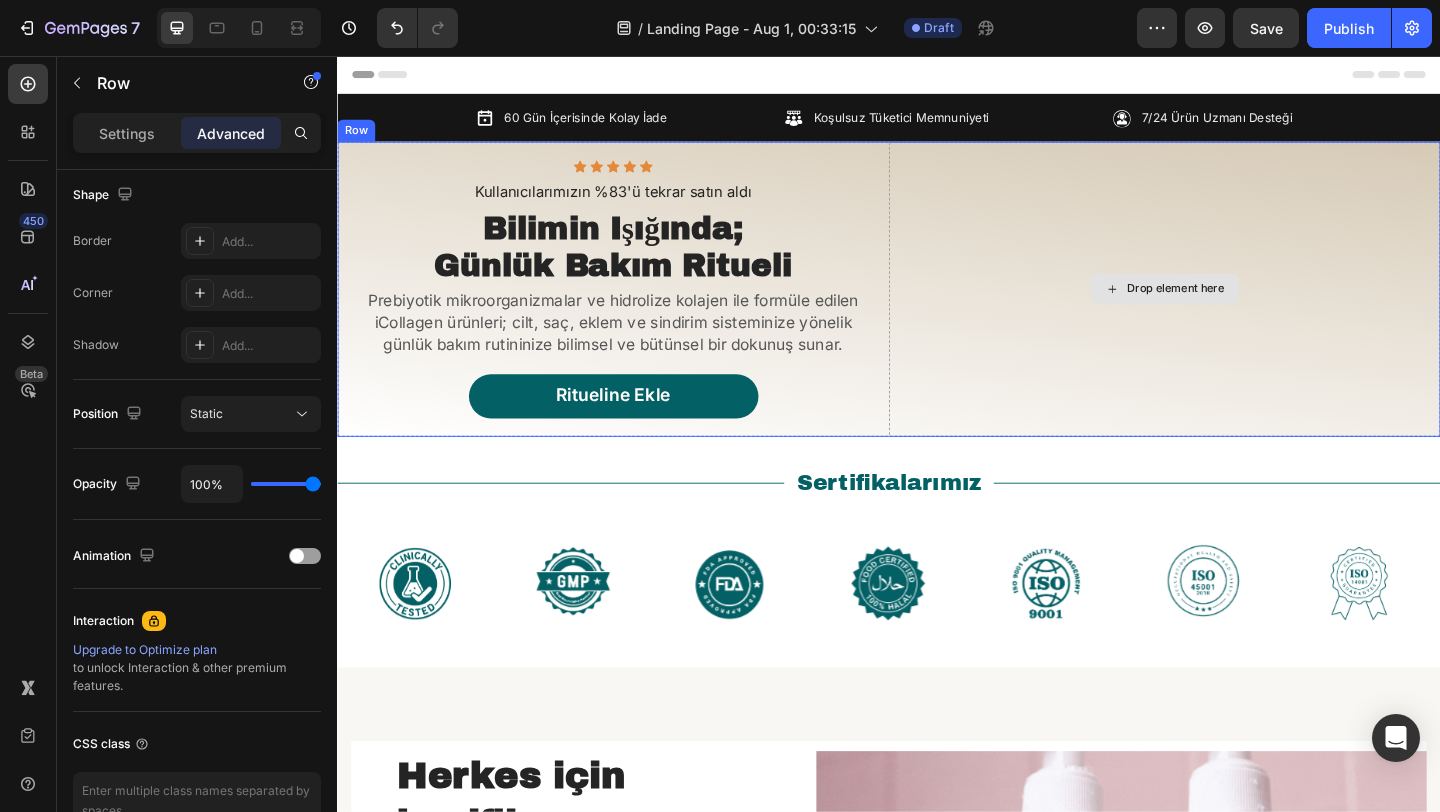 click on "Drop element here" at bounding box center [1249, 309] 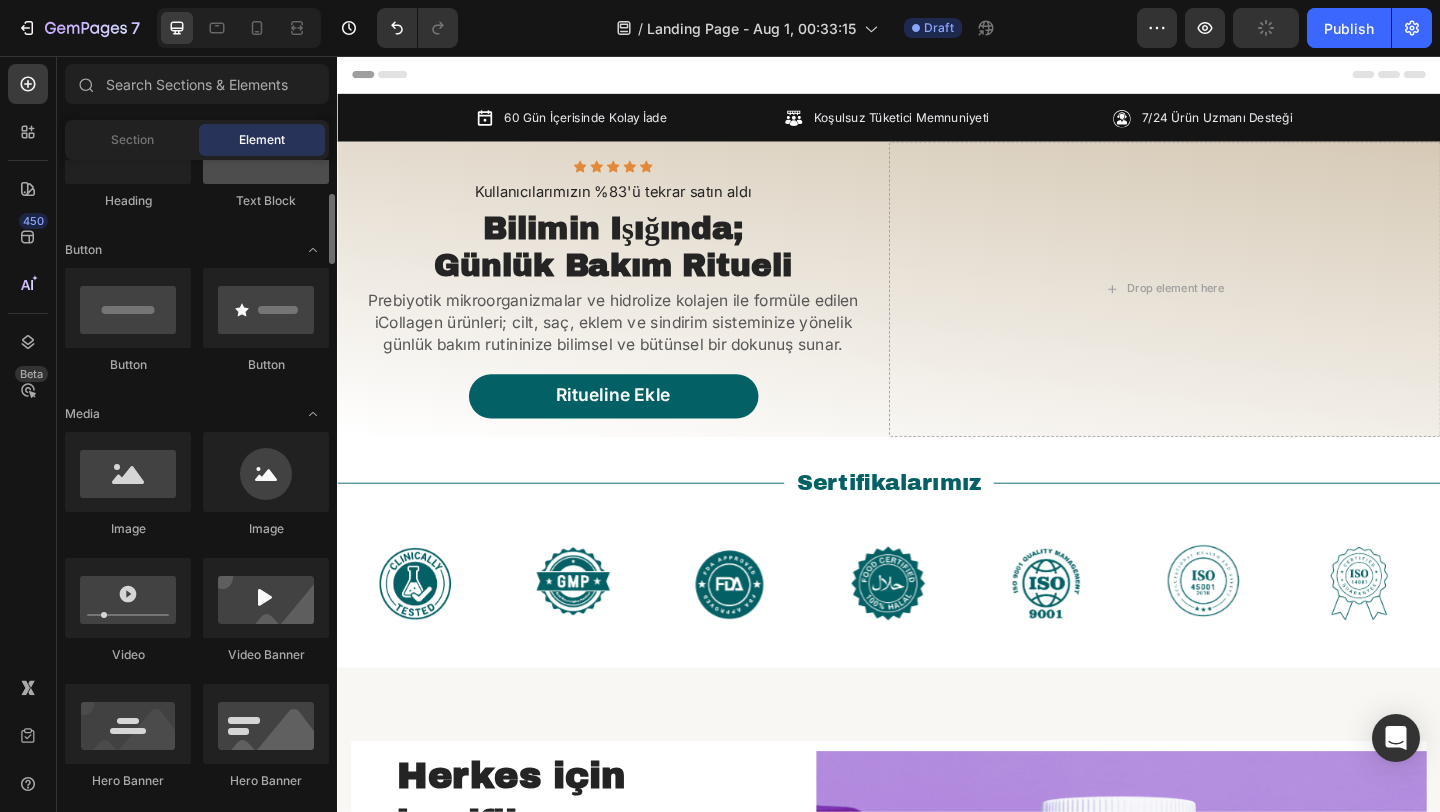 scroll, scrollTop: 392, scrollLeft: 0, axis: vertical 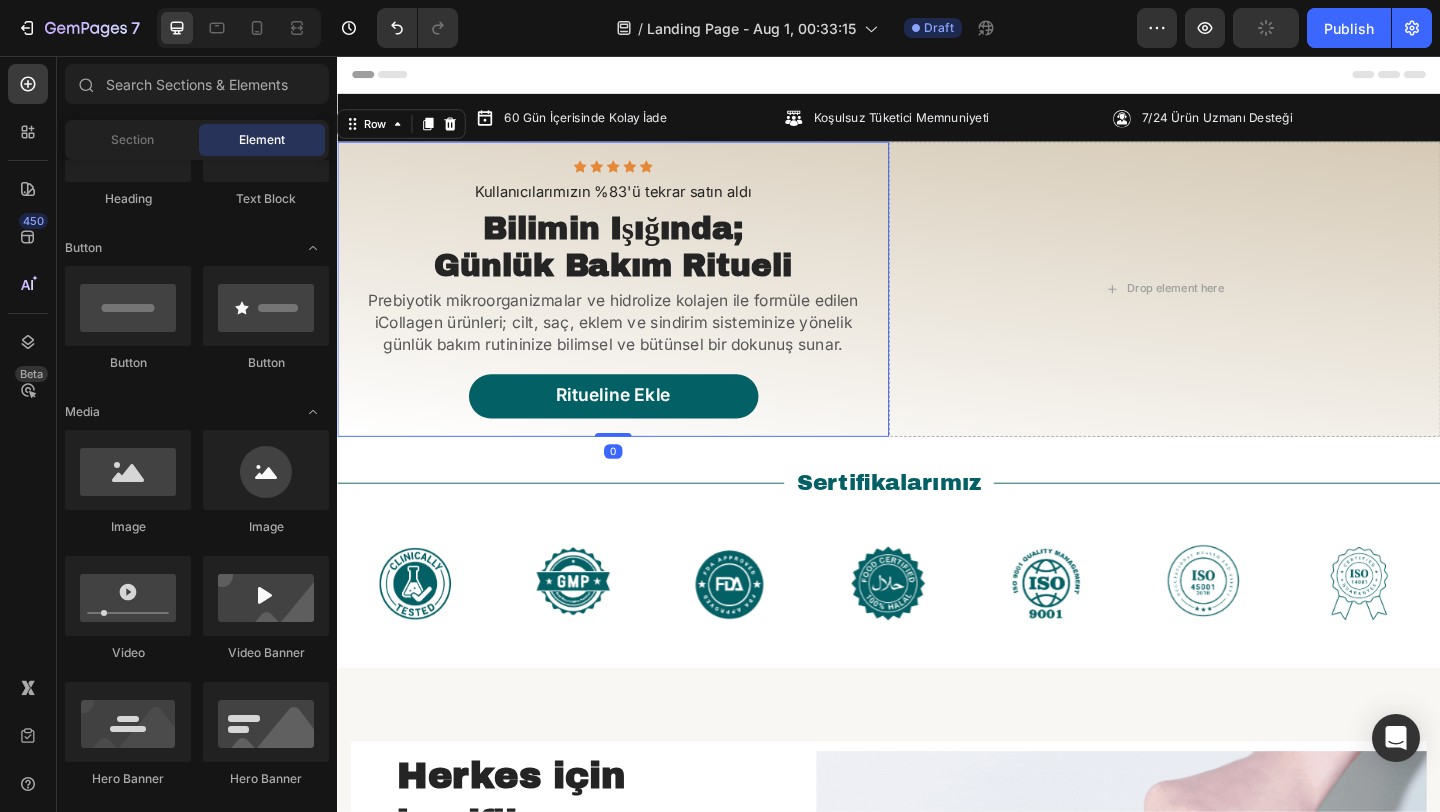 click on "Icon Icon Icon Icon Icon Icon List Row Kullanıcılarımızın %83'ü tekrar satın aldı Text Block Bilimin Işığında;  Günlük Bakım Ritueli Heading Prebiyotik mikroorganizmalar ve hidrolize kolajen ile formüle edilen iCollagen ürünleri; cilt, saç, eklem ve sindirim sisteminize yönelik günlük bakım rutininize bilimsel ve bütünsel bir dokunuş sunar. Text Block Ritueline Ekle Button" at bounding box center (637, 309) 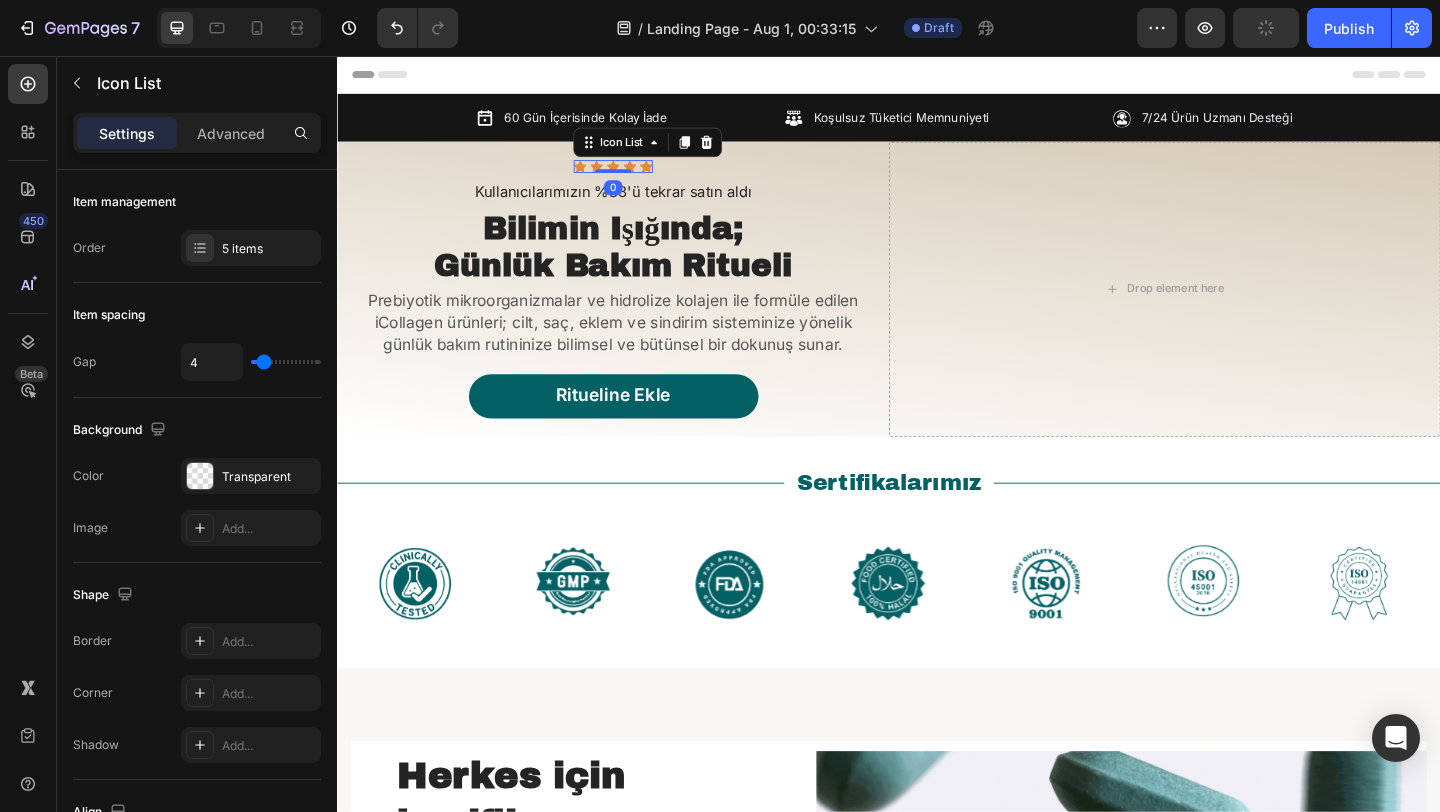 click on "Icon Icon Icon Icon Icon" at bounding box center (637, 176) 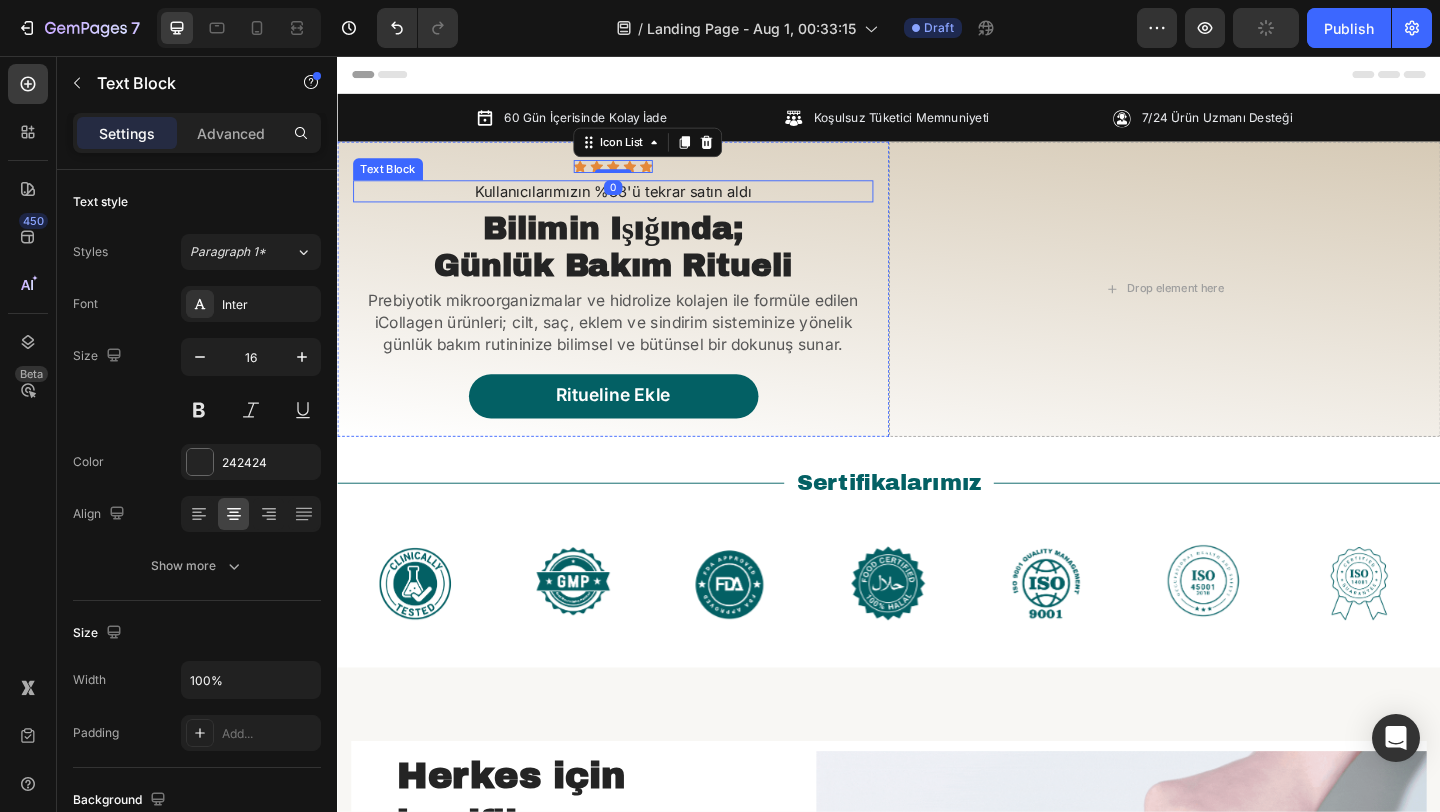 click on "Kullanıcılarımızın %83'ü tekrar satın aldı" at bounding box center [637, 203] 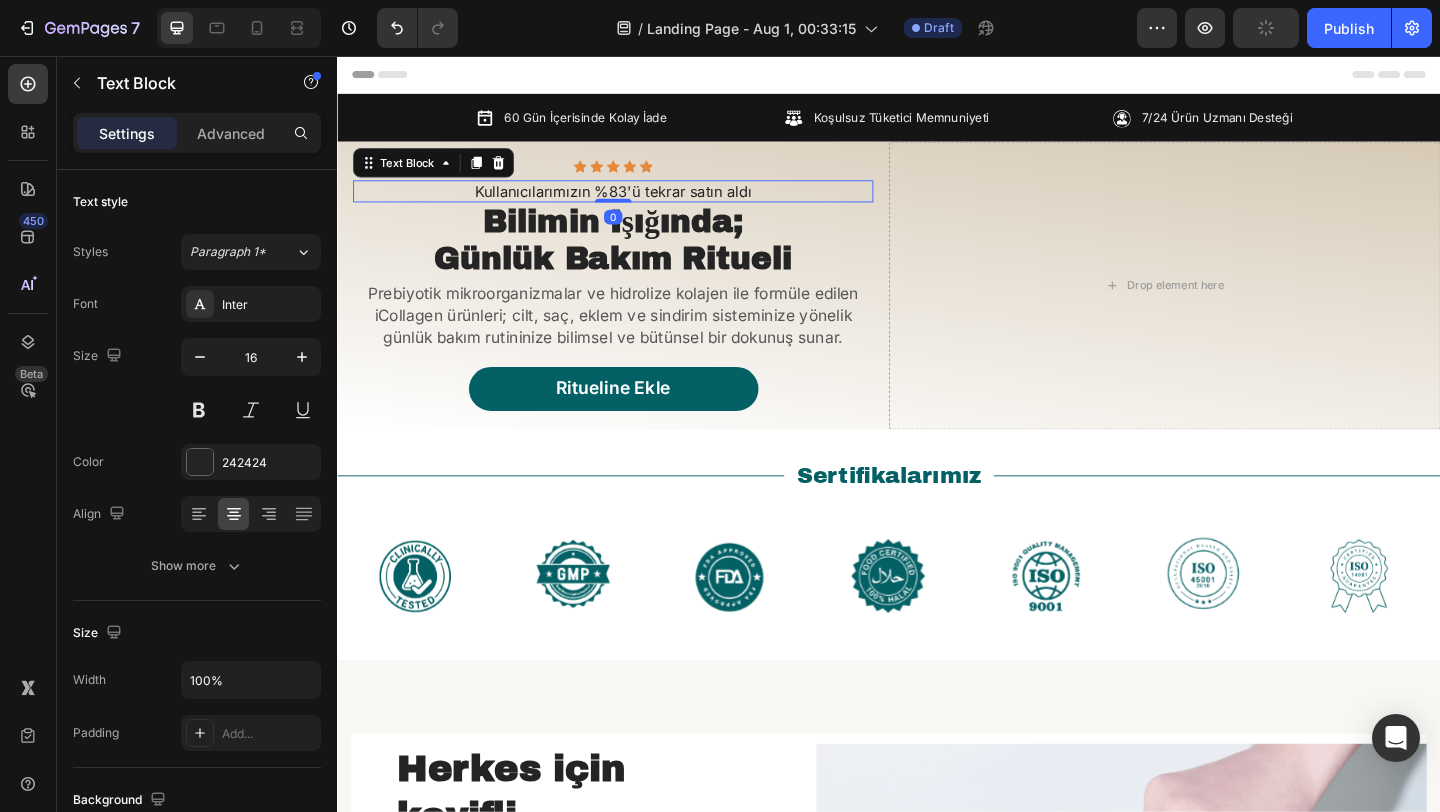 drag, startPoint x: 644, startPoint y: 222, endPoint x: 645, endPoint y: 175, distance: 47.010635 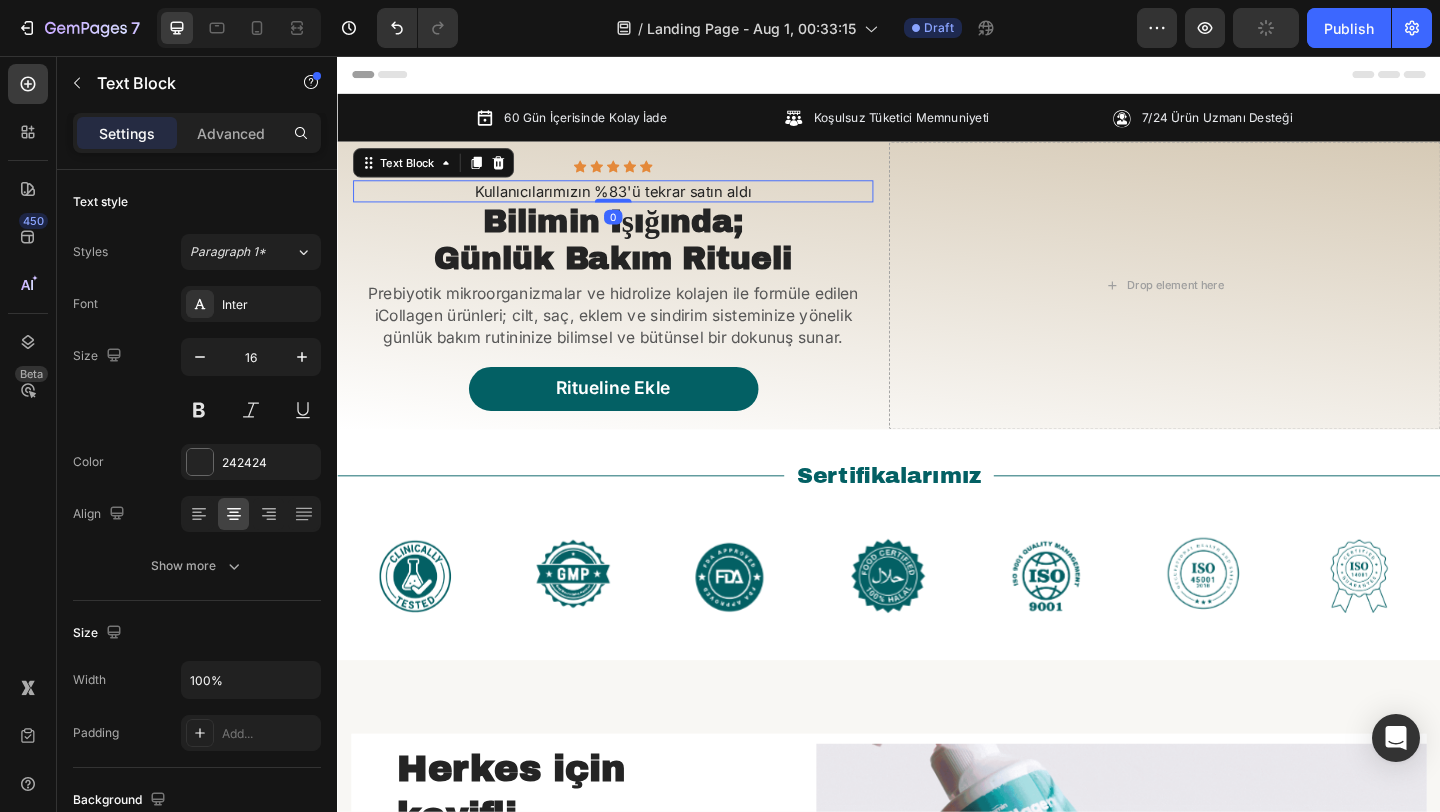 click on "Icon Icon Icon Icon Icon Icon List Row Kullanıcılarımızın %83'ü tekrar satın aldı Text Block   0 Bilimin Işığında;  Günlük Bakım Ritueli Heading Prebiyotik mikroorganizmalar ve hidrolize kolajen ile formüle edilen iCollagen ürünleri; cilt, saç, eklem ve sindirim sisteminize yönelik günlük bakım rutininize bilimsel ve bütünsel bir dokunuş sunar. Text Block Ritueline Ekle Button" at bounding box center (637, 305) 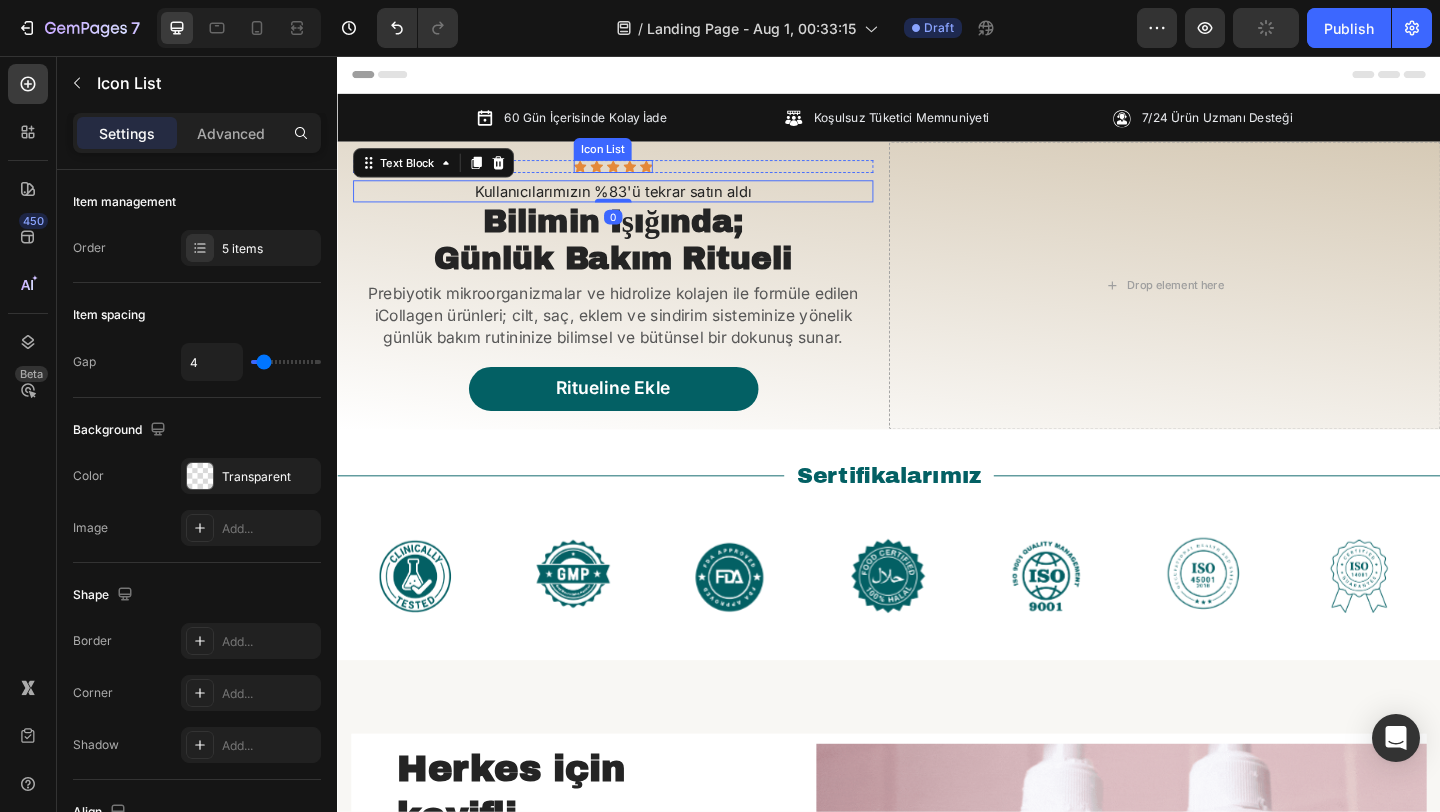 click on "Icon Icon Icon Icon Icon" at bounding box center [637, 176] 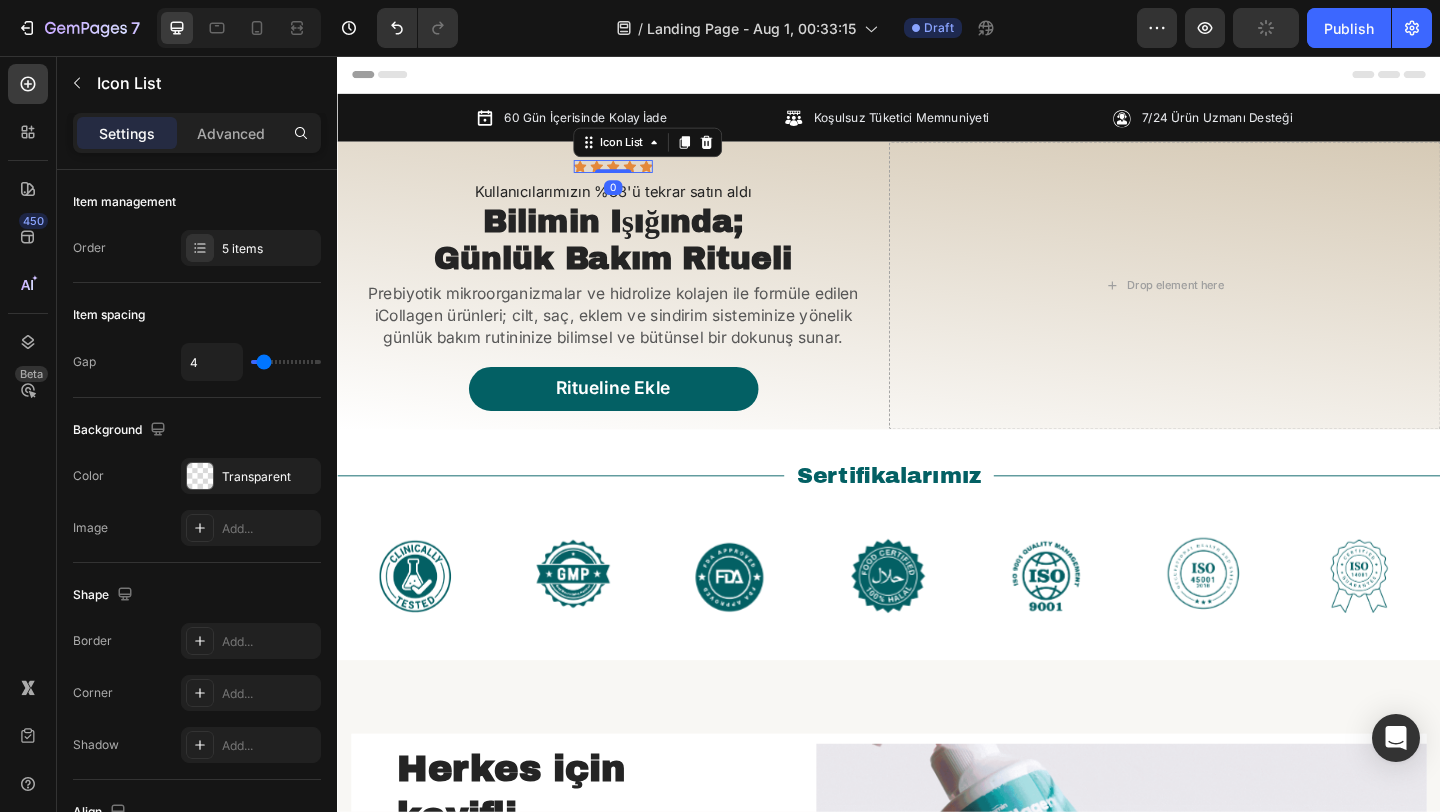 drag, startPoint x: 644, startPoint y: 181, endPoint x: 673, endPoint y: 69, distance: 115.69356 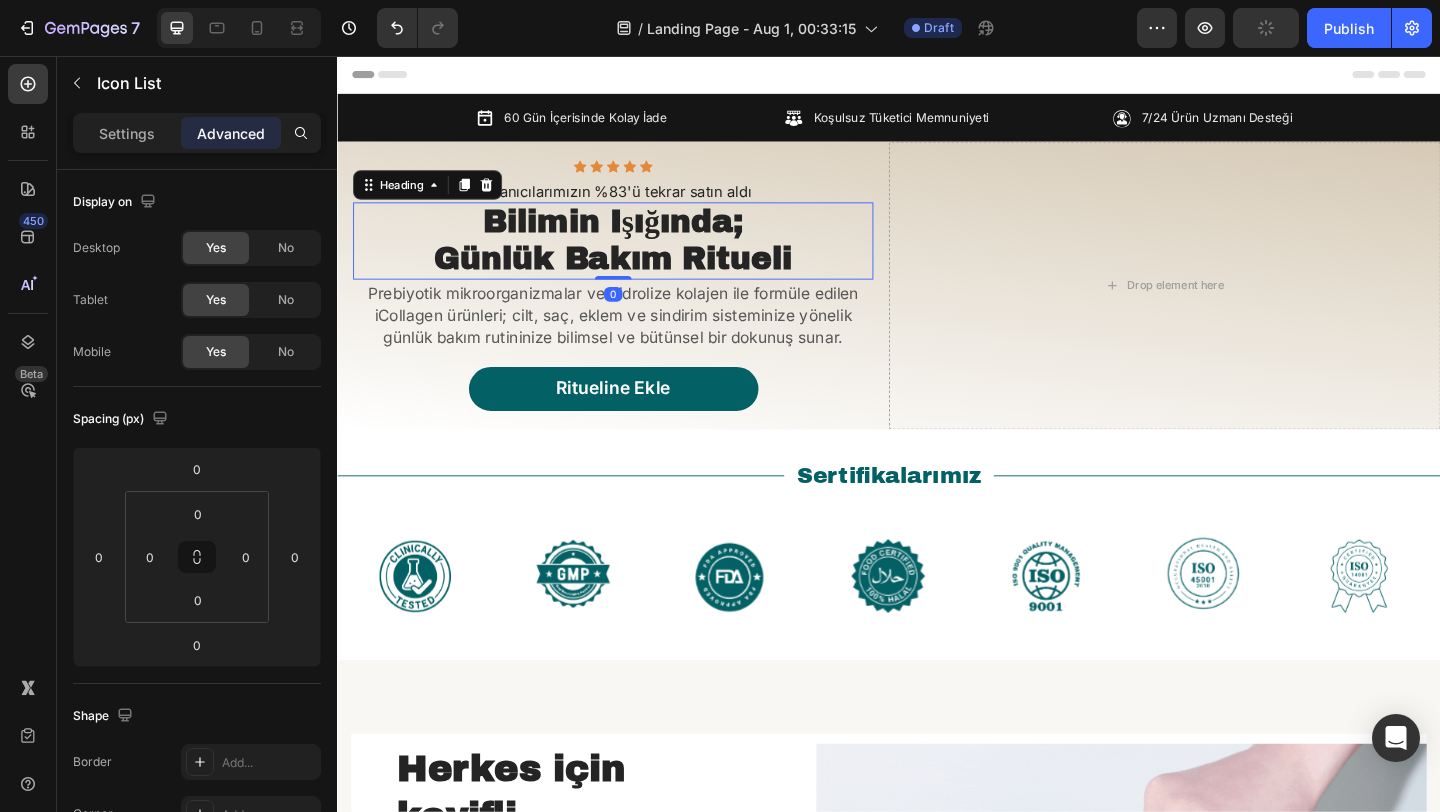 click on "Günlük Bakım Ritueli" at bounding box center (637, 275) 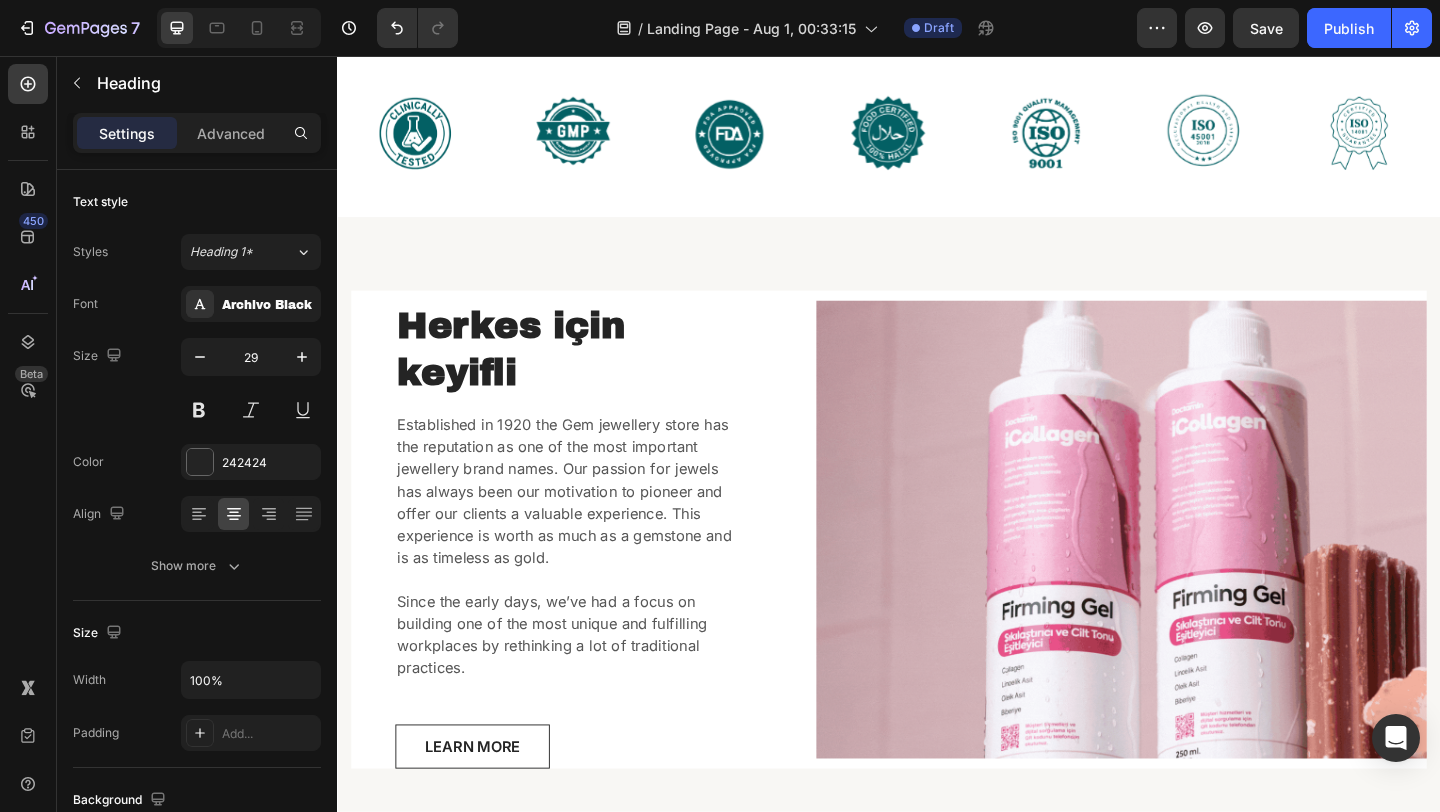 scroll, scrollTop: 467, scrollLeft: 0, axis: vertical 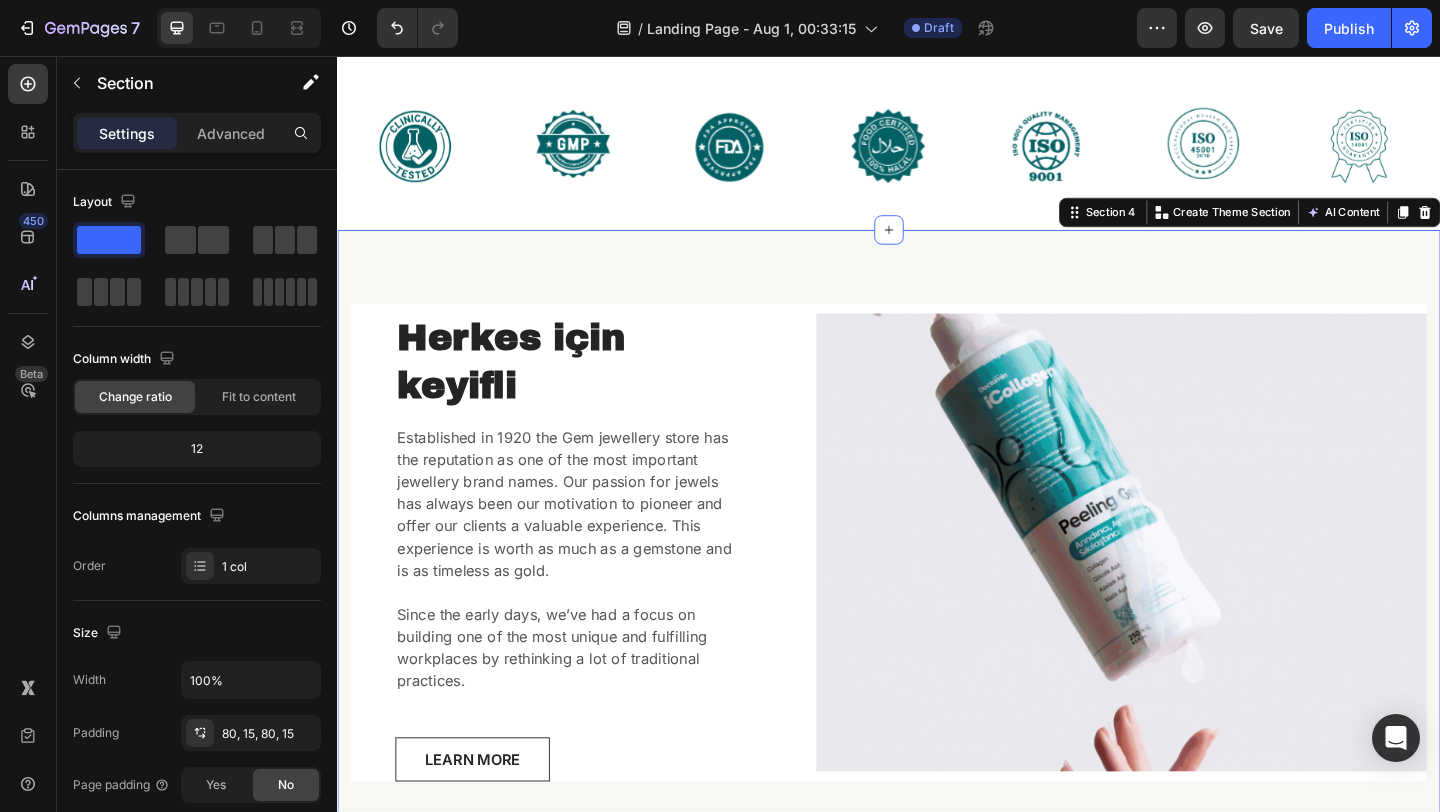 click on "Herkes için keyifli Heading Established in 1920 the Gem jewellery store has the reputation as one of the most important jewellery brand names. Our passion for jewels has always been our motivation to pioneer and offer our clients a valuable experience. This experience is worth as much as a gemstone and is as timeless as gold.  Since the early days, we’ve had a focus on building one of the most unique and fulfilling workplaces by rethinking a lot of traditional practices. Text block LEARN MORE Button Row Image Row Section 4   You can create reusable sections Create Theme Section AI Content Write with GemAI What would you like to describe here? Tone and Voice Persuasive Product Getting products... Show more Generate" at bounding box center (937, 585) 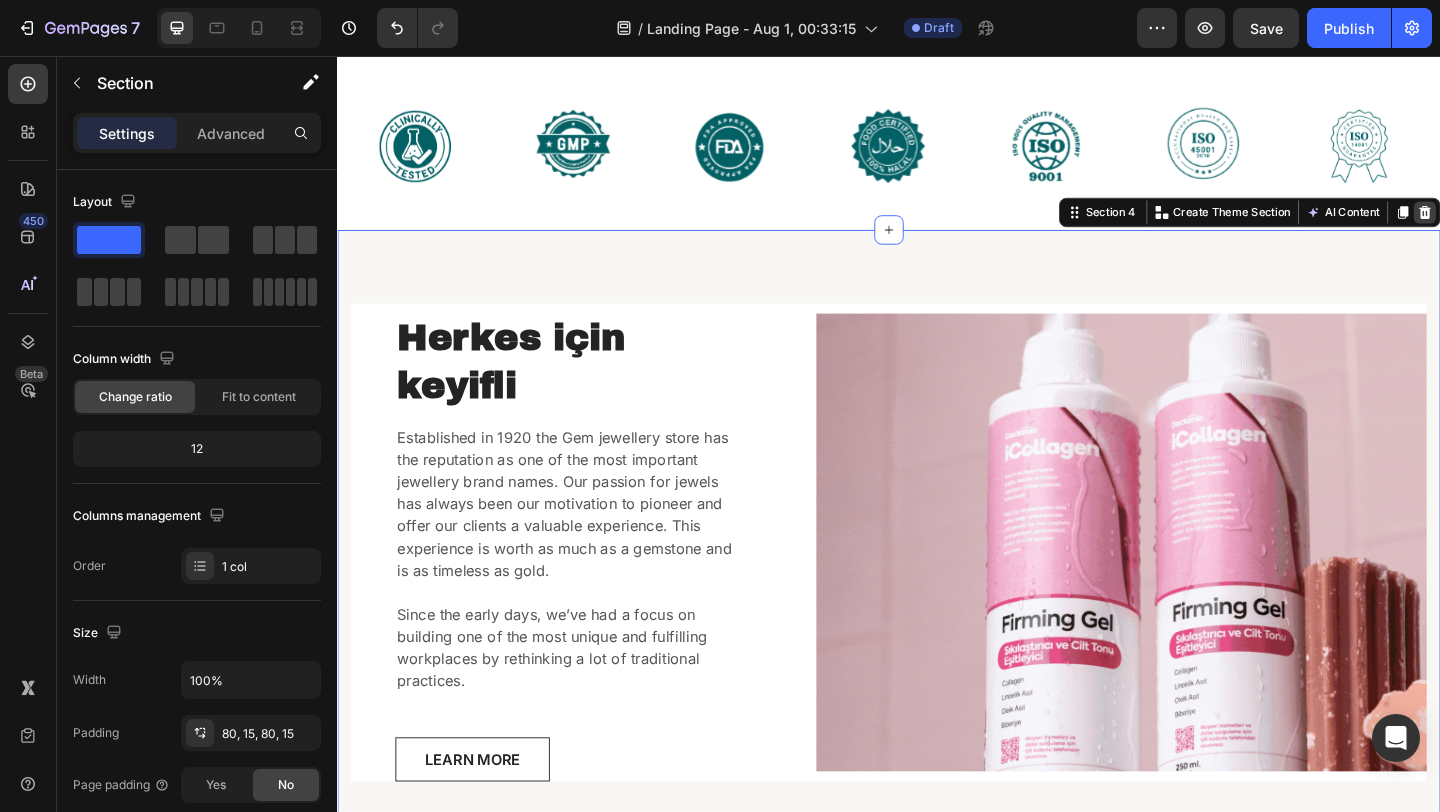 click 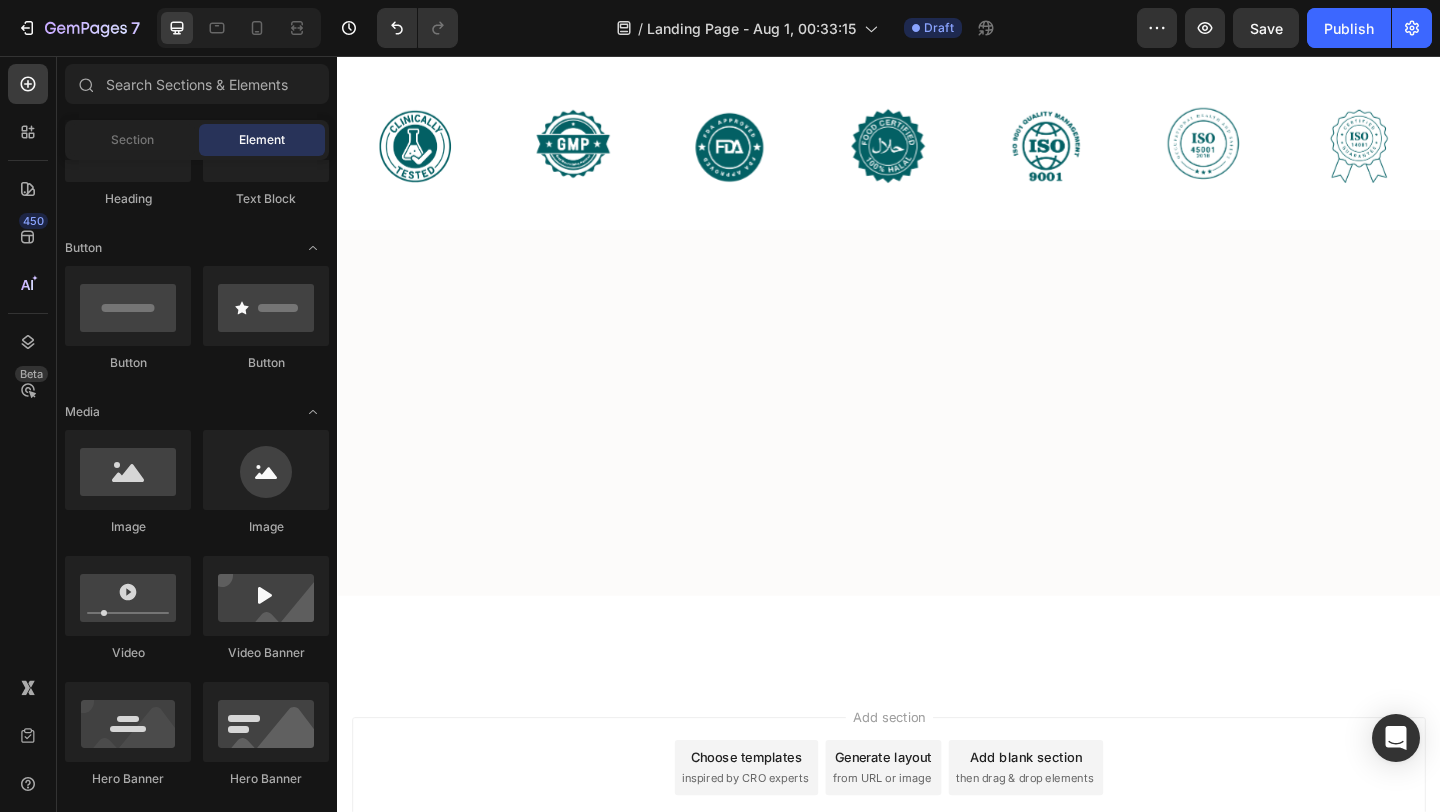click at bounding box center (937, 460) 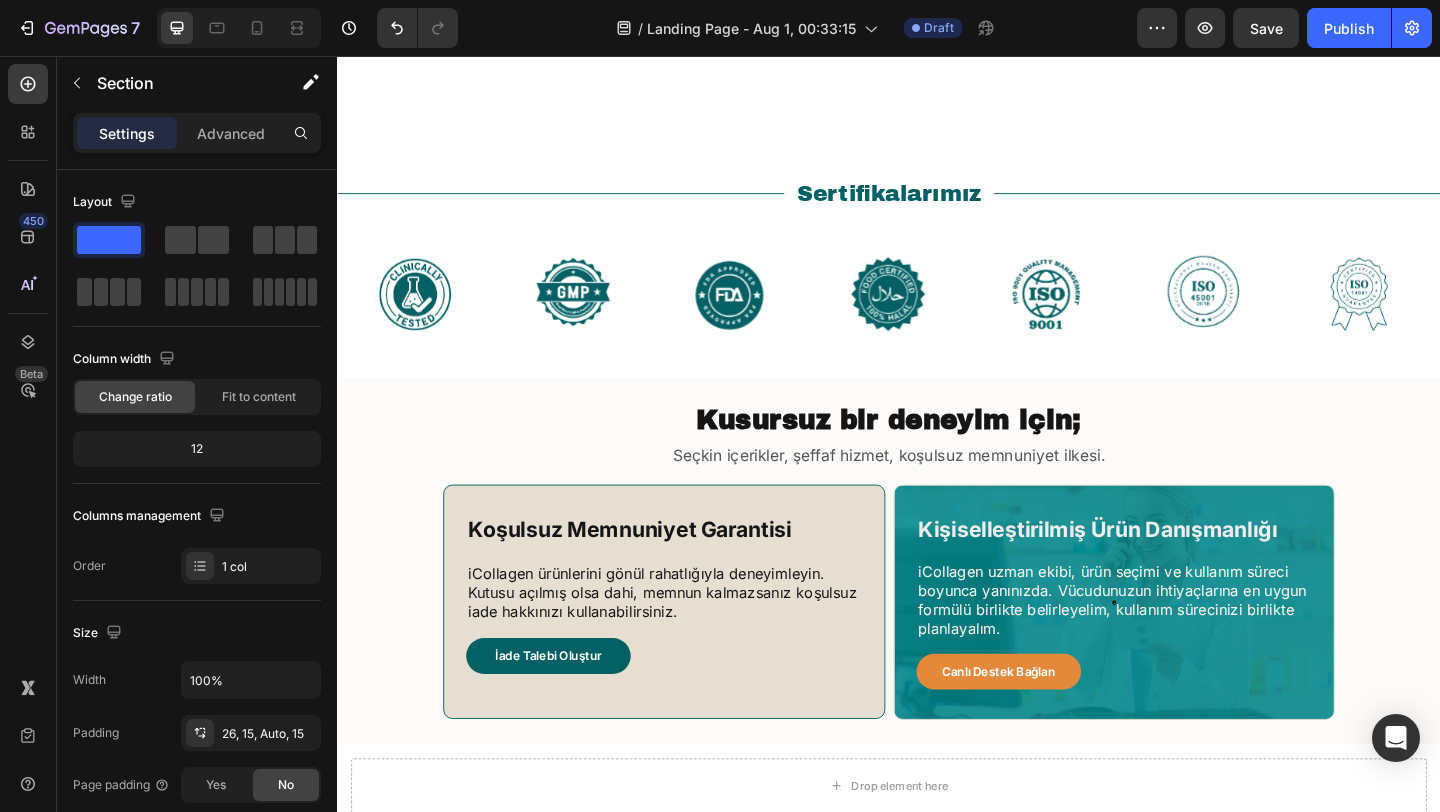 scroll, scrollTop: 514, scrollLeft: 0, axis: vertical 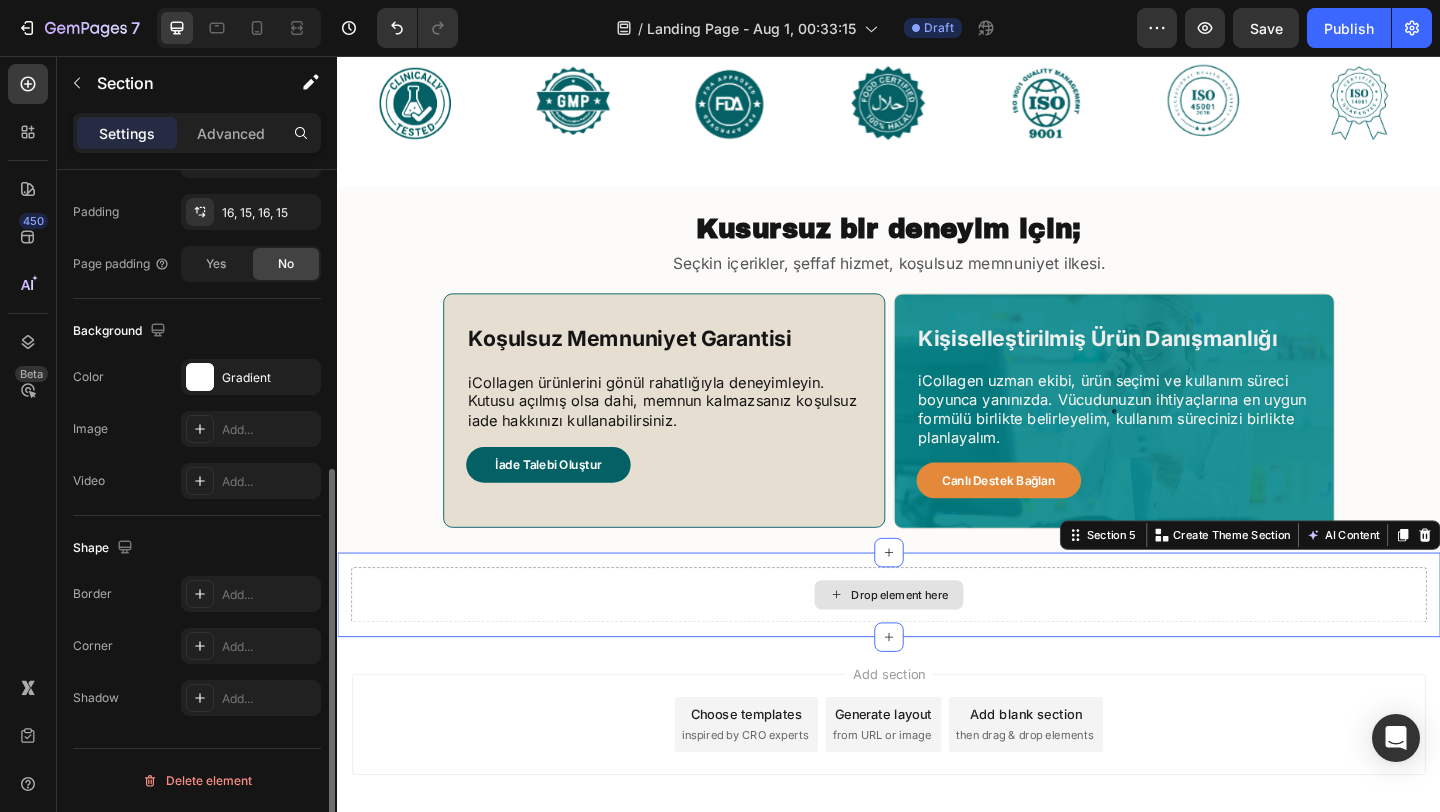 click on "Drop element here" at bounding box center [937, 642] 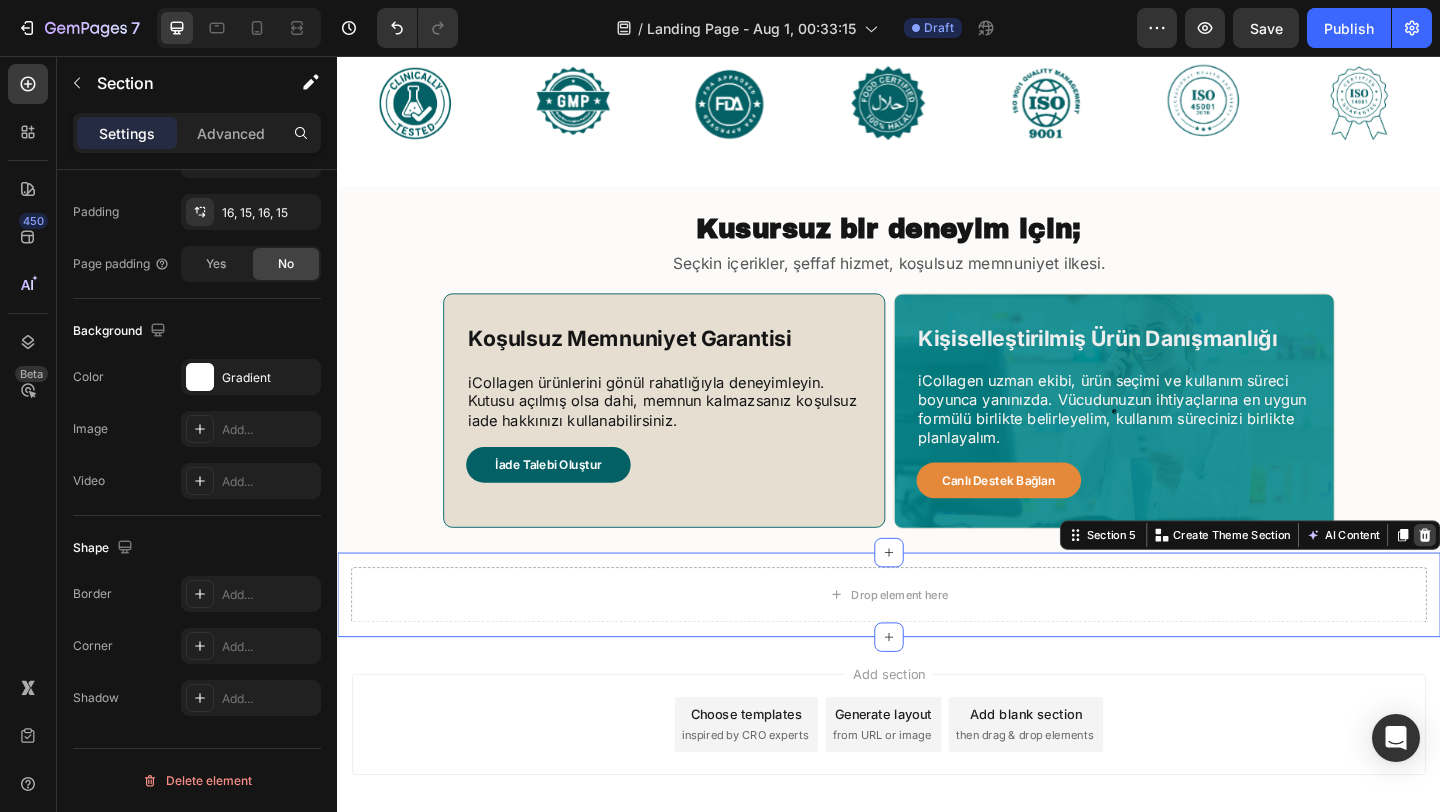 click 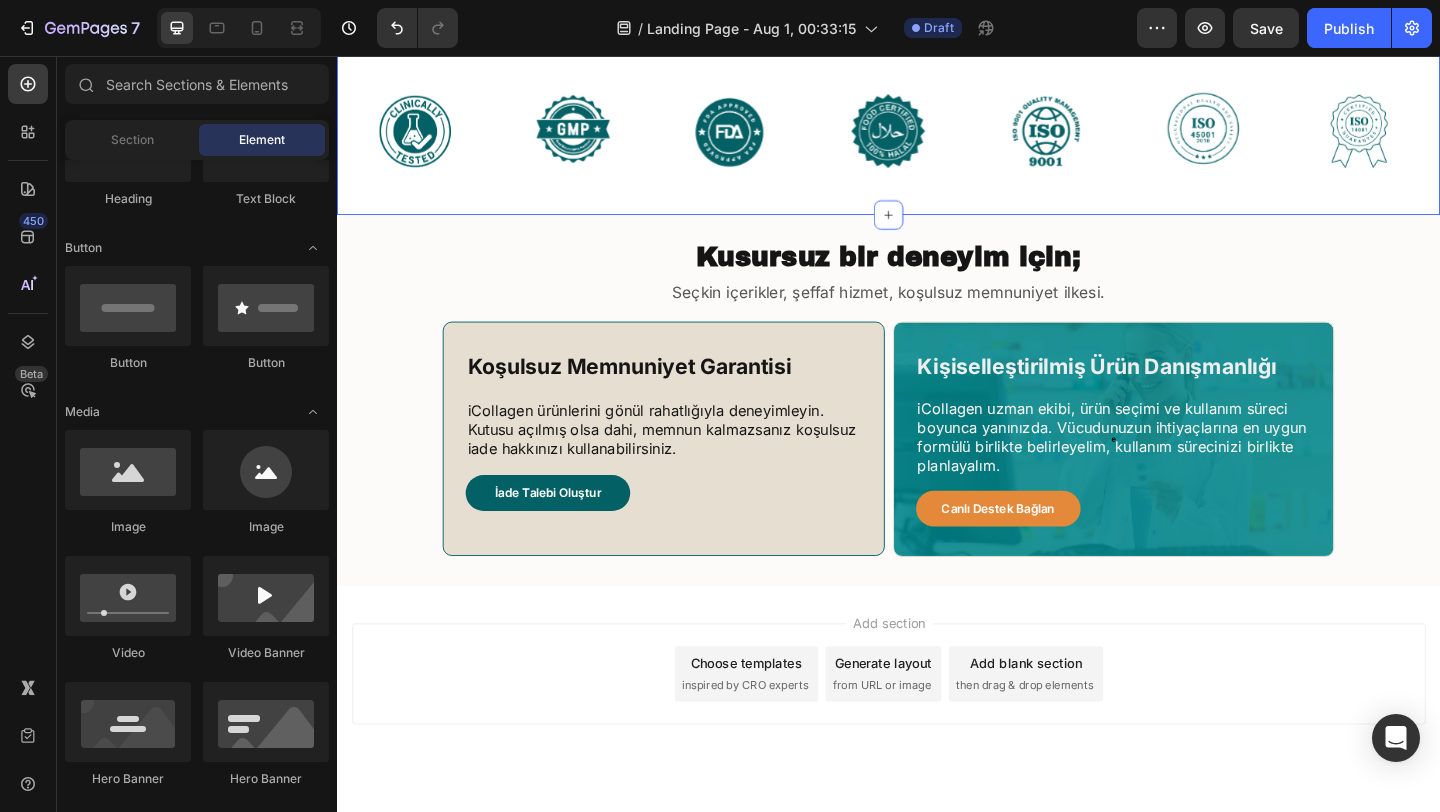 scroll, scrollTop: 525, scrollLeft: 0, axis: vertical 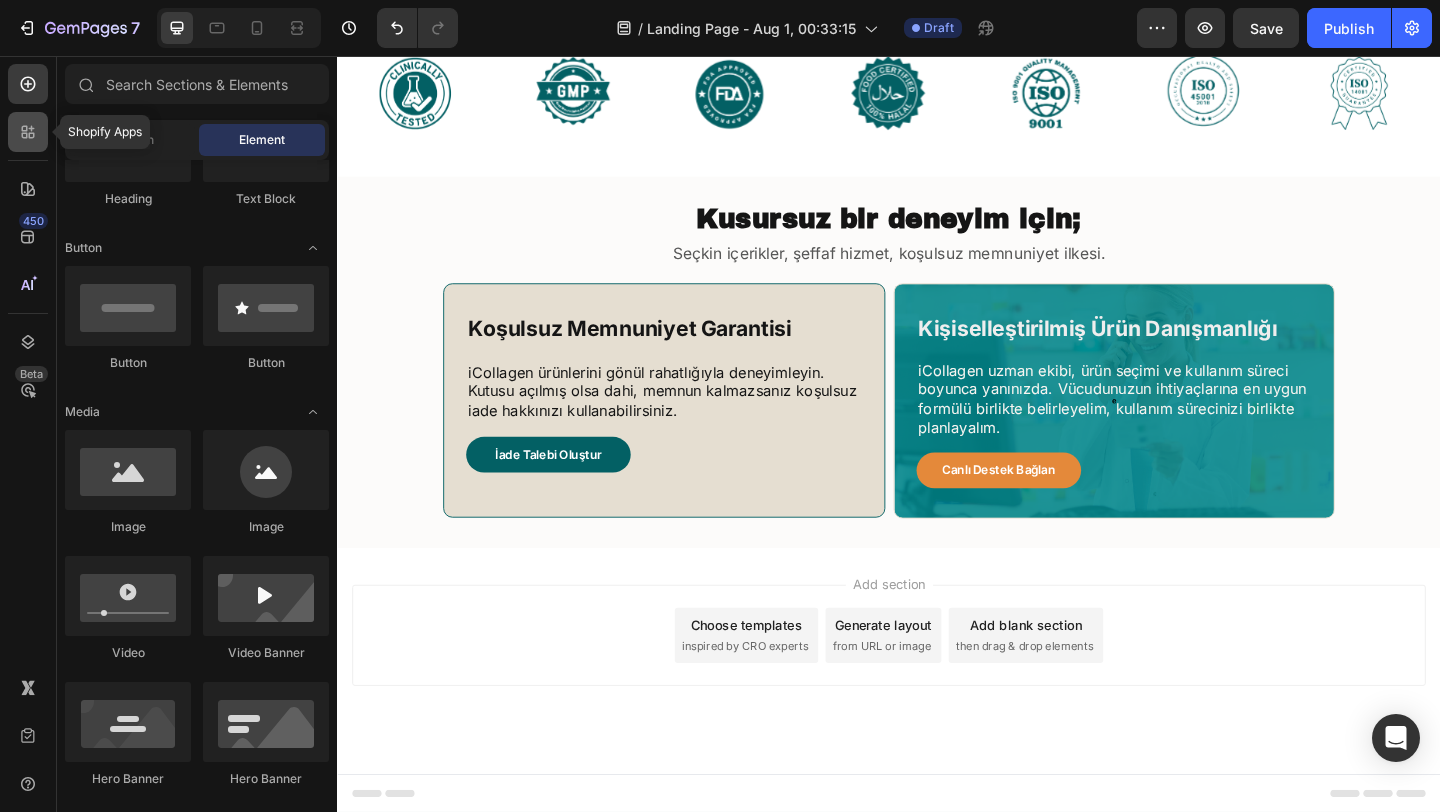 click 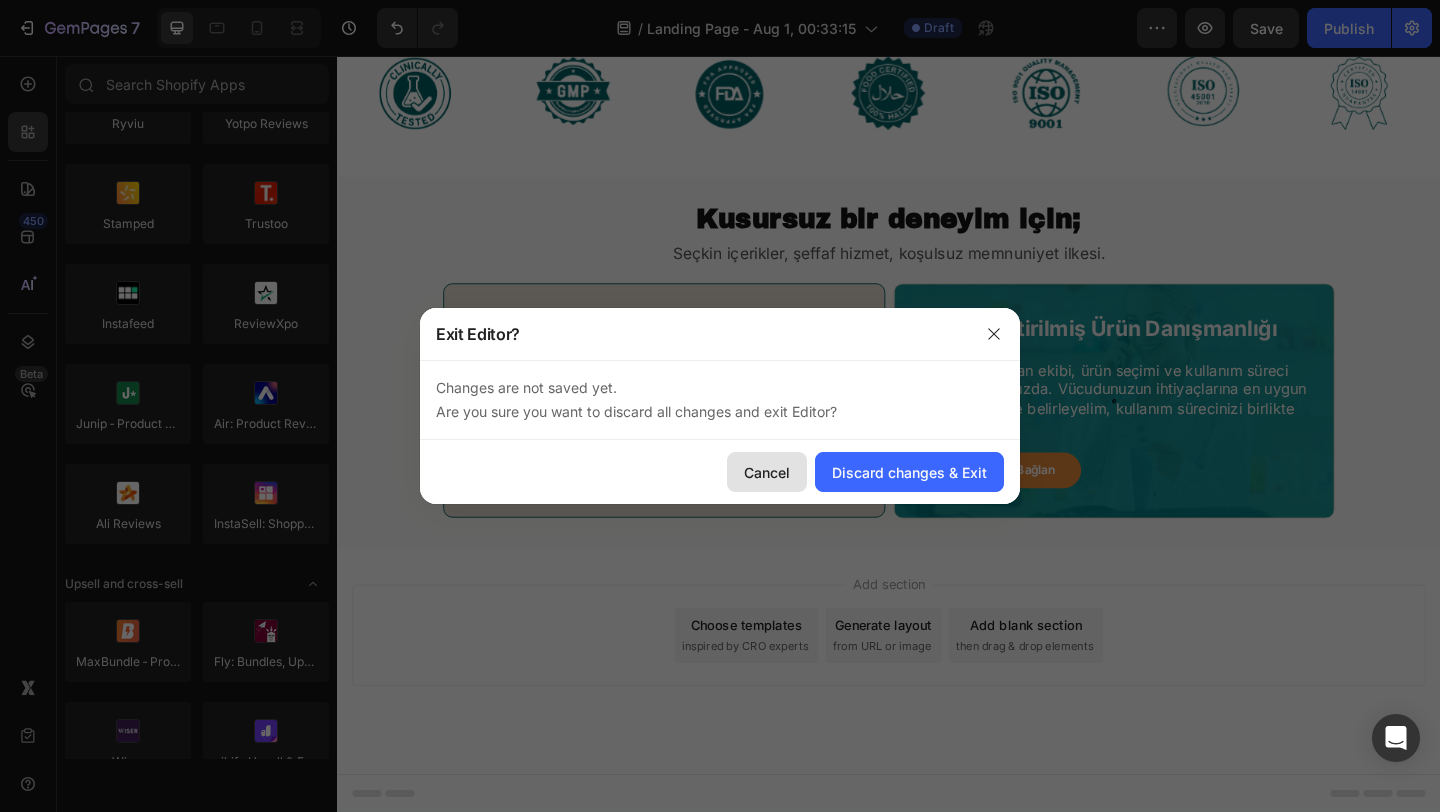 click on "Cancel" at bounding box center (767, 472) 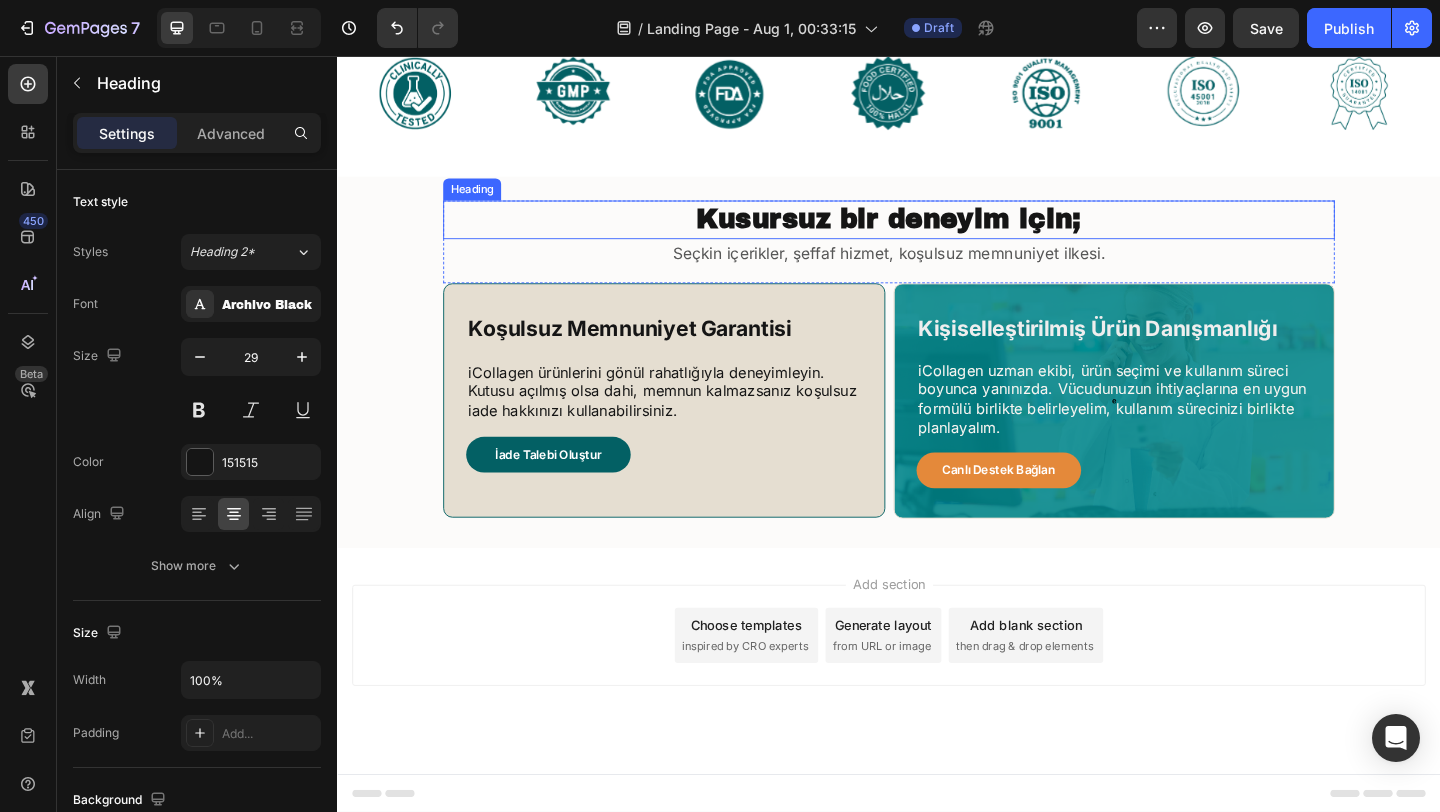 click on "Kusursuz bir deneyim için;" at bounding box center [937, 234] 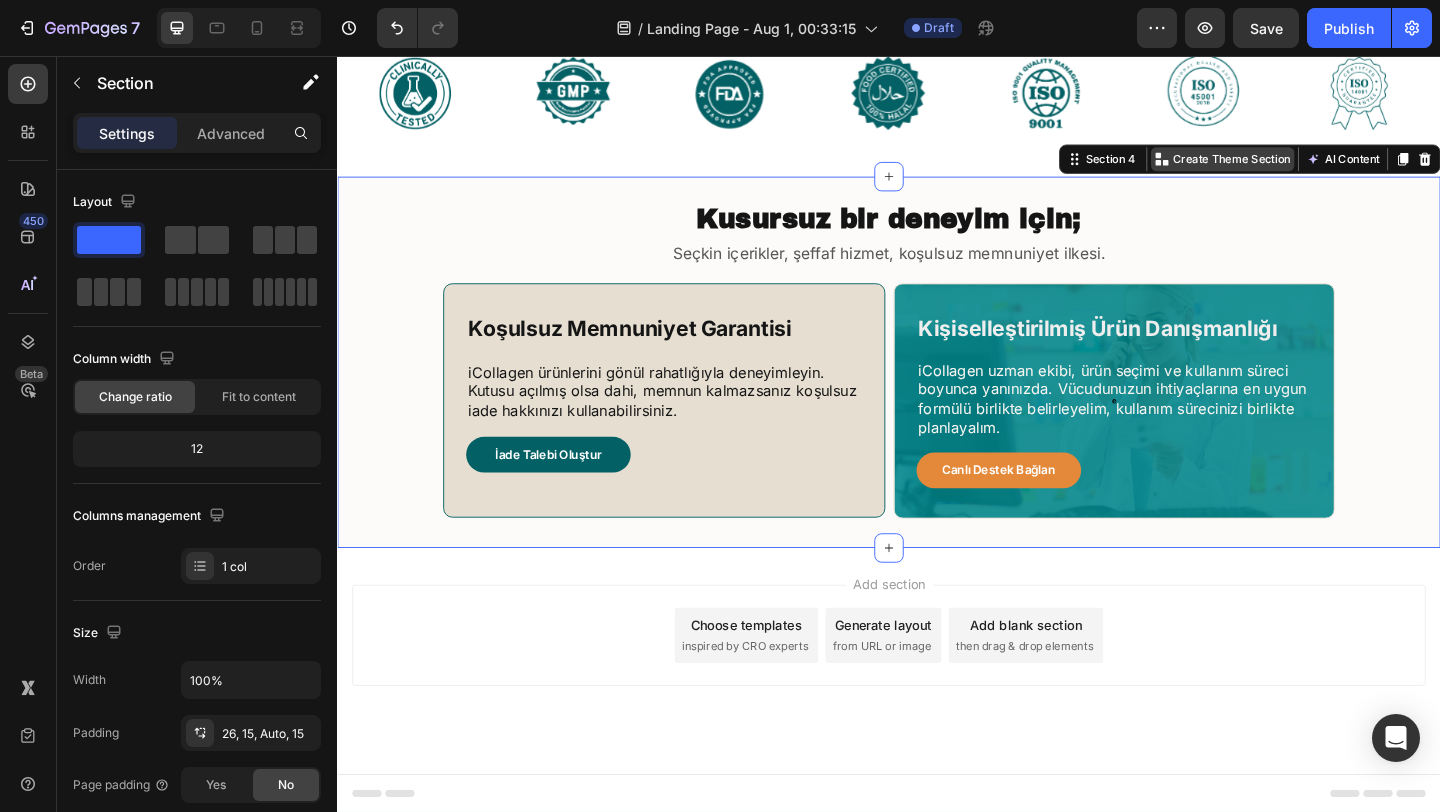 click on "Create Theme Section" at bounding box center (1310, 168) 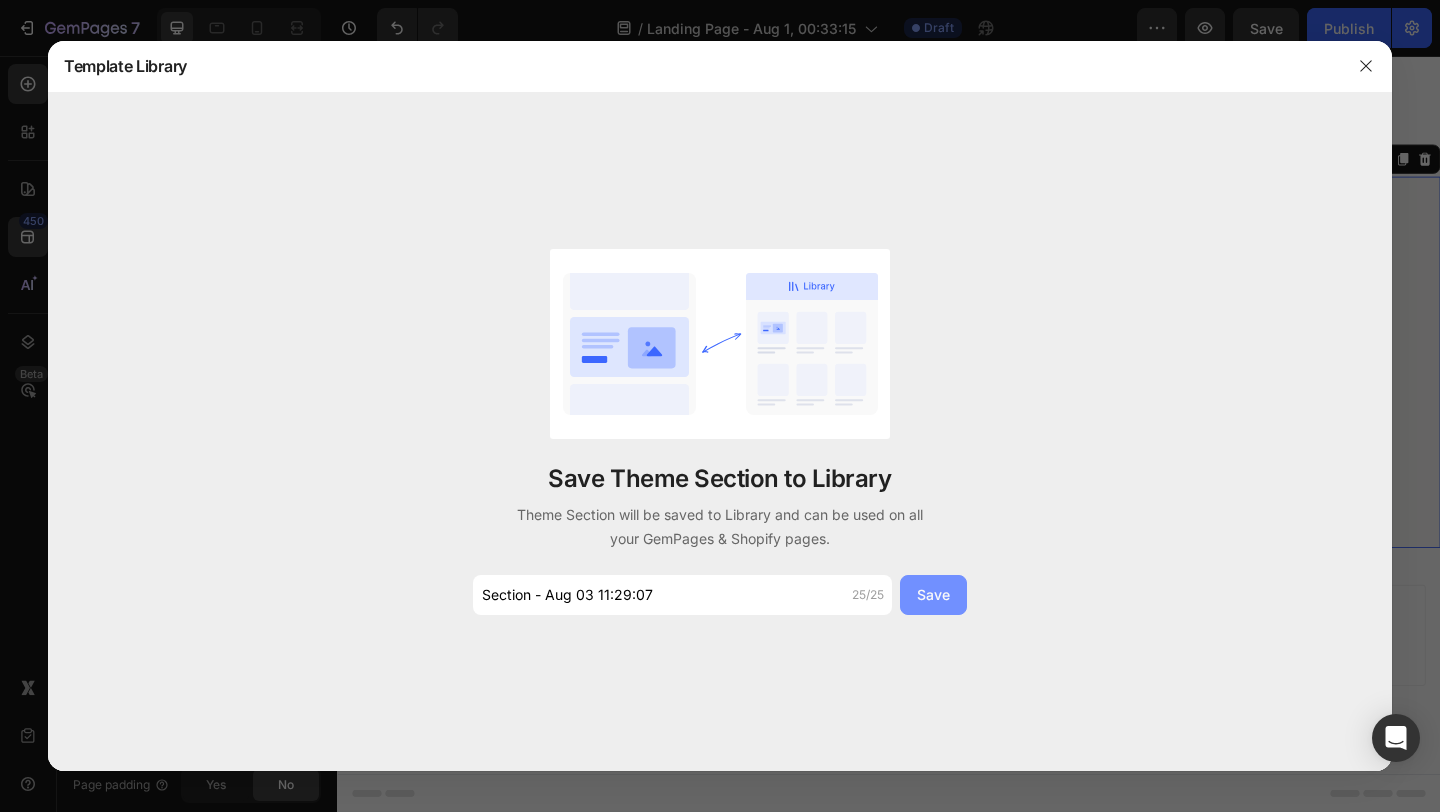 click on "Save" at bounding box center (933, 594) 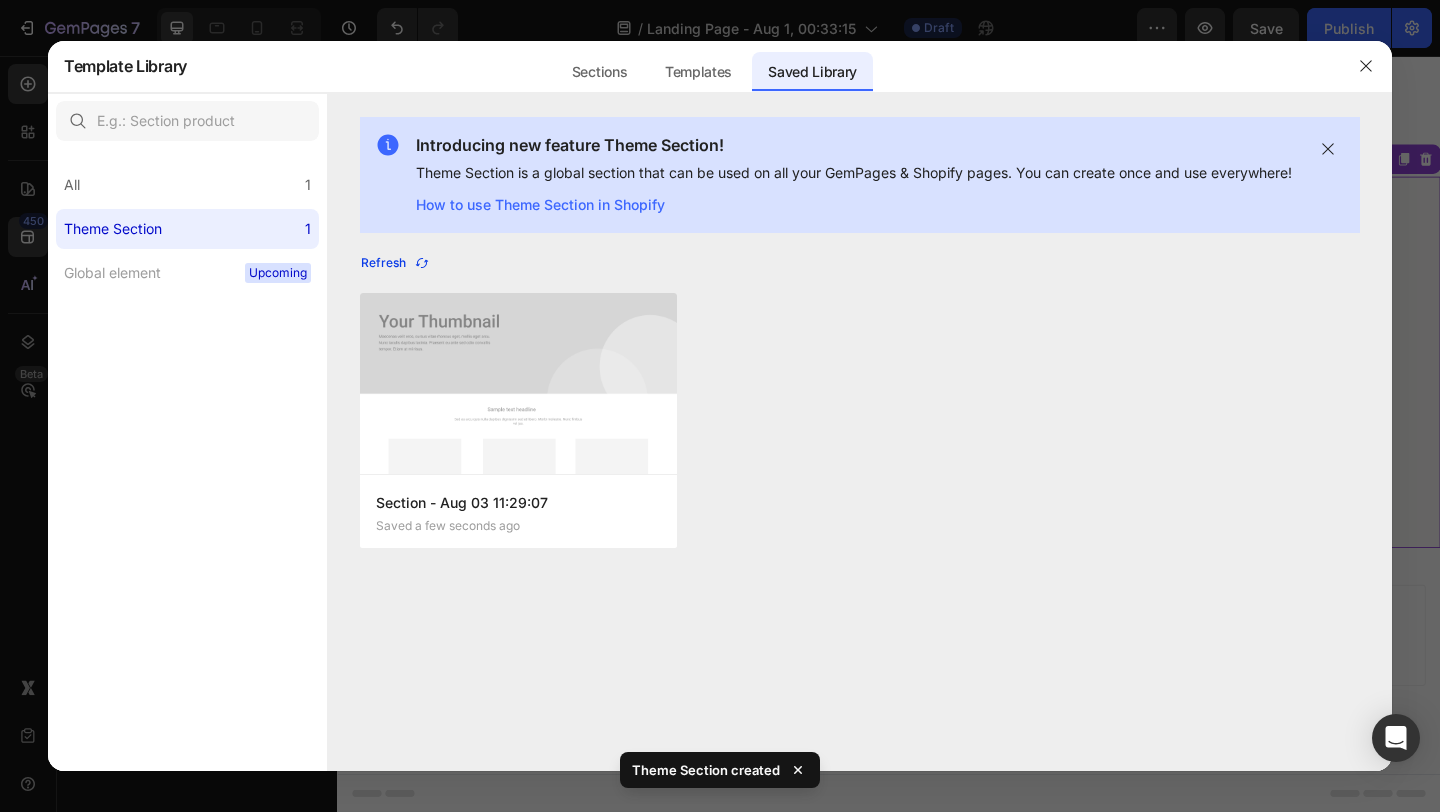click on "Refresh" at bounding box center (395, 263) 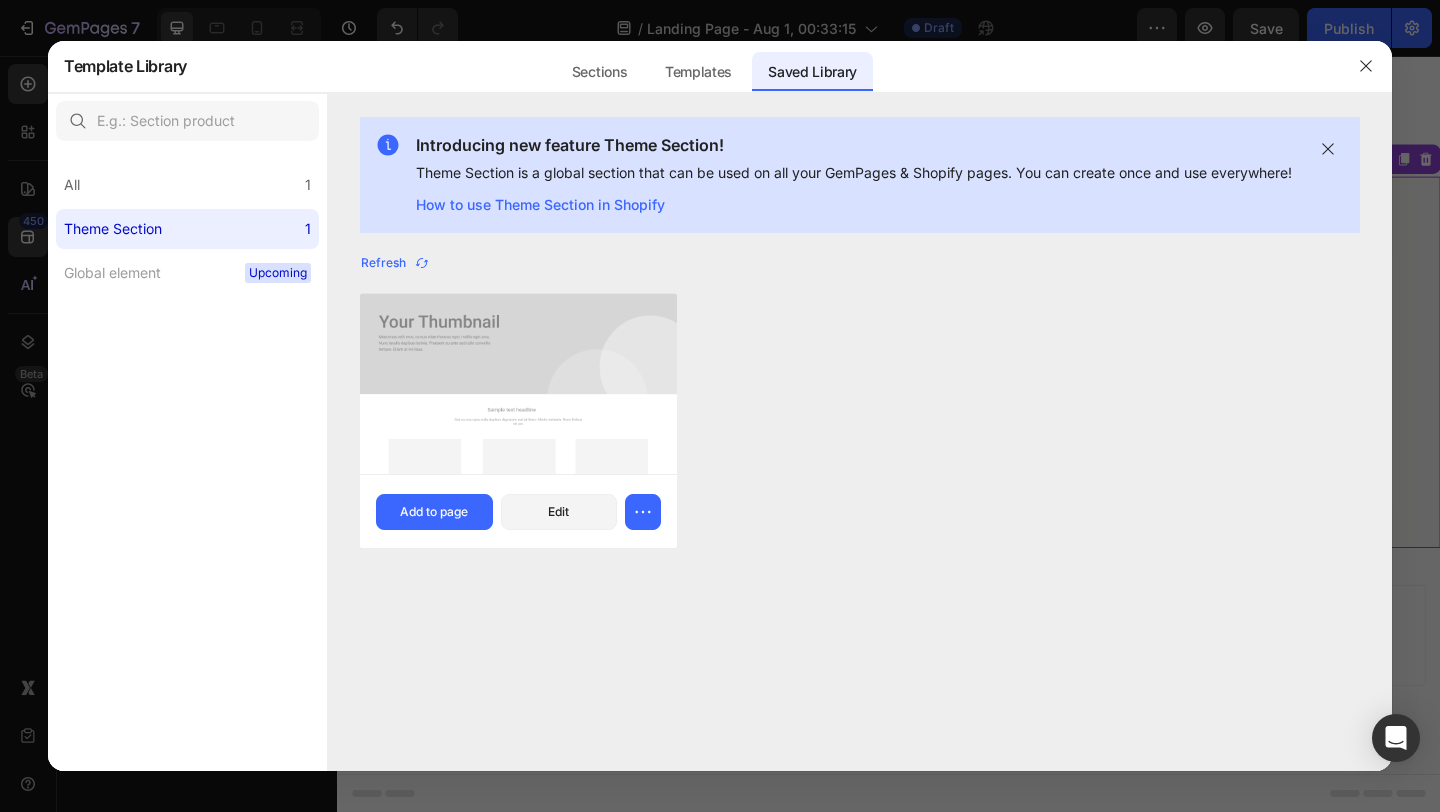 click at bounding box center [518, 384] 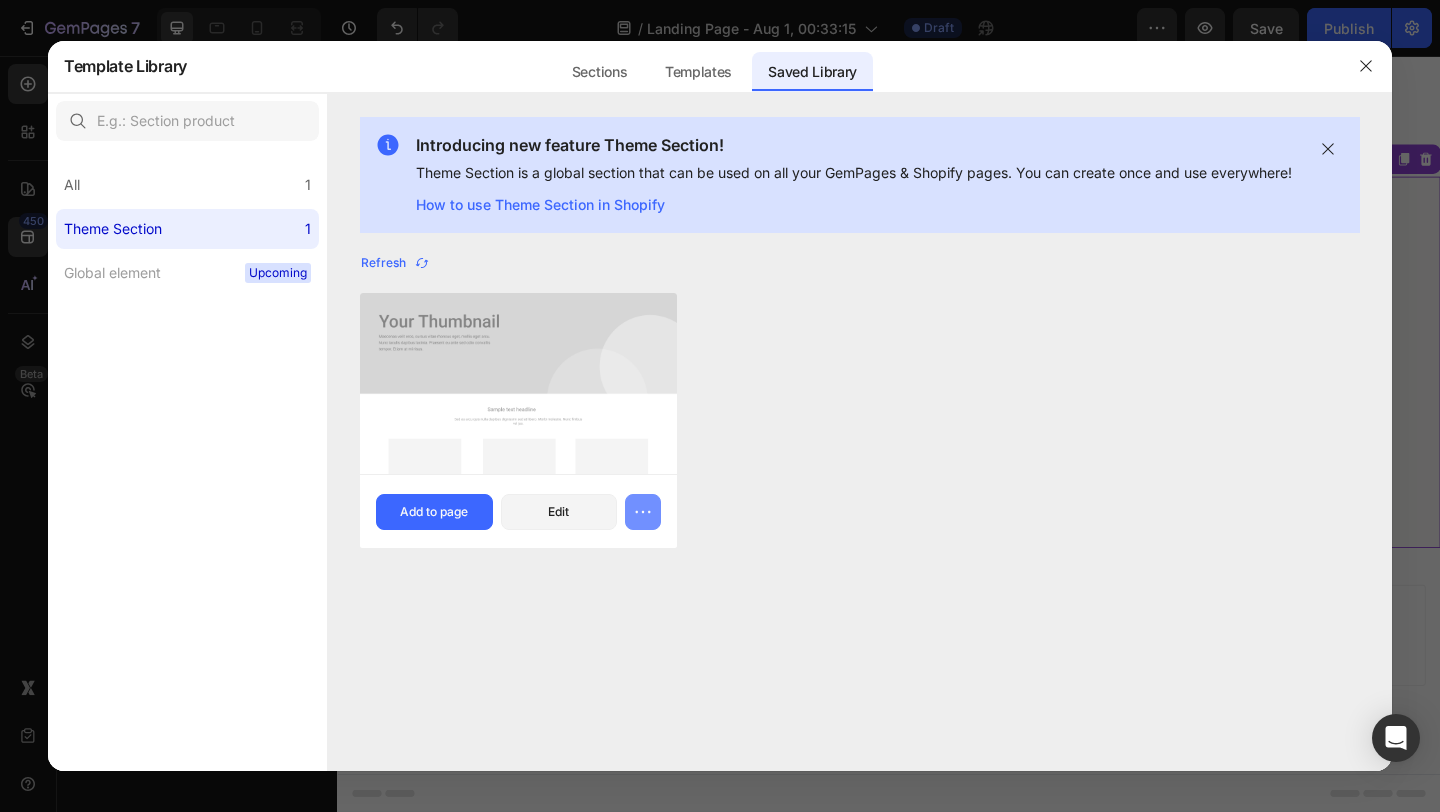 click 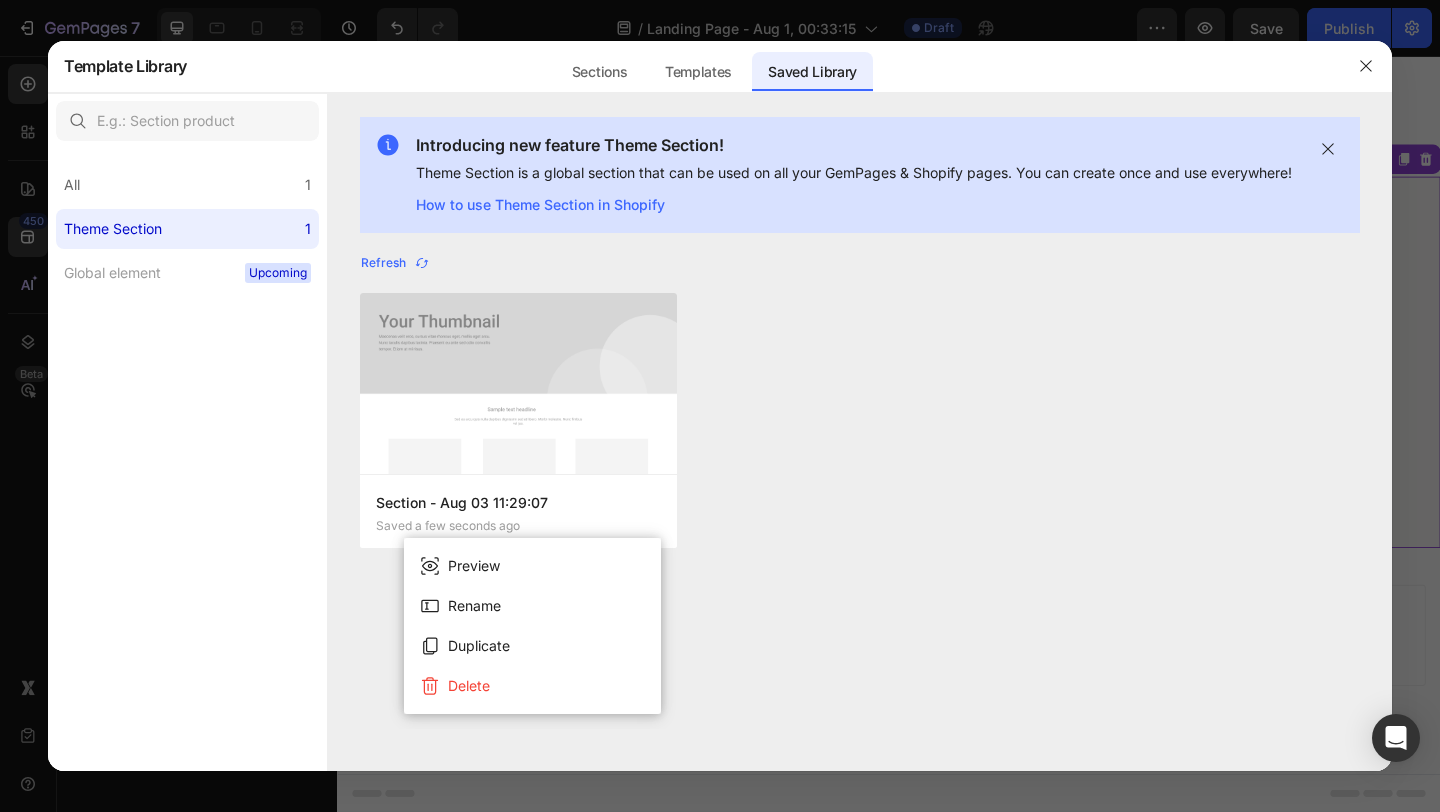 click on "Section - Aug 03 11:29:07 Saved a few seconds ago Add to page Edit Section - Aug 03 11:29:07 Saved a few seconds ago Add to page Edit" at bounding box center (860, 433) 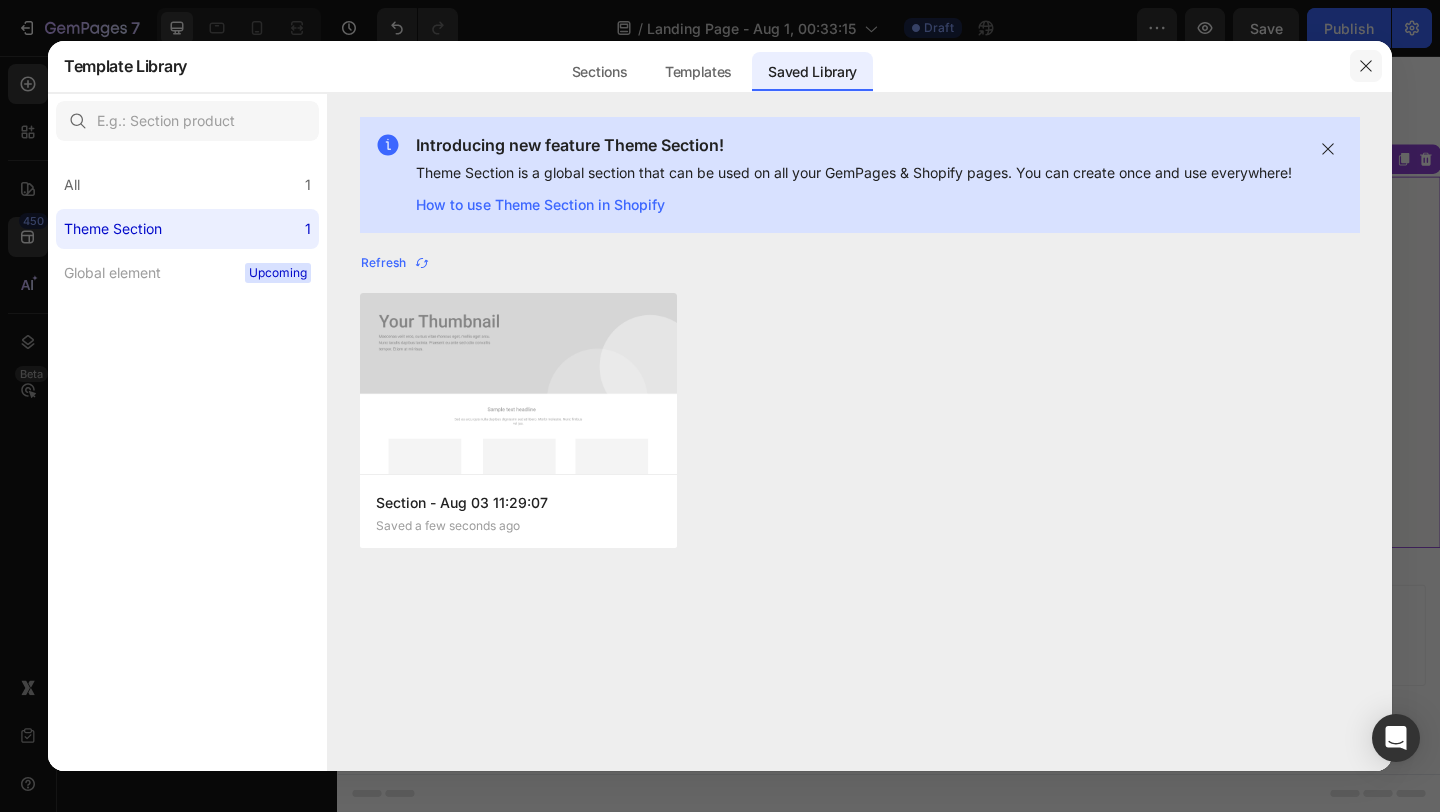 click 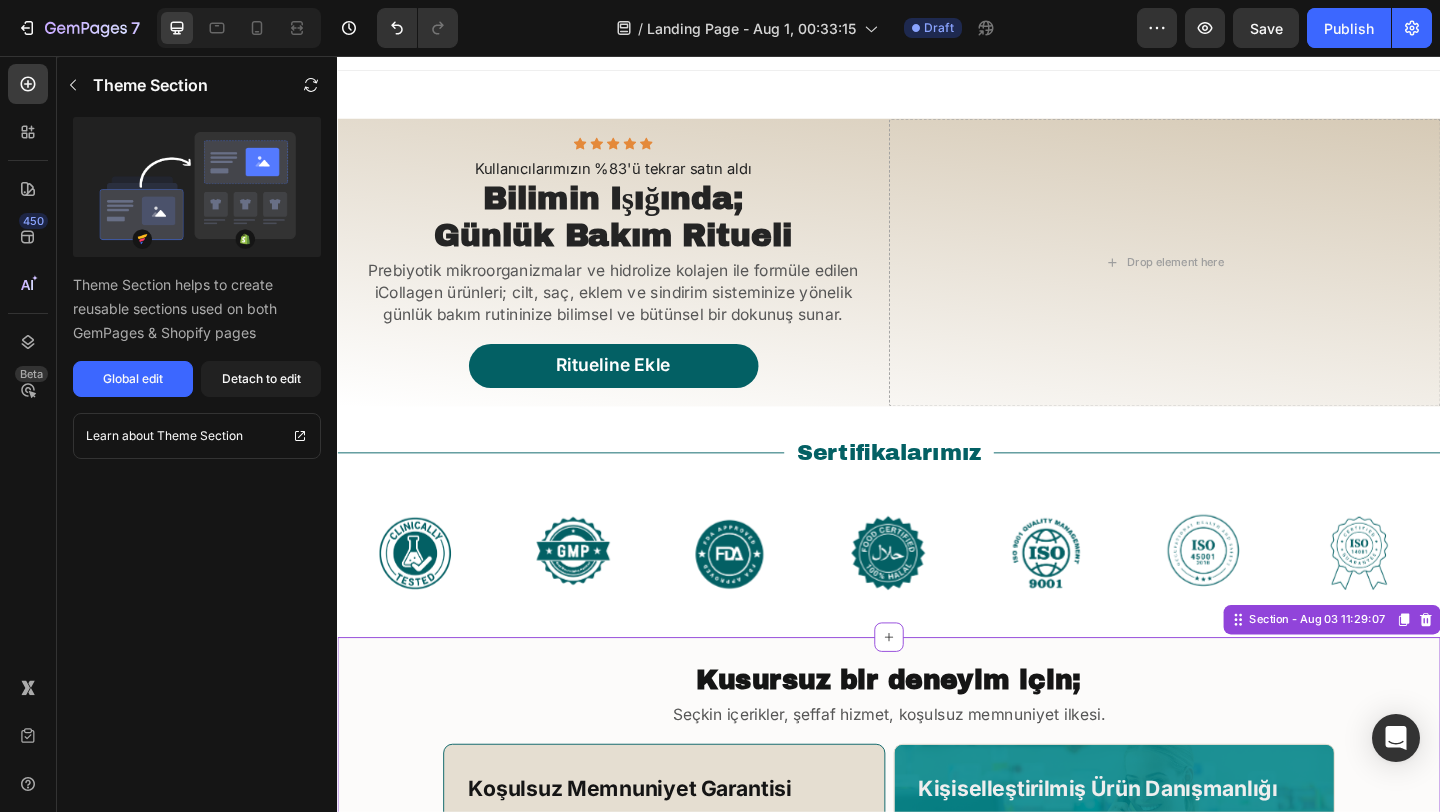 scroll, scrollTop: 0, scrollLeft: 0, axis: both 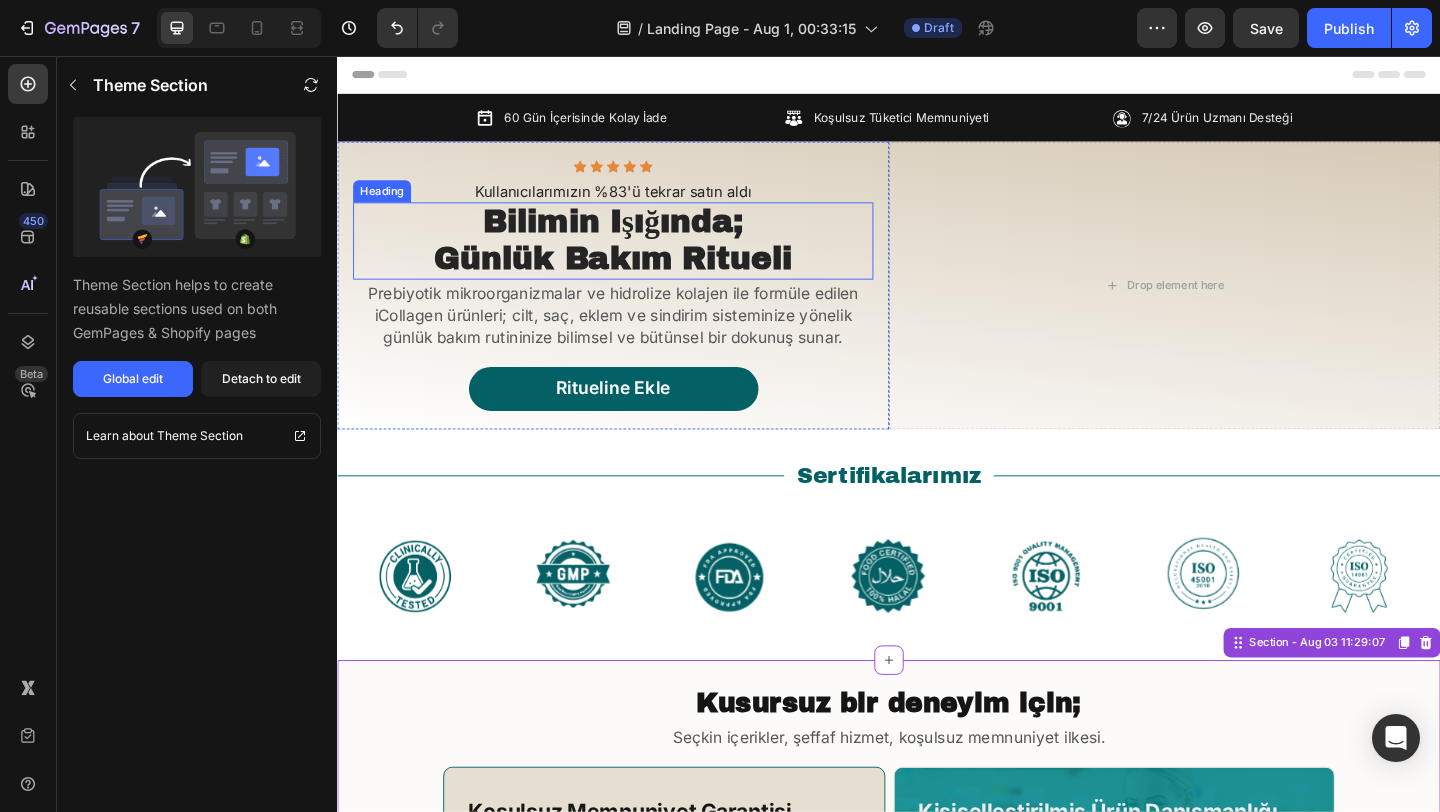 click on "Günlük Bakım Ritueli" at bounding box center [637, 275] 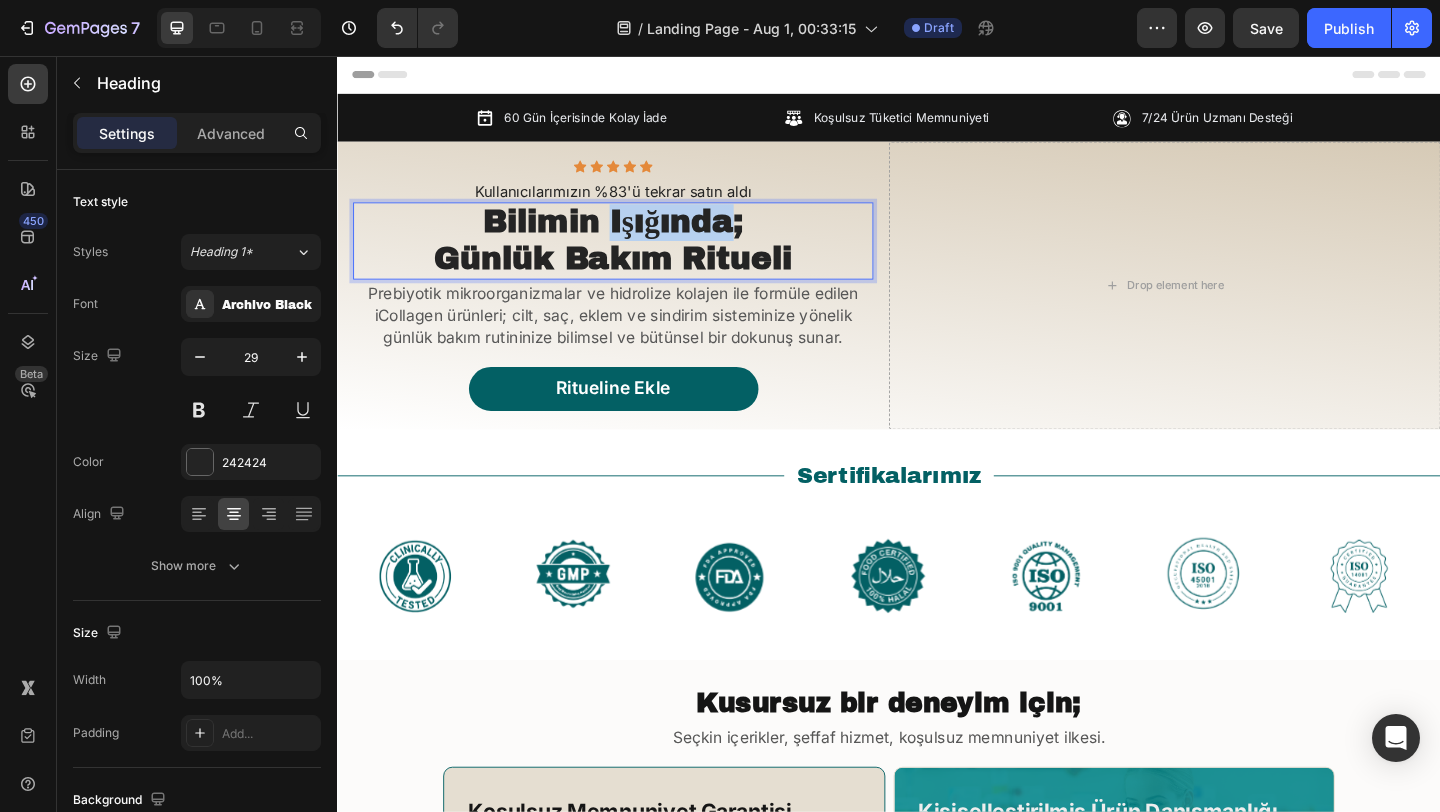 click on "Bilimin Işığında;" at bounding box center (636, 235) 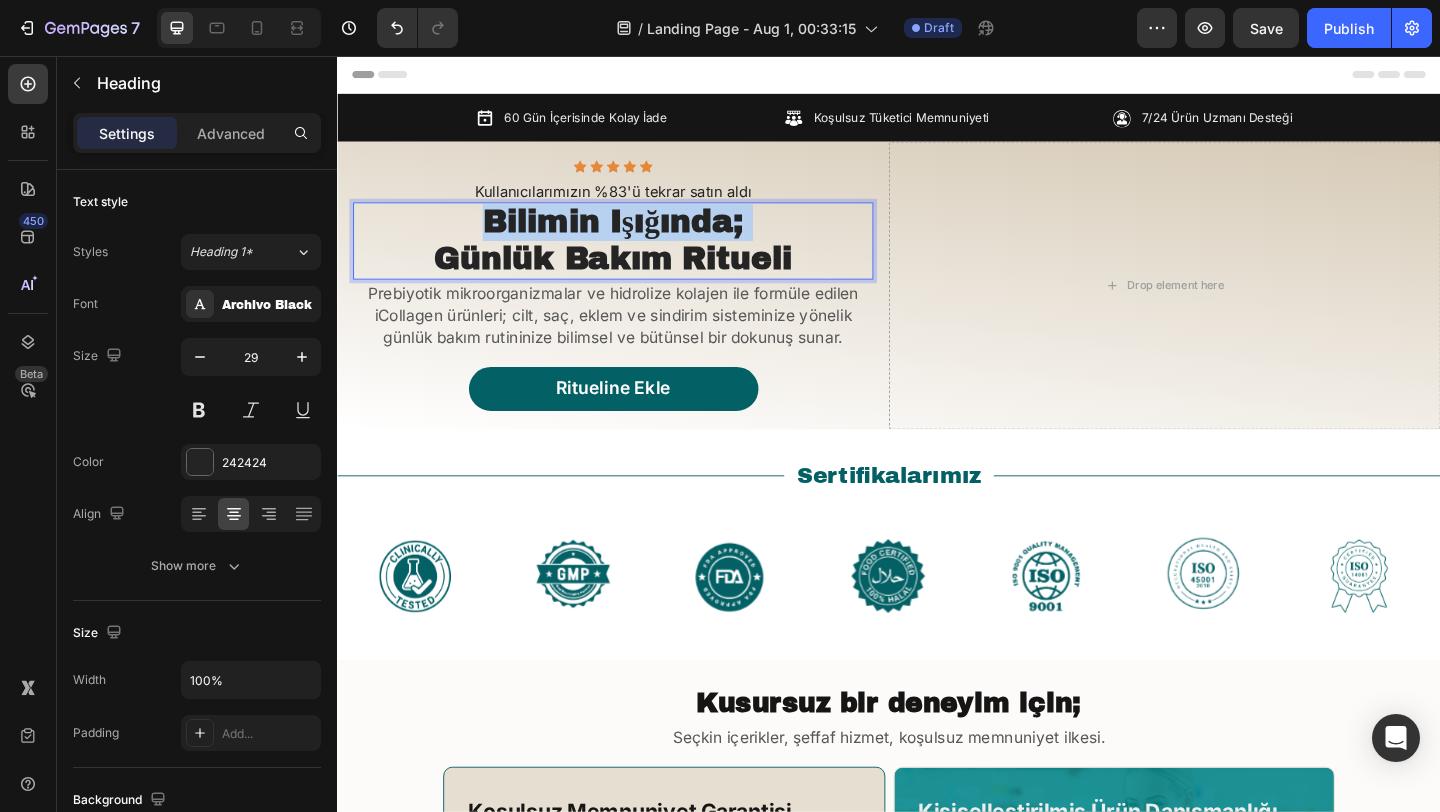 click on "Bilimin Işığında;" at bounding box center (636, 235) 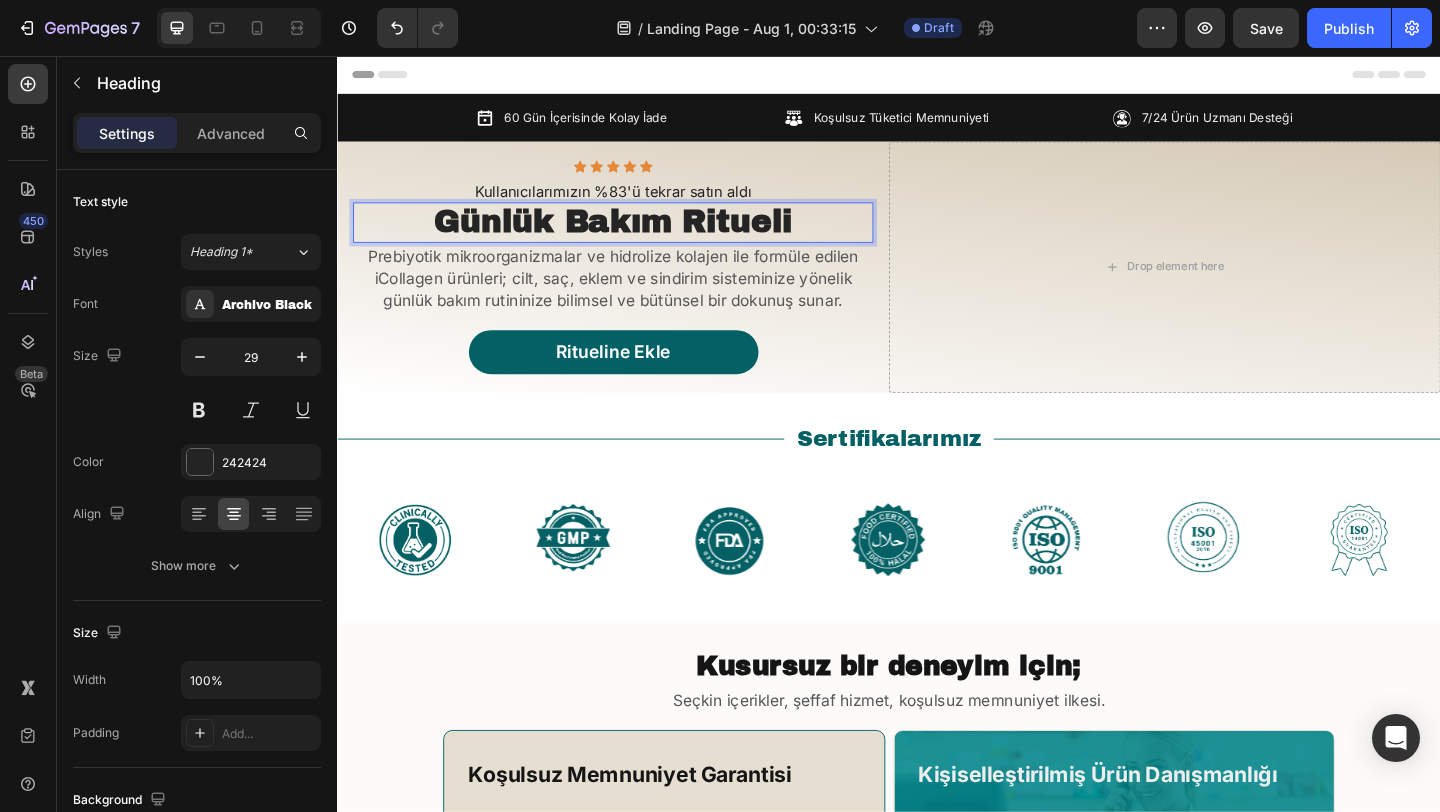 click on "Günlük Bakım Ritueli" at bounding box center [637, 235] 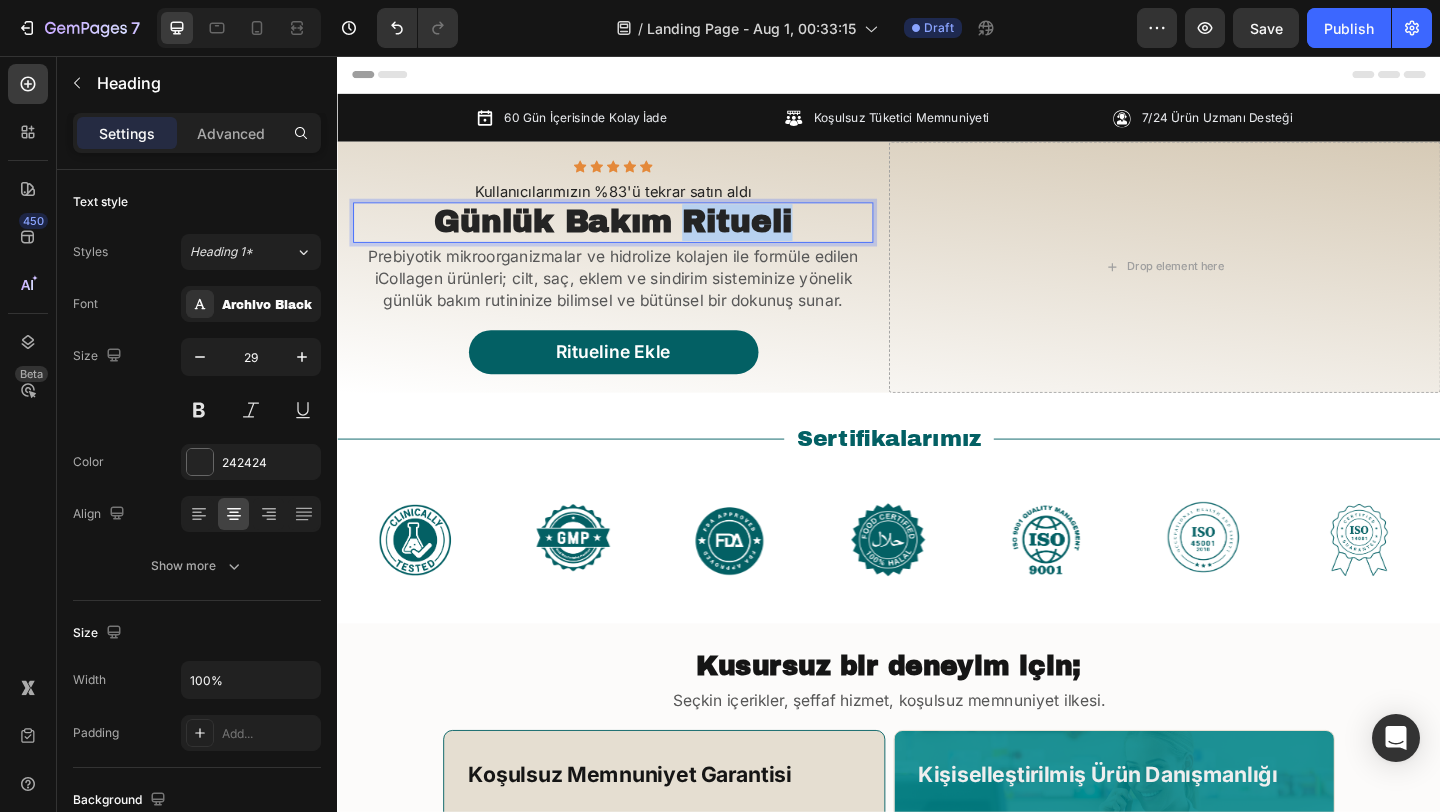 click on "Günlük Bakım Ritueli" at bounding box center (637, 235) 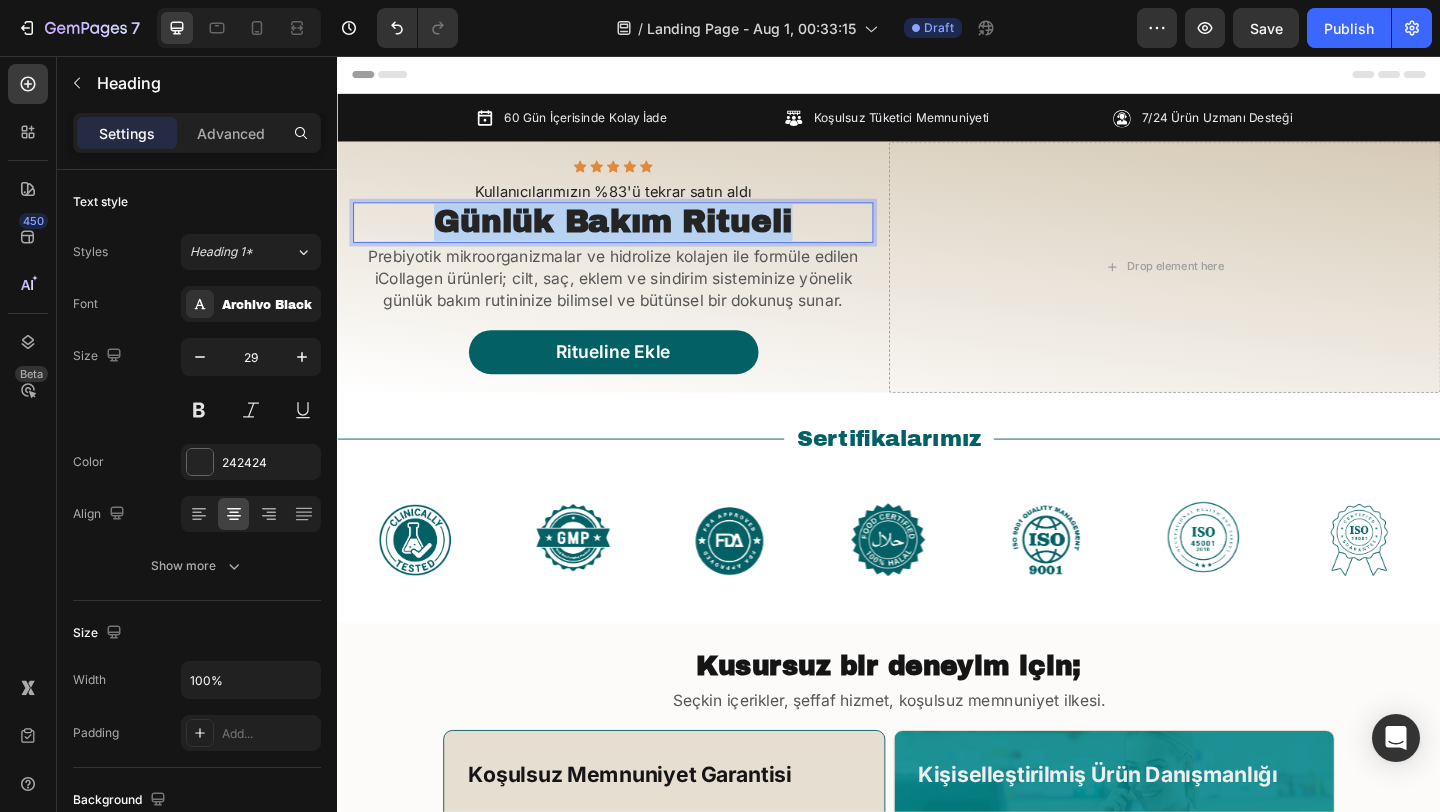 click on "Günlük Bakım Ritueli" at bounding box center [637, 235] 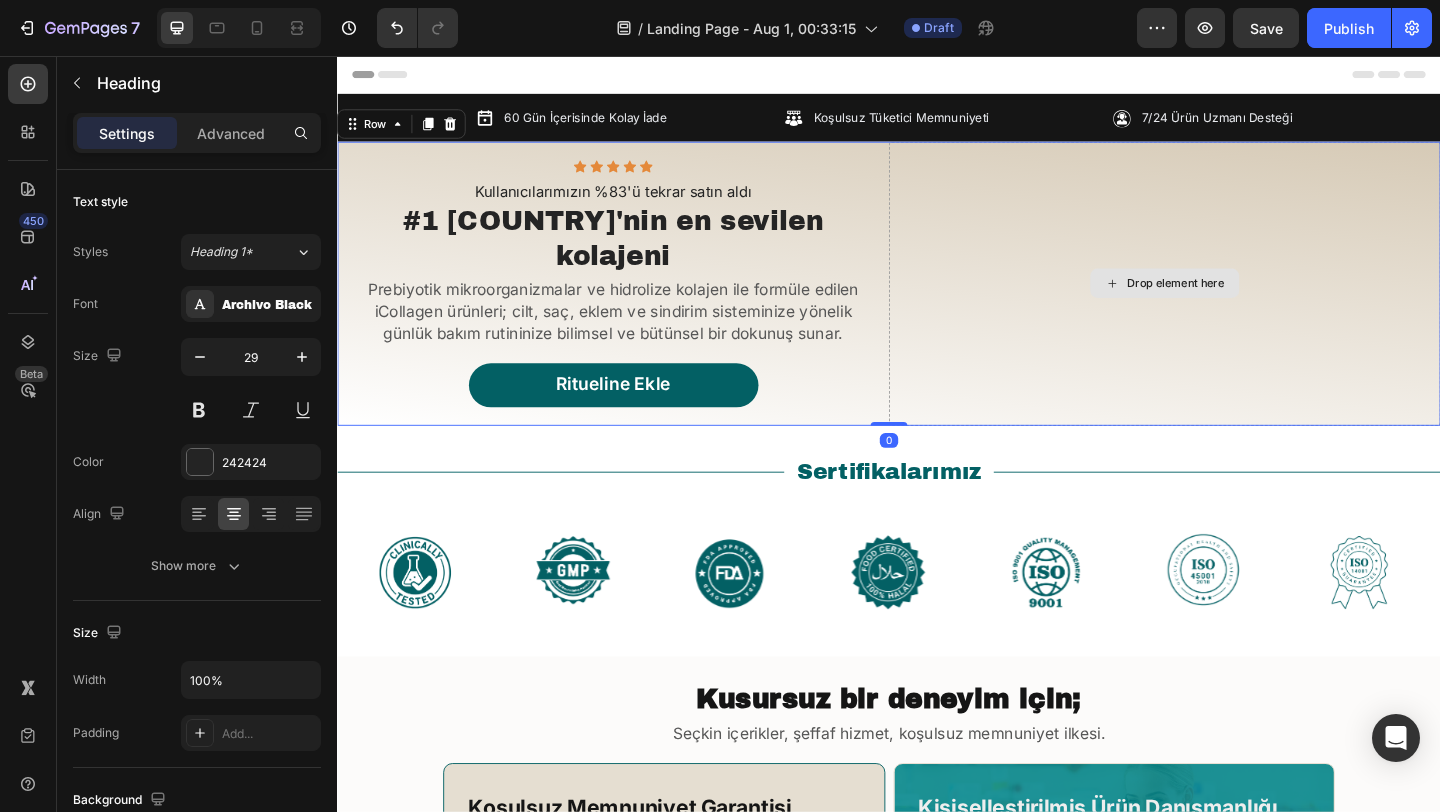 click on "Drop element here" at bounding box center (1237, 303) 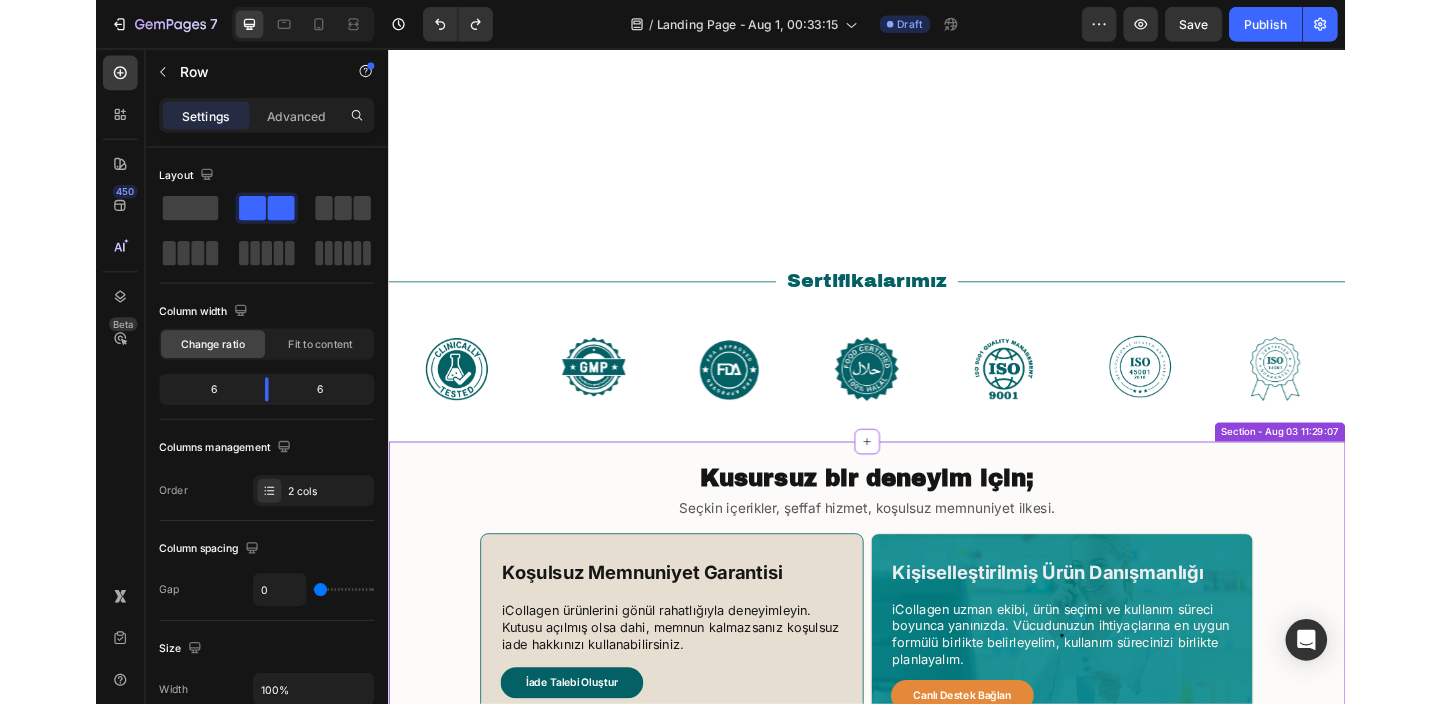 scroll, scrollTop: 0, scrollLeft: 0, axis: both 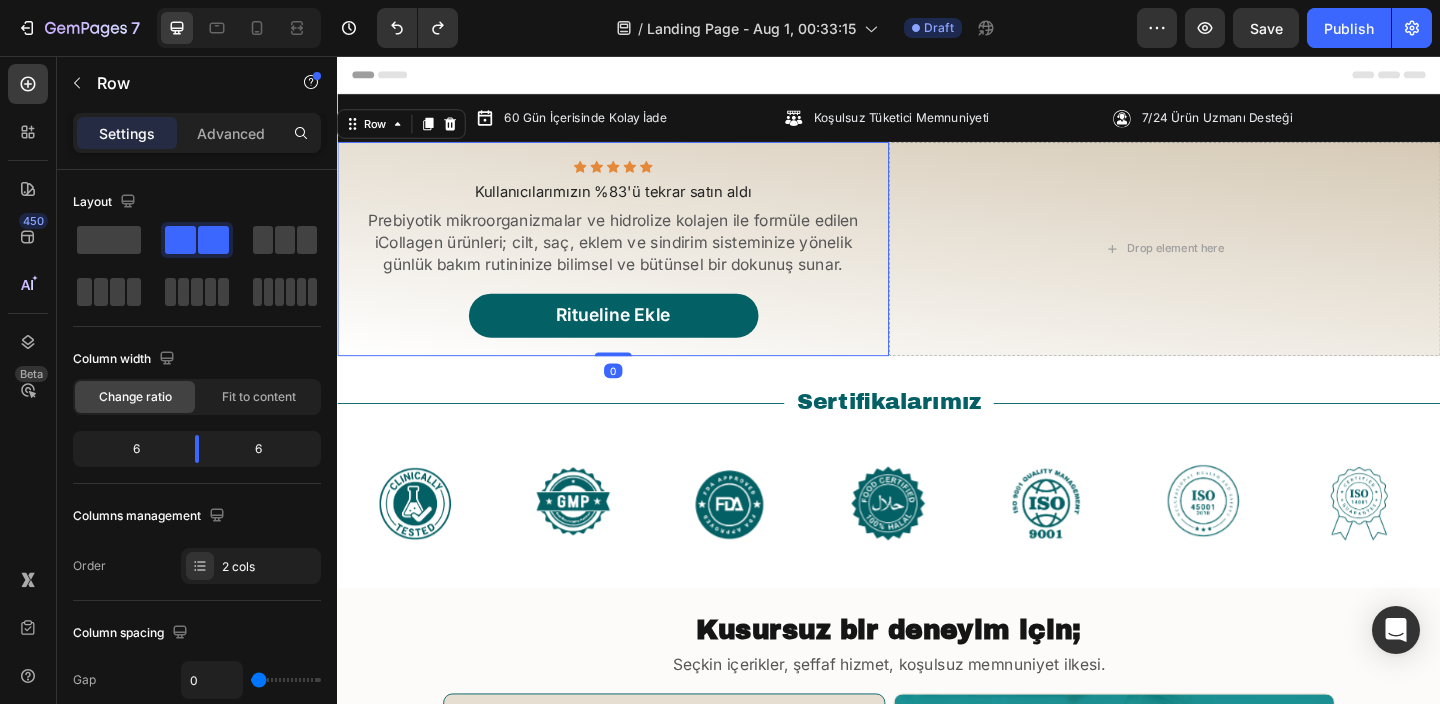 click on "Icon Icon Icon Icon Icon Icon List Row Kullanıcılarımızın %83'ü tekrar satın aldı Text Block Heading Prebiyotik mikroorganizmalar ve hidrolize kolajen ile formüle edilen iCollagen ürünleri; cilt, saç, eklem ve sindirim sisteminize yönelik günlük bakım rutininize bilimsel ve bütünsel bir dokunuş sunar. Text Block Ritueline Ekle Button" at bounding box center [637, 266] 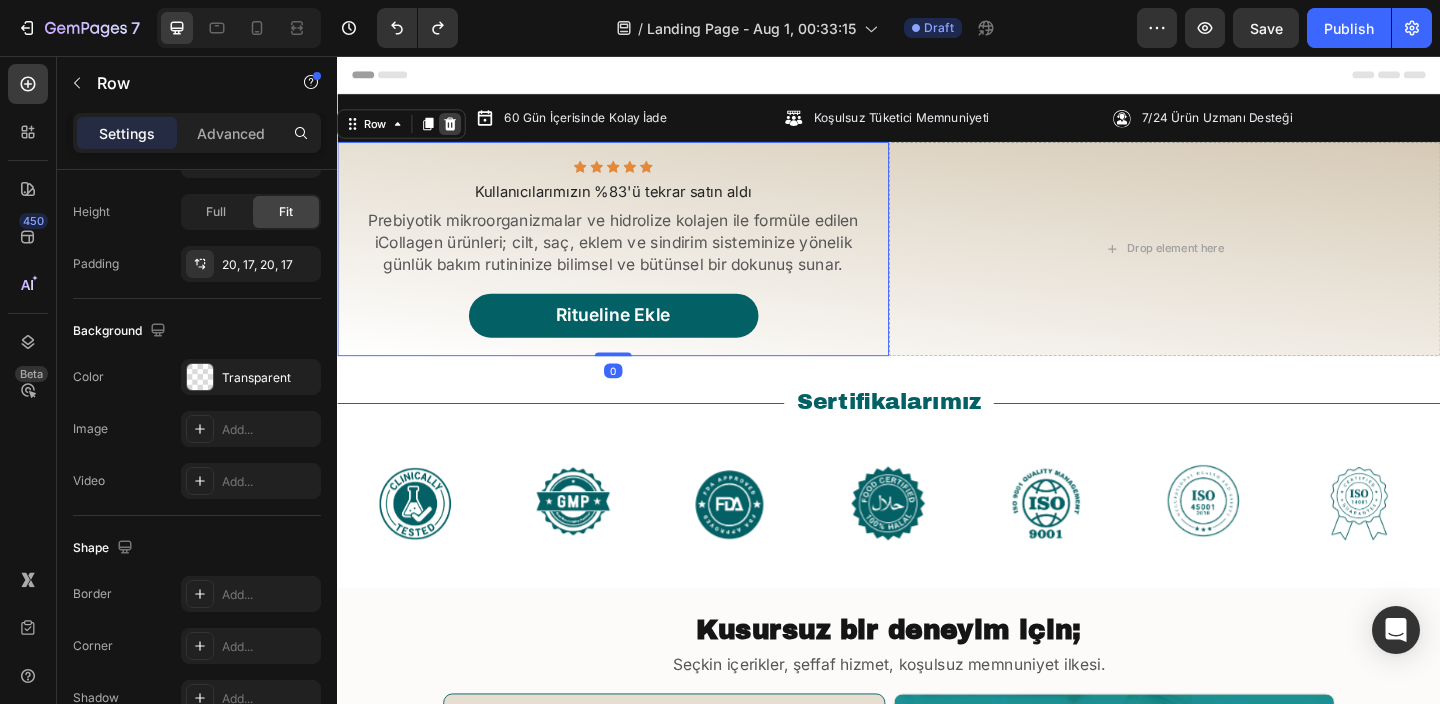 click at bounding box center (460, 130) 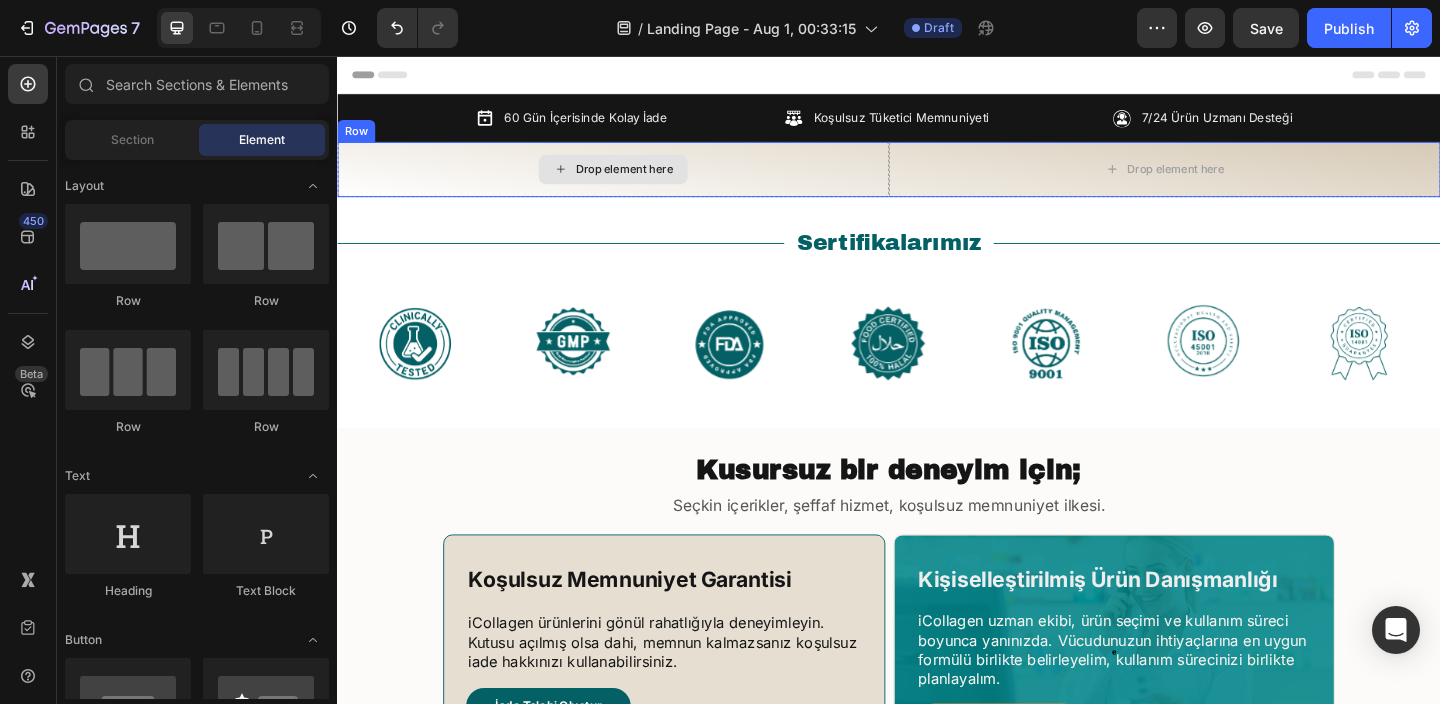 click on "Drop element here" at bounding box center [637, 179] 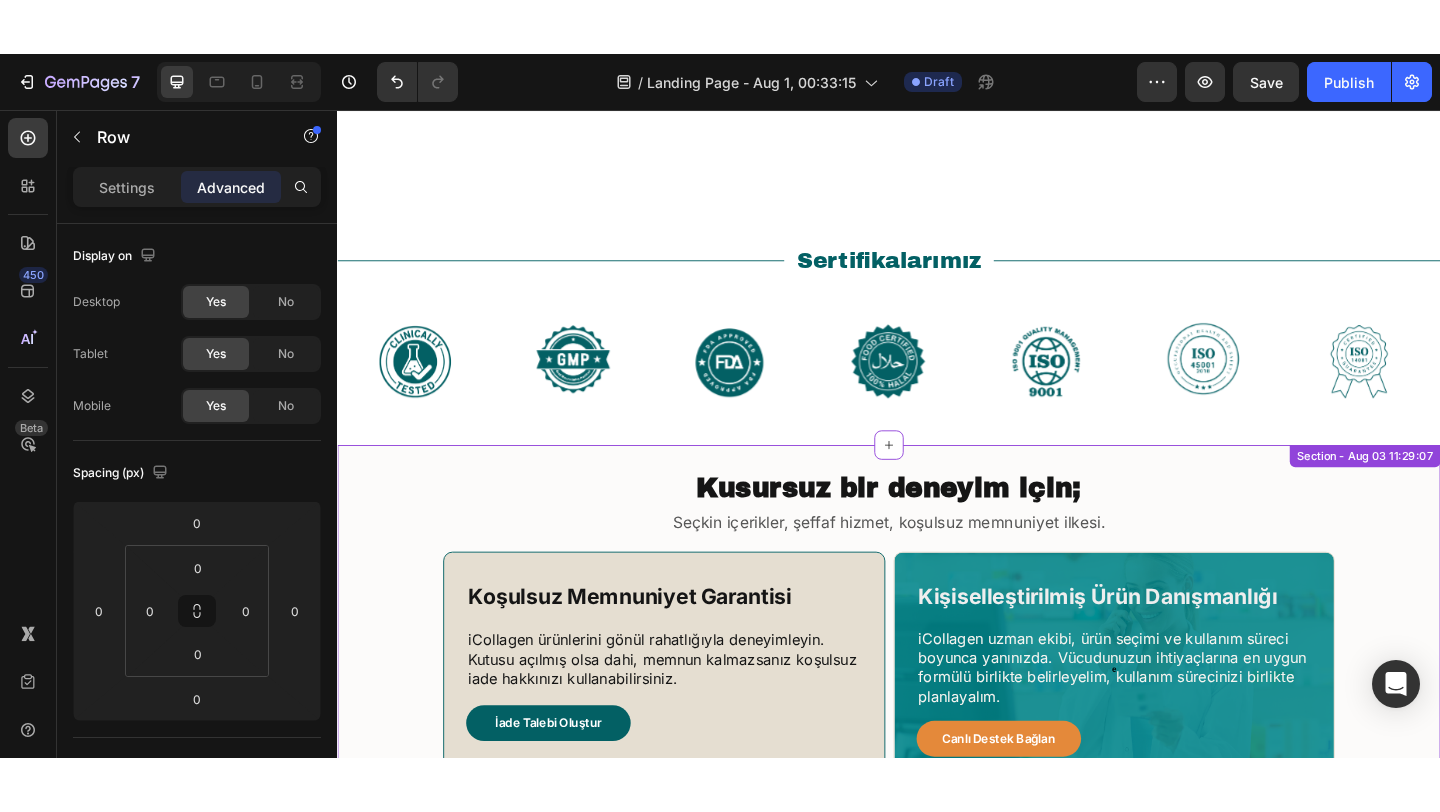 scroll, scrollTop: 0, scrollLeft: 0, axis: both 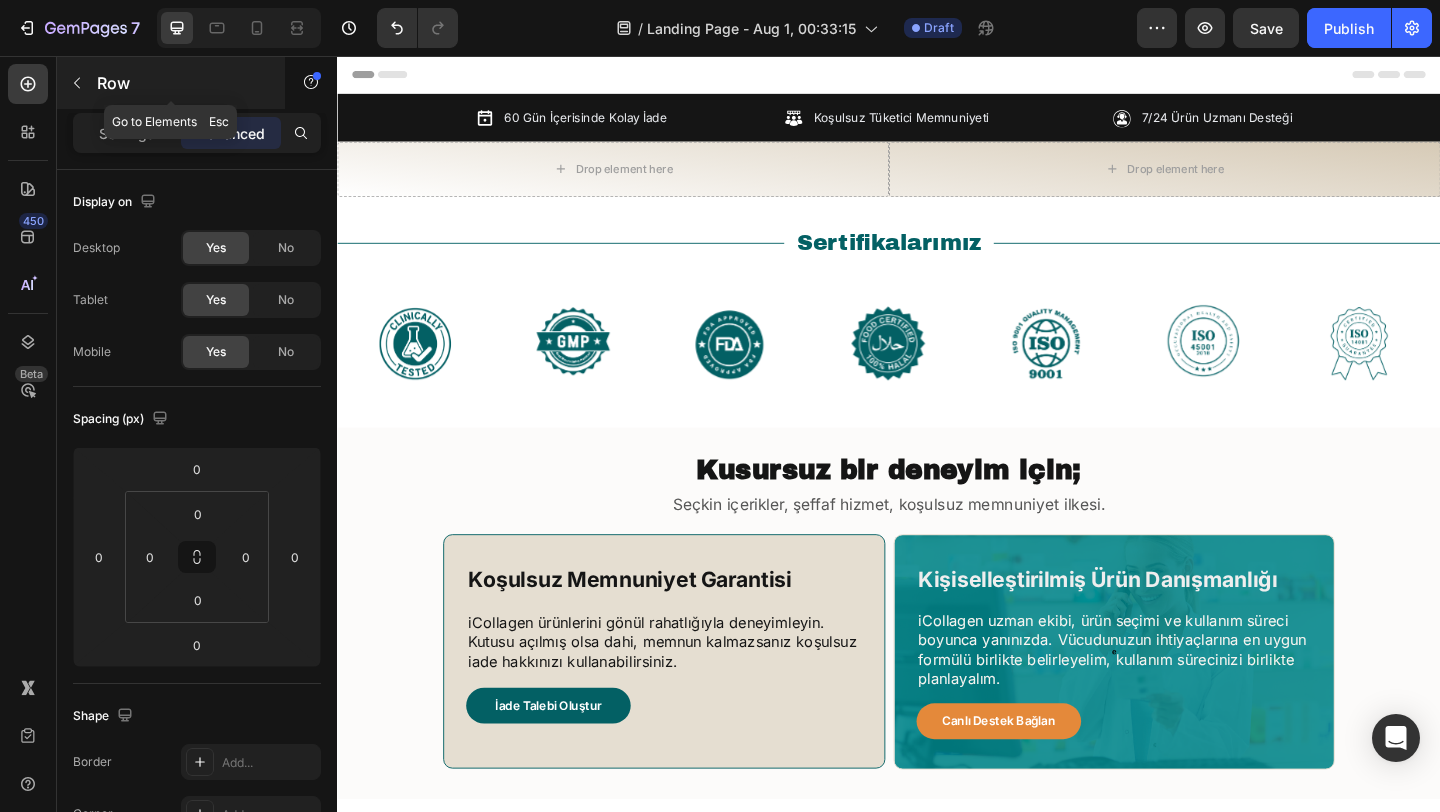 click at bounding box center (77, 83) 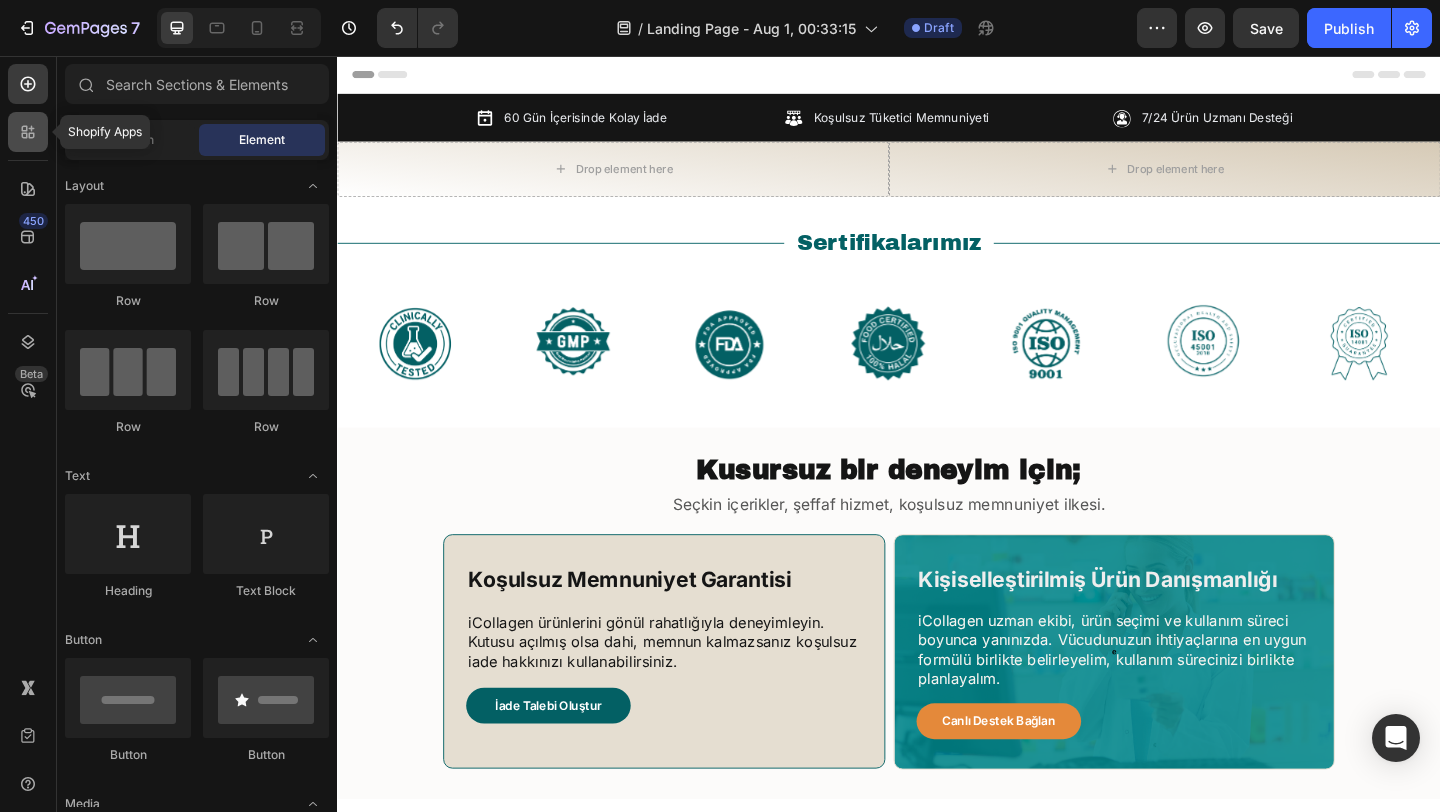 click 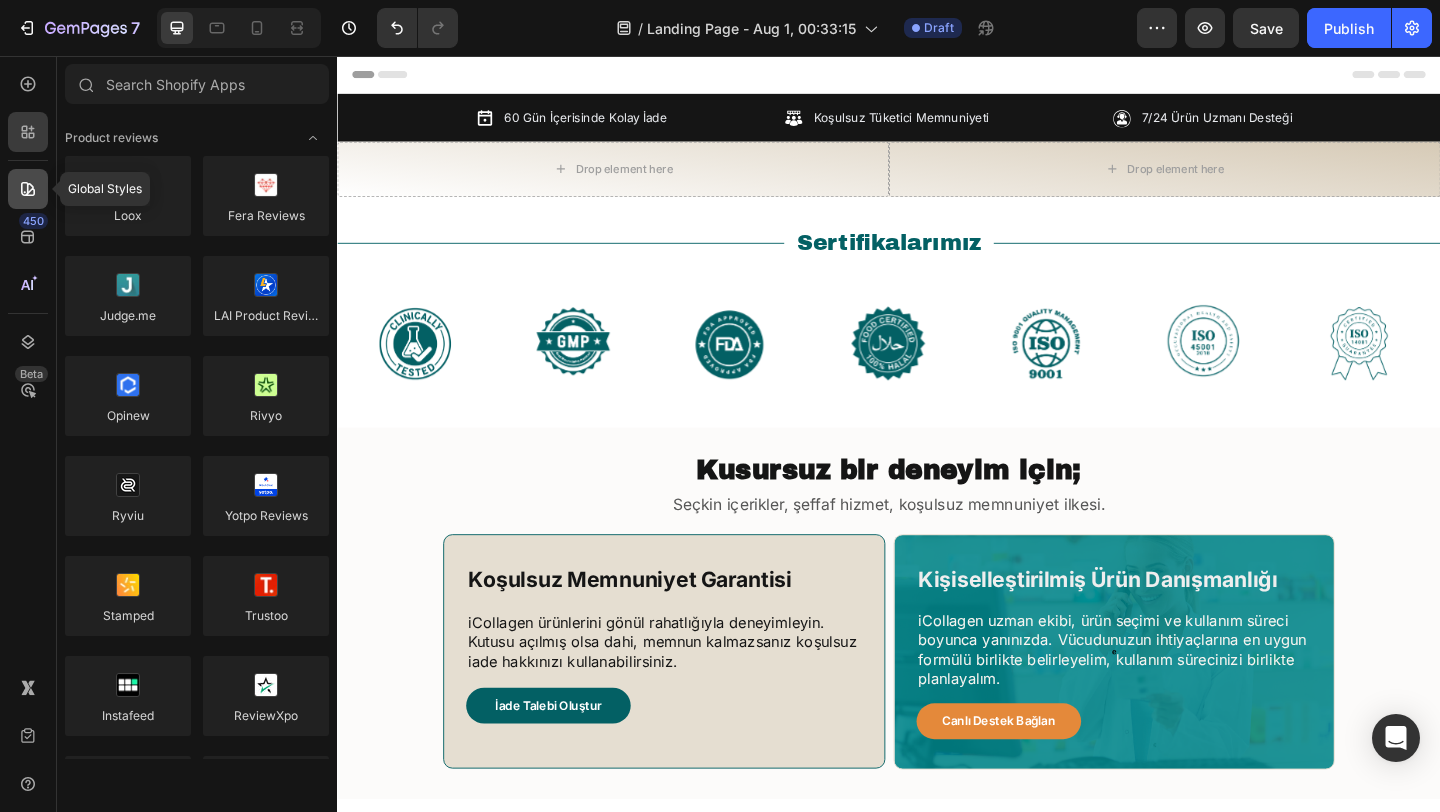click 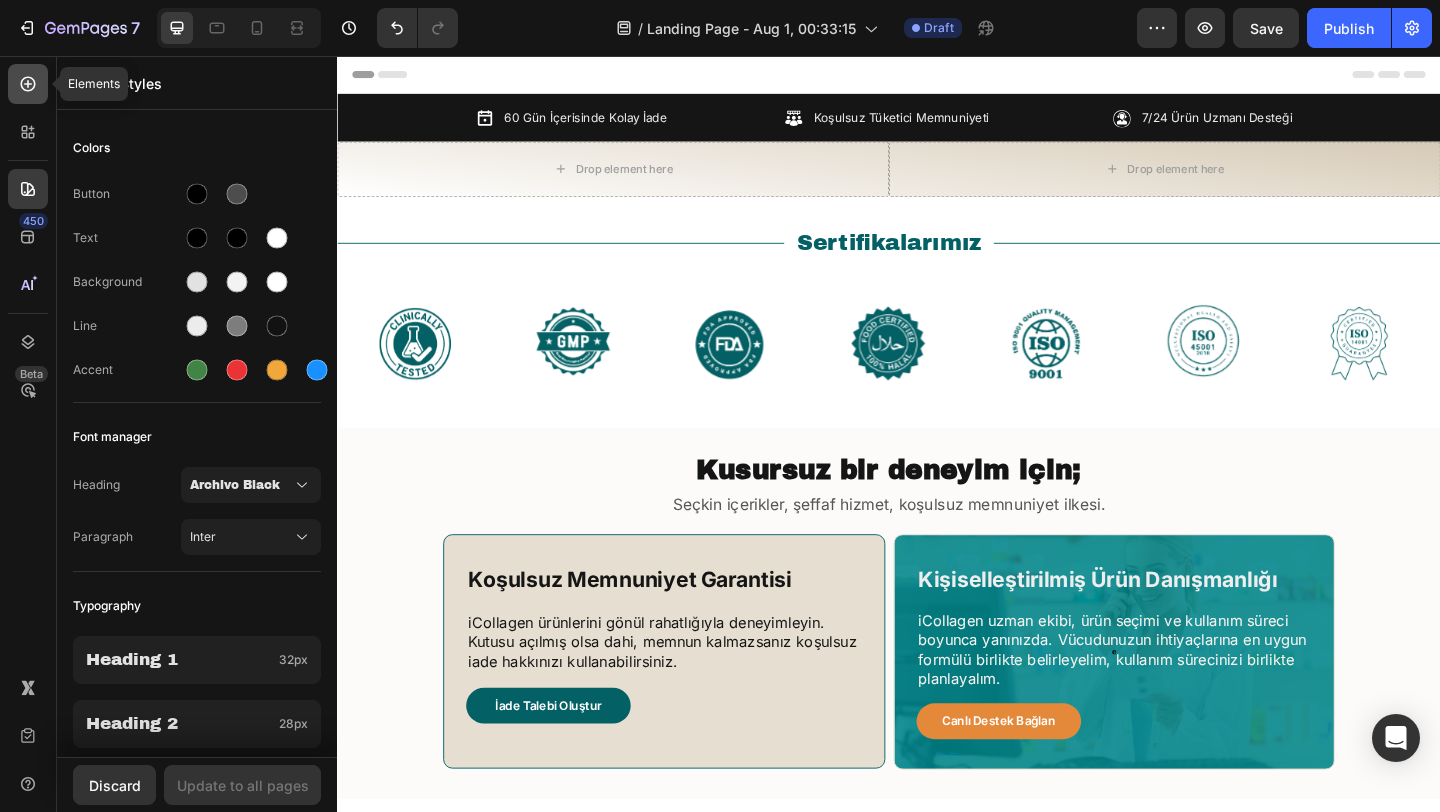 click 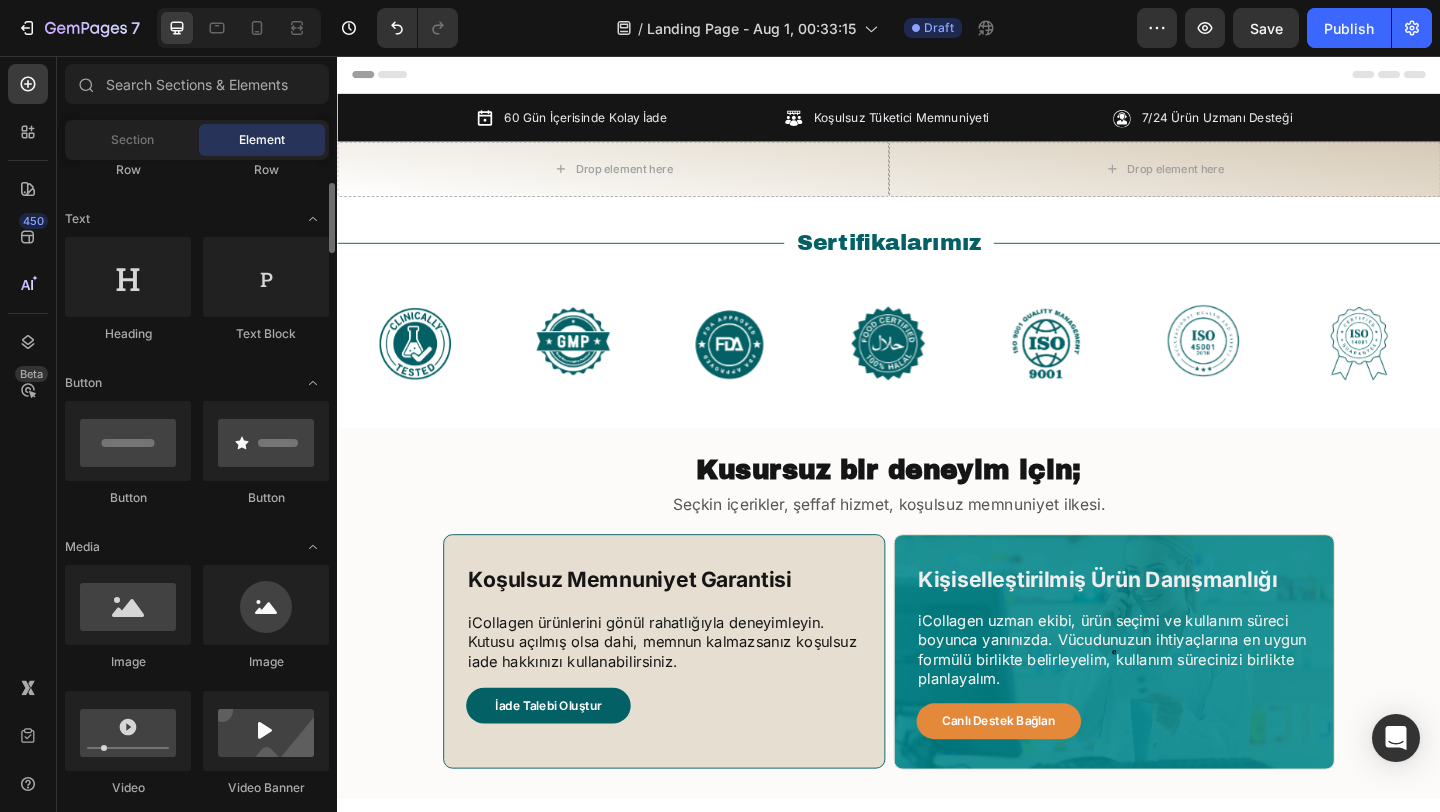 scroll, scrollTop: 0, scrollLeft: 0, axis: both 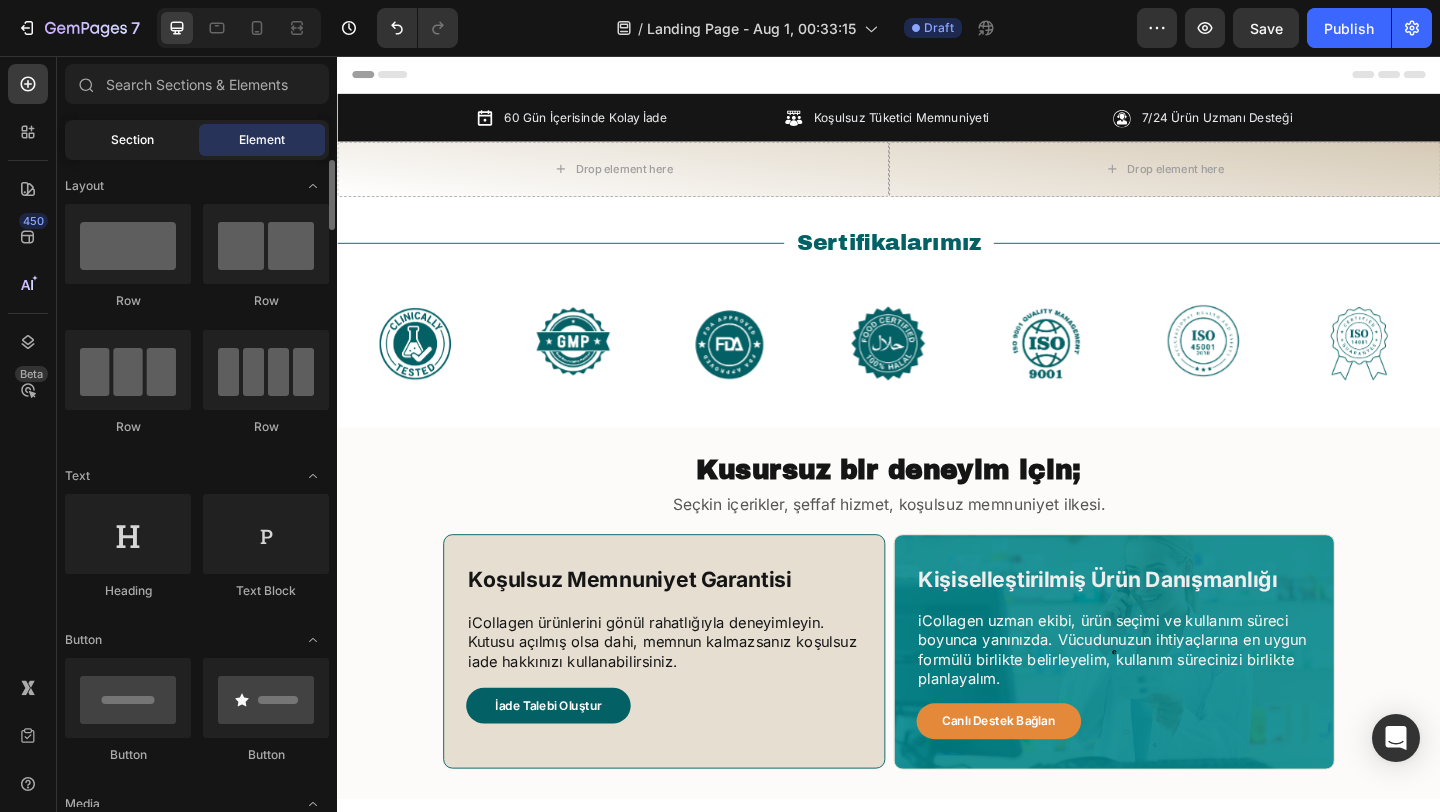 click on "Section" 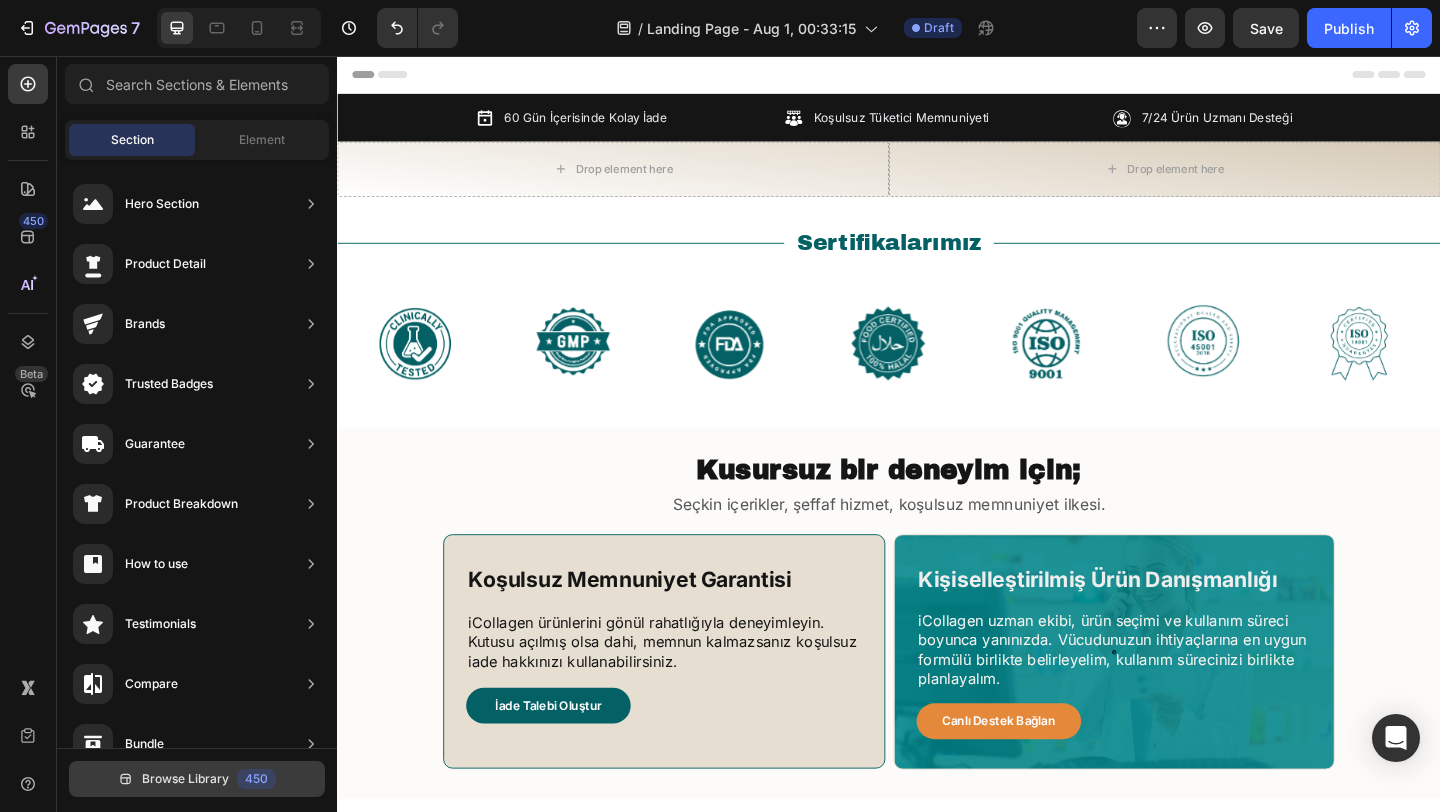click on "Browse Library" at bounding box center (185, 779) 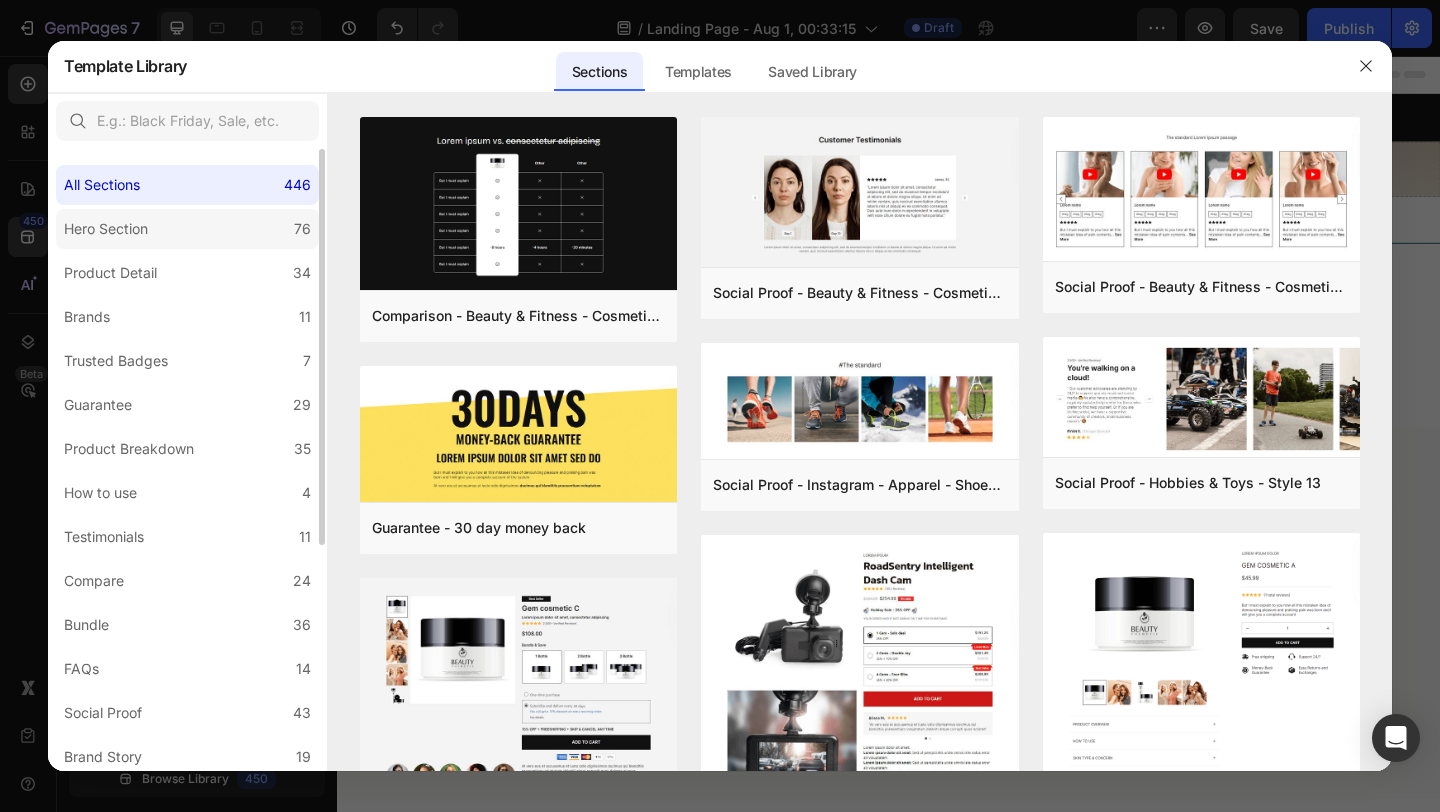 click on "Hero Section 76" 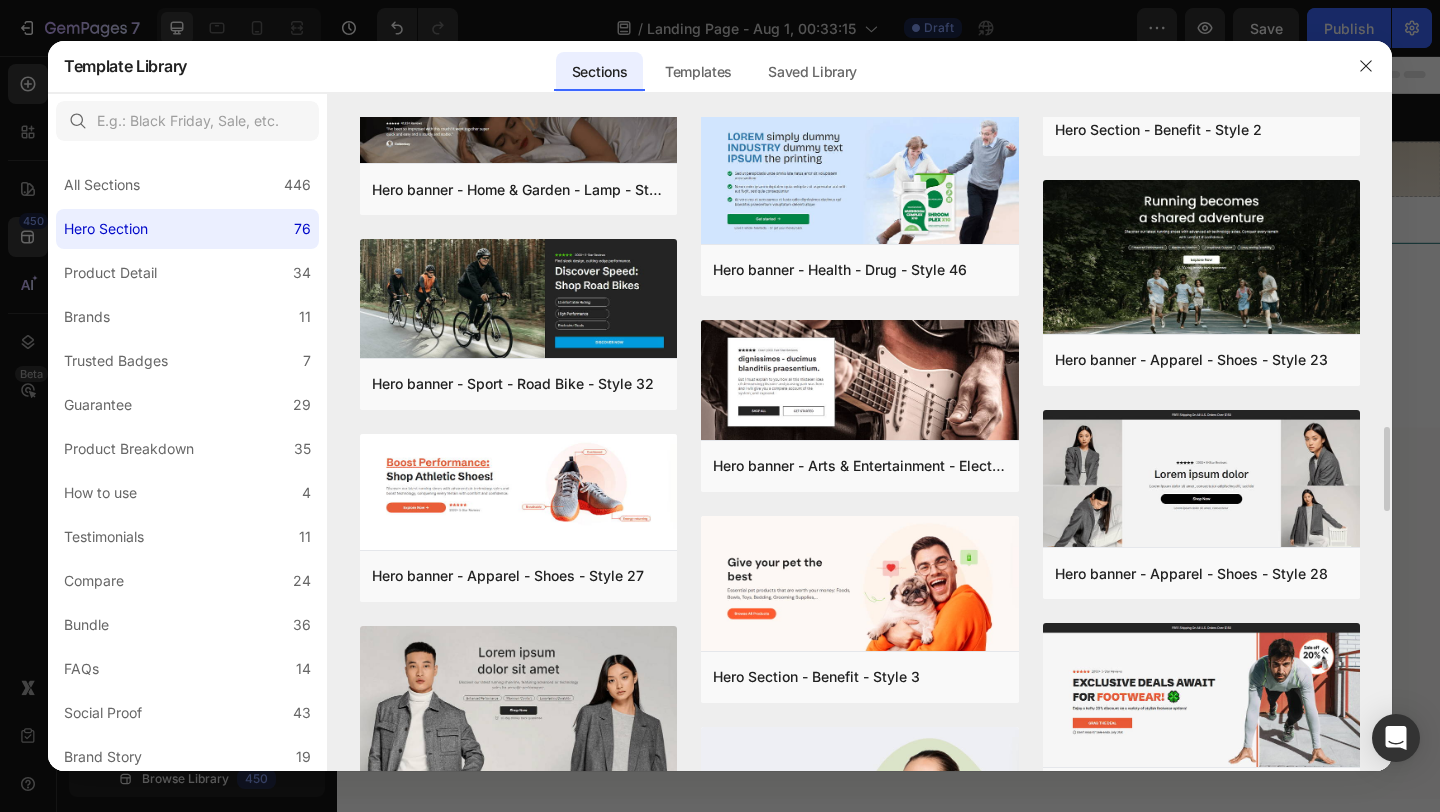 scroll, scrollTop: 1886, scrollLeft: 0, axis: vertical 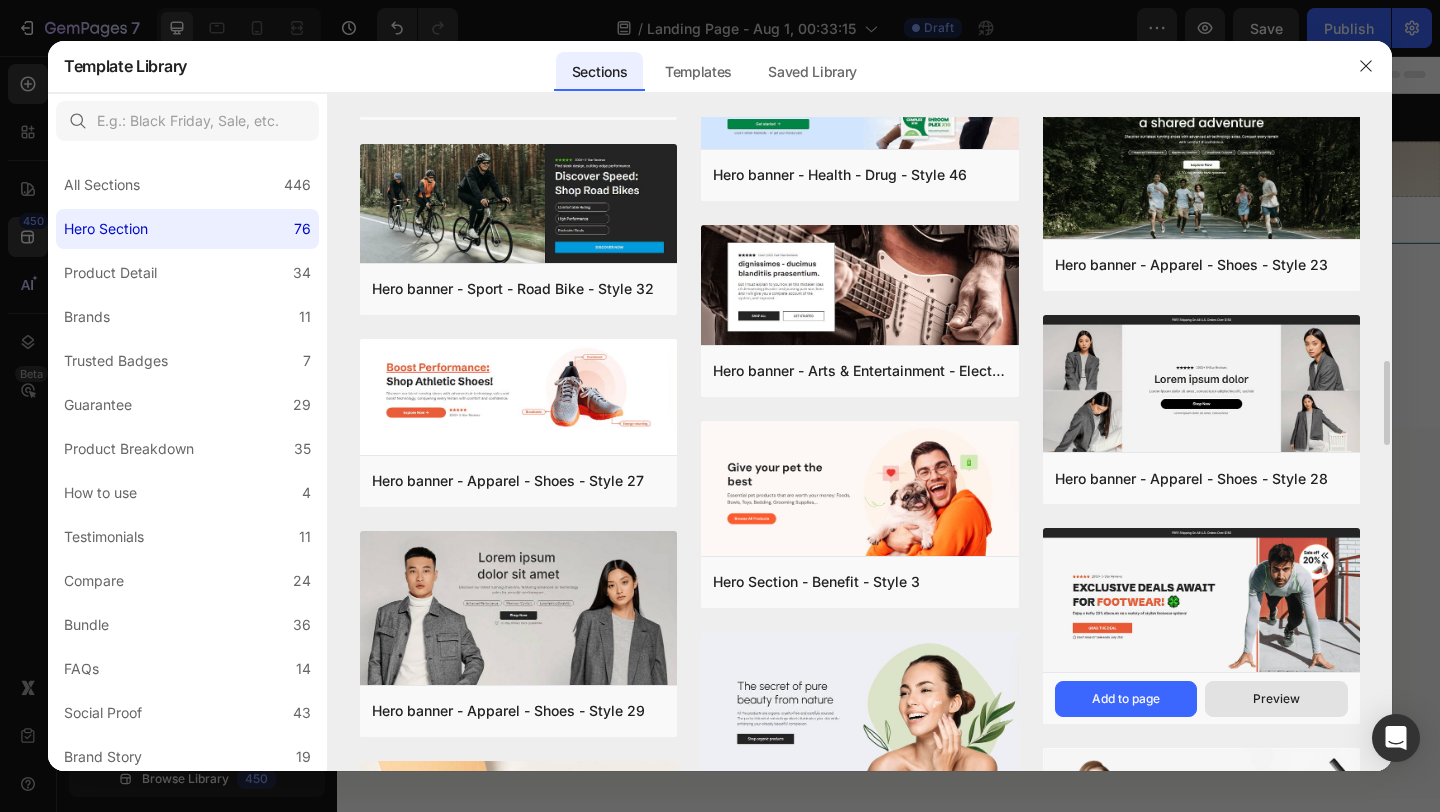 click on "Preview" at bounding box center [1276, 699] 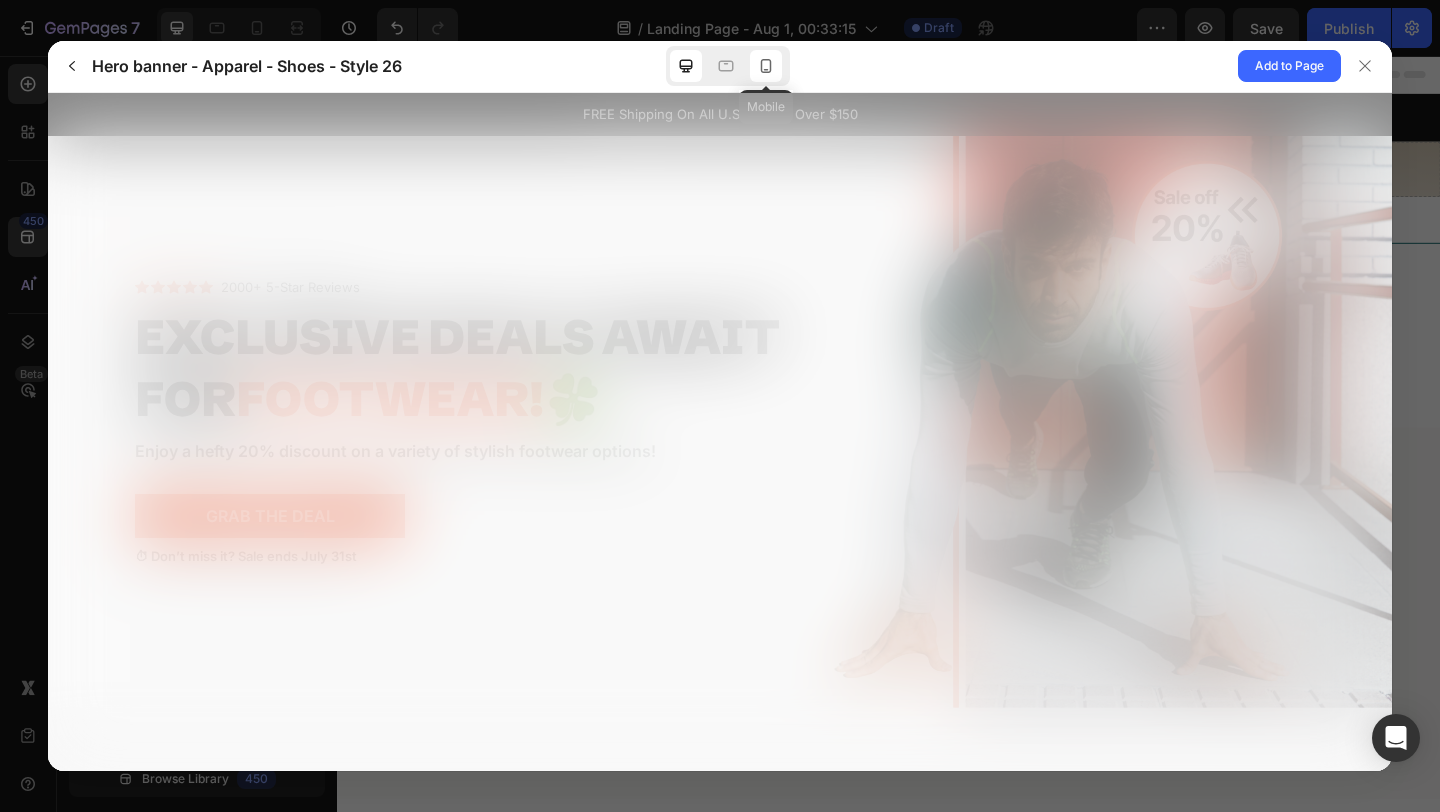 scroll, scrollTop: 0, scrollLeft: 0, axis: both 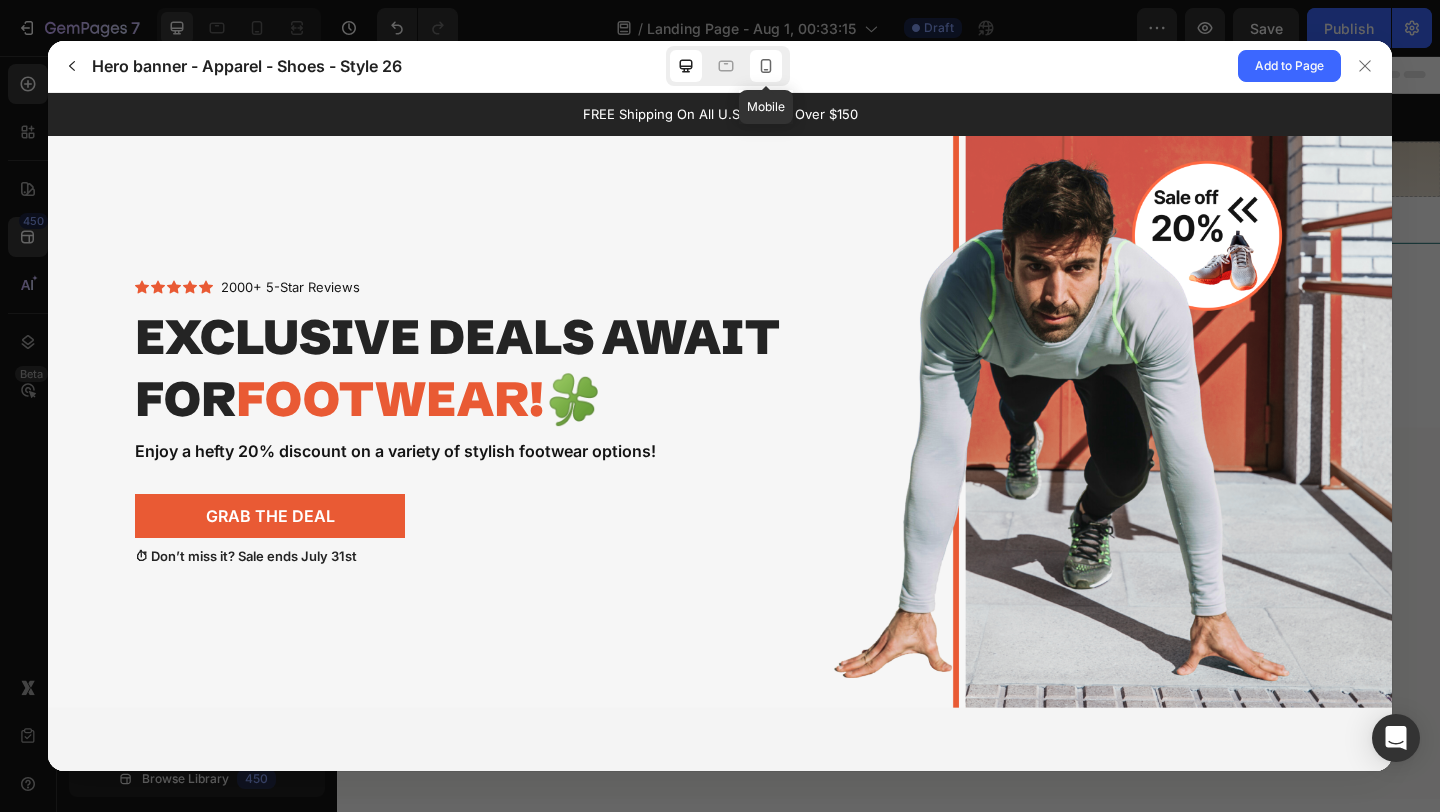click 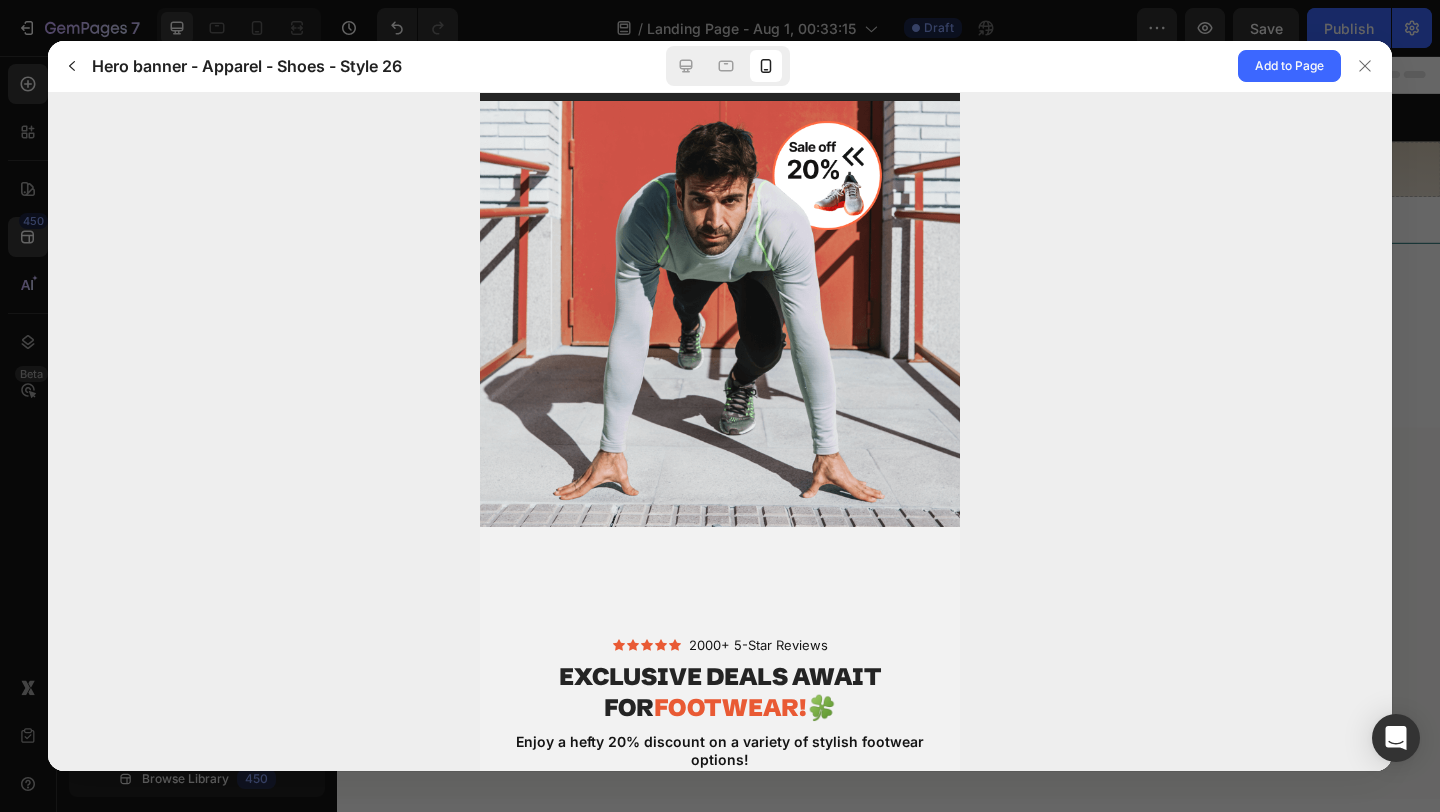 scroll, scrollTop: 0, scrollLeft: 0, axis: both 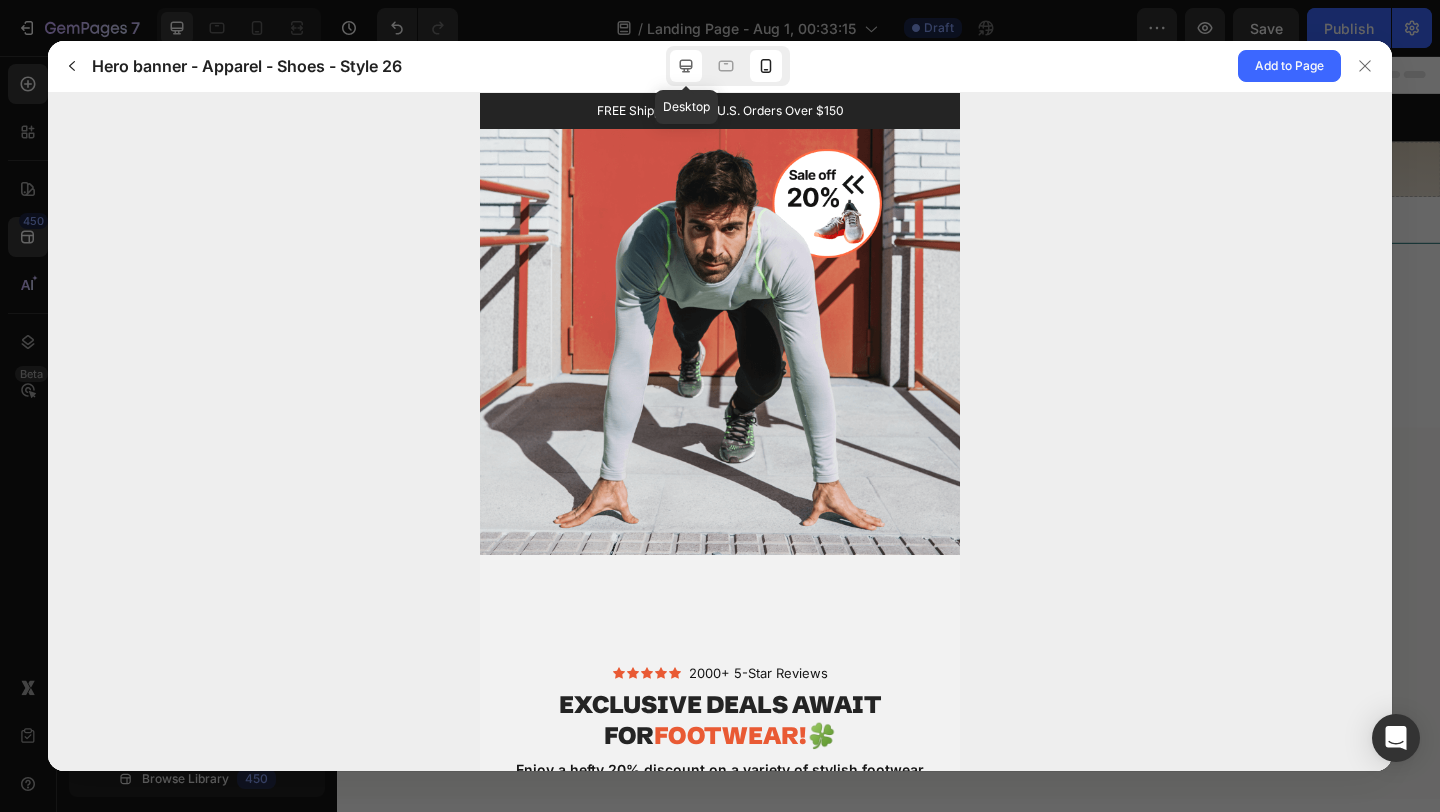 click 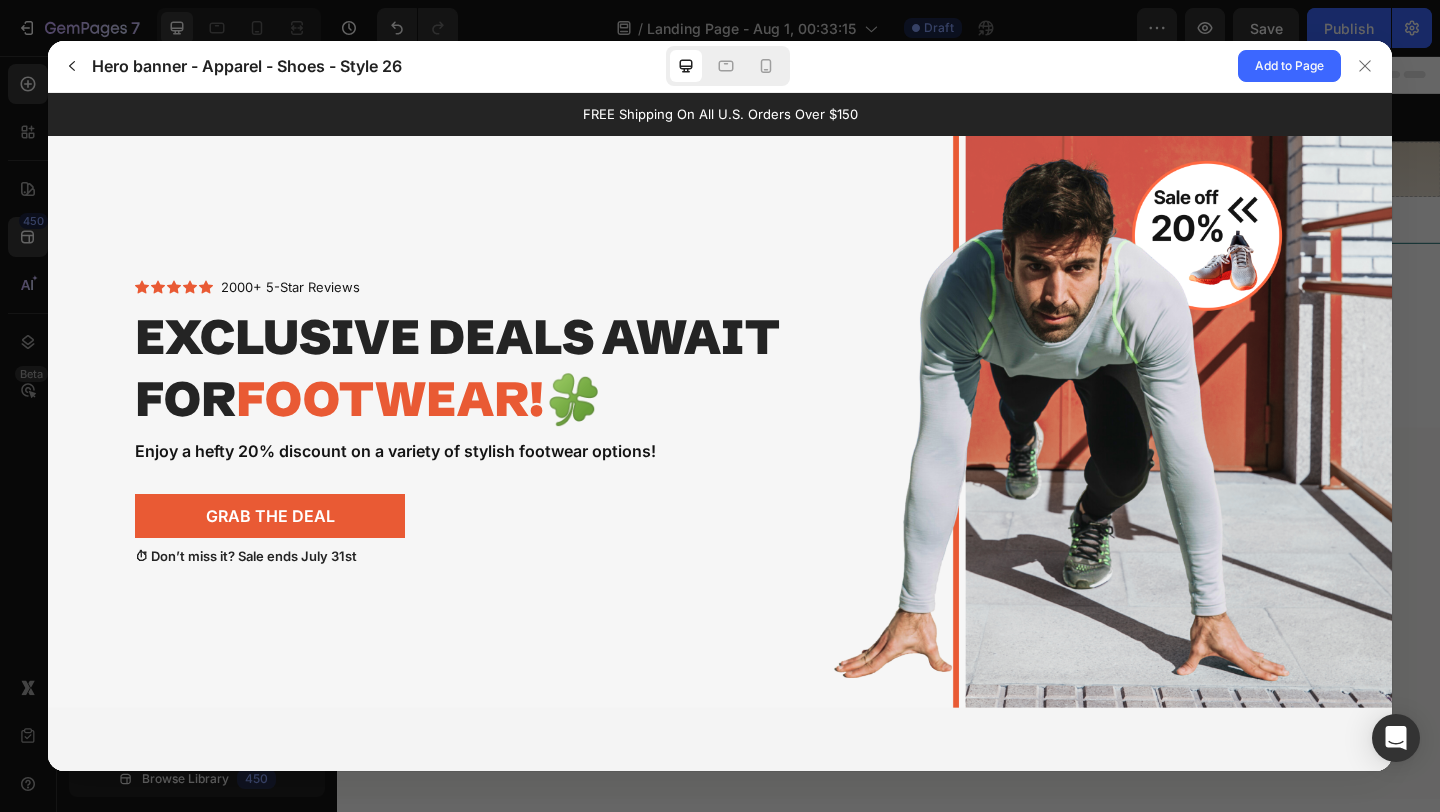click on "Hero banner - Apparel - Shoes - Style 26" at bounding box center (326, 66) 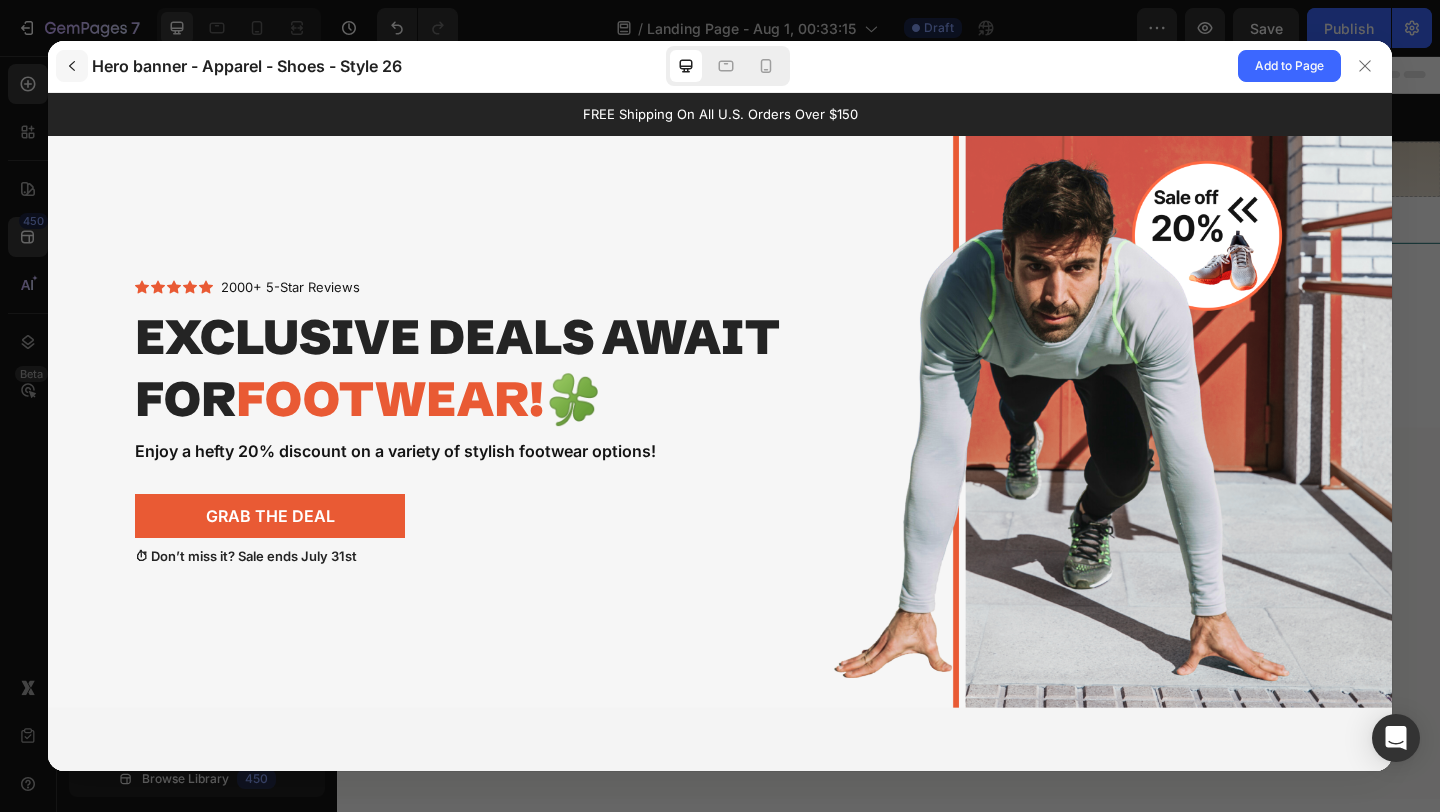 click 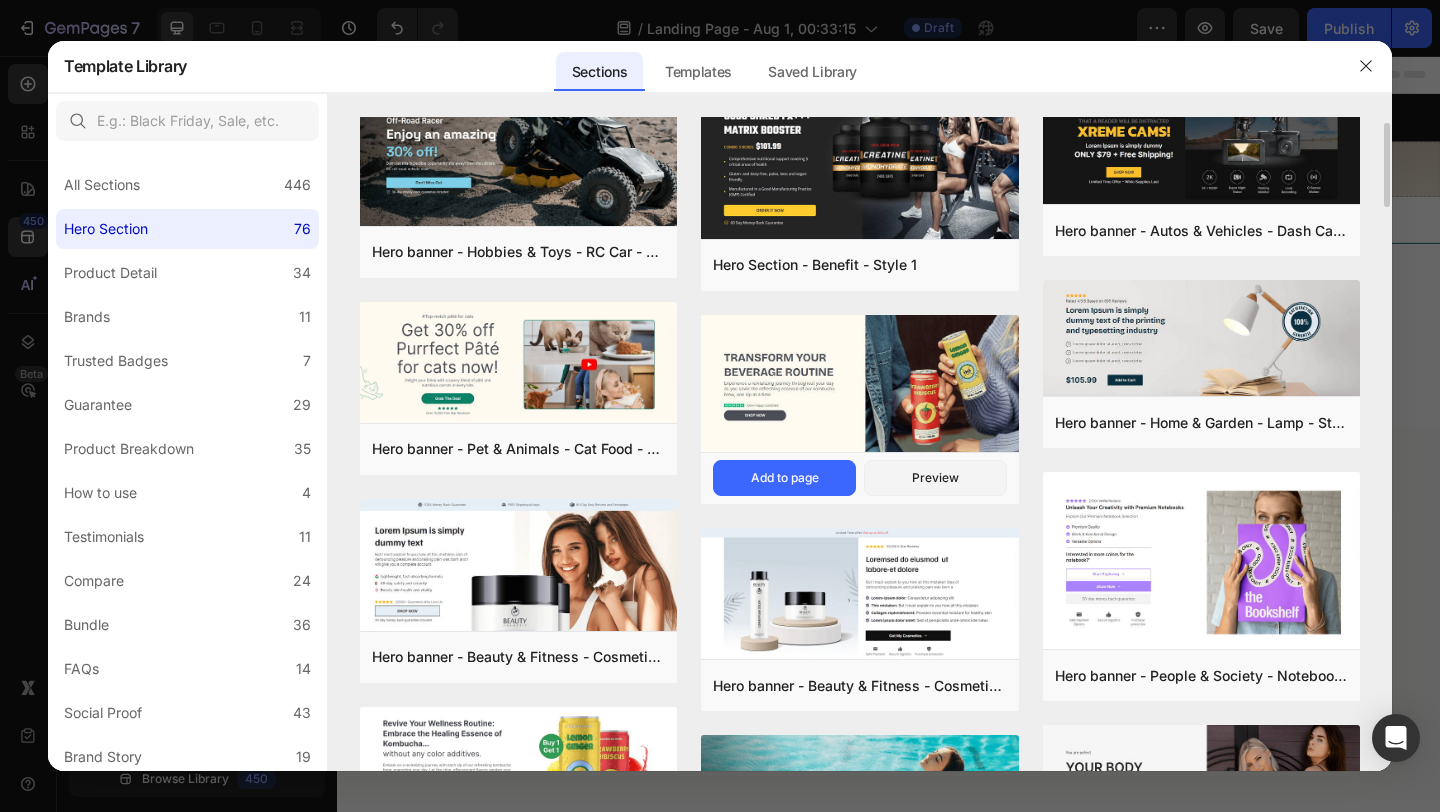 scroll, scrollTop: 56, scrollLeft: 0, axis: vertical 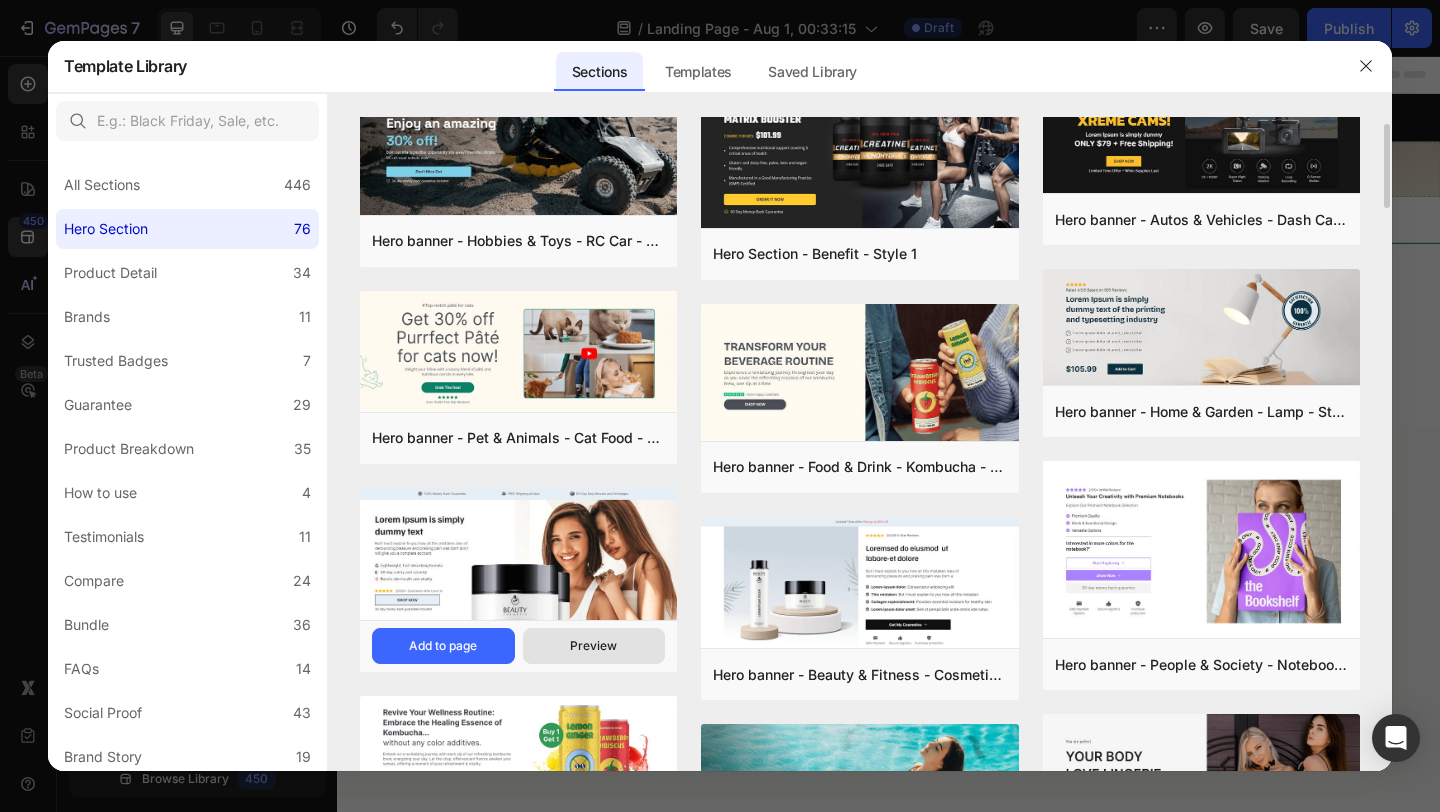 click on "Preview" at bounding box center [594, 646] 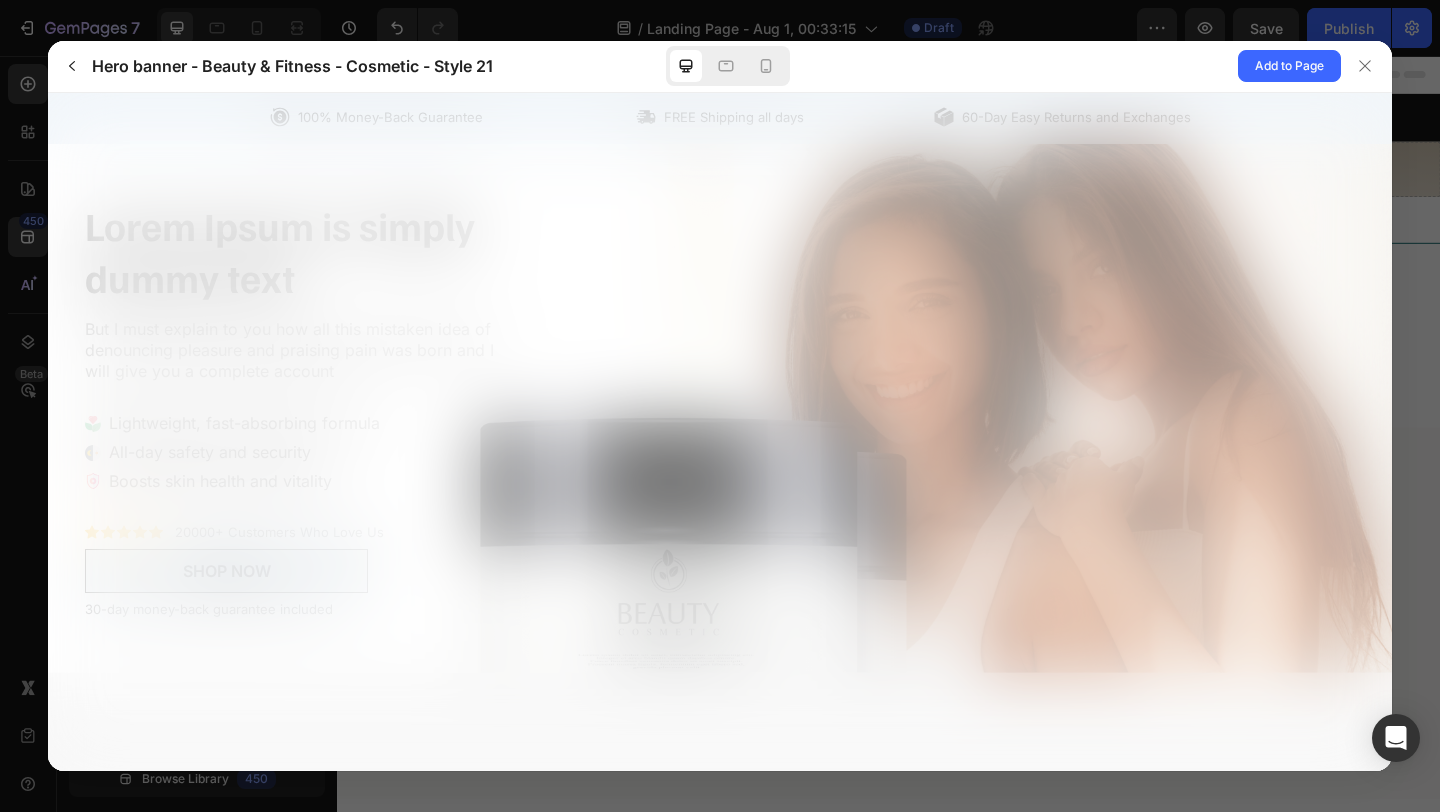 scroll, scrollTop: 0, scrollLeft: 0, axis: both 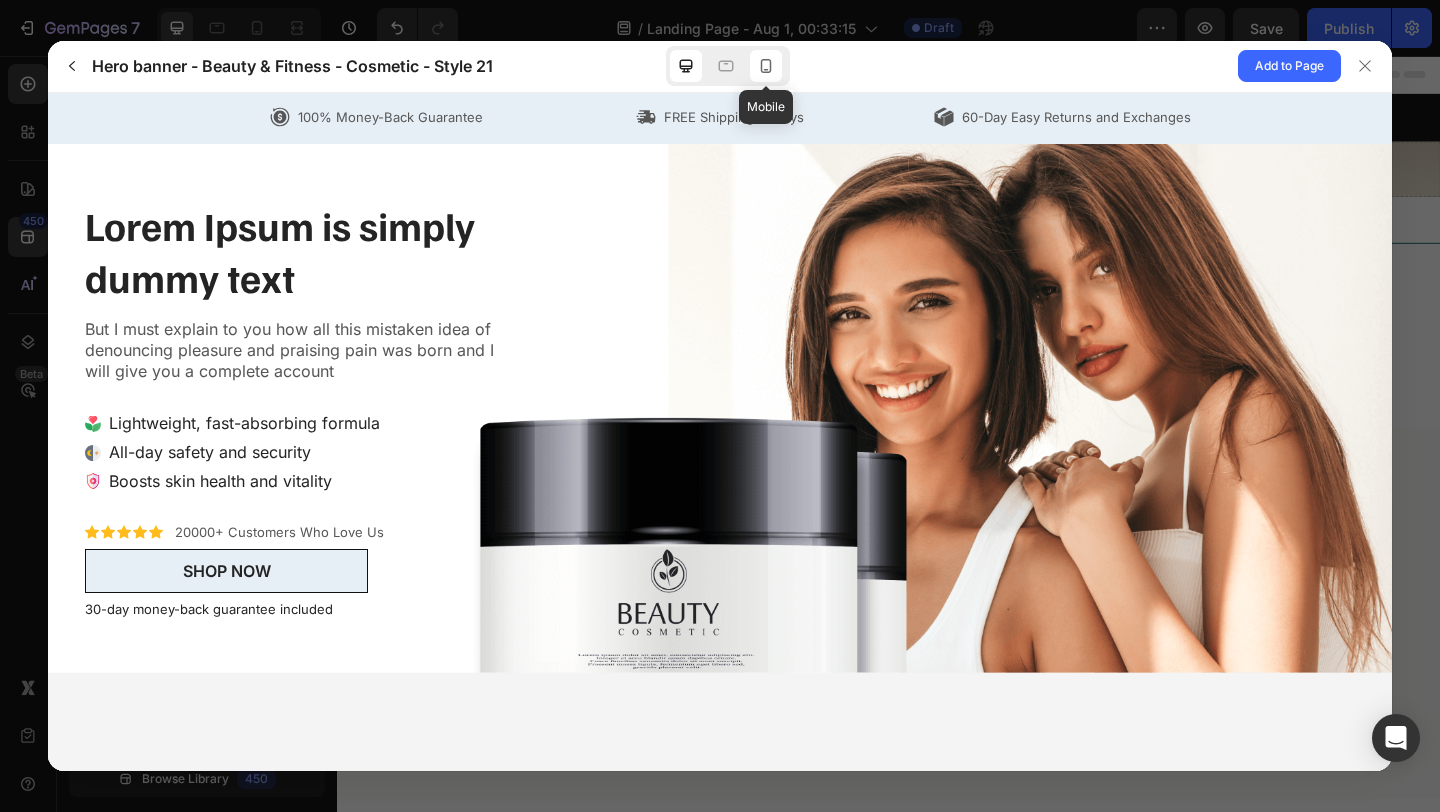 click 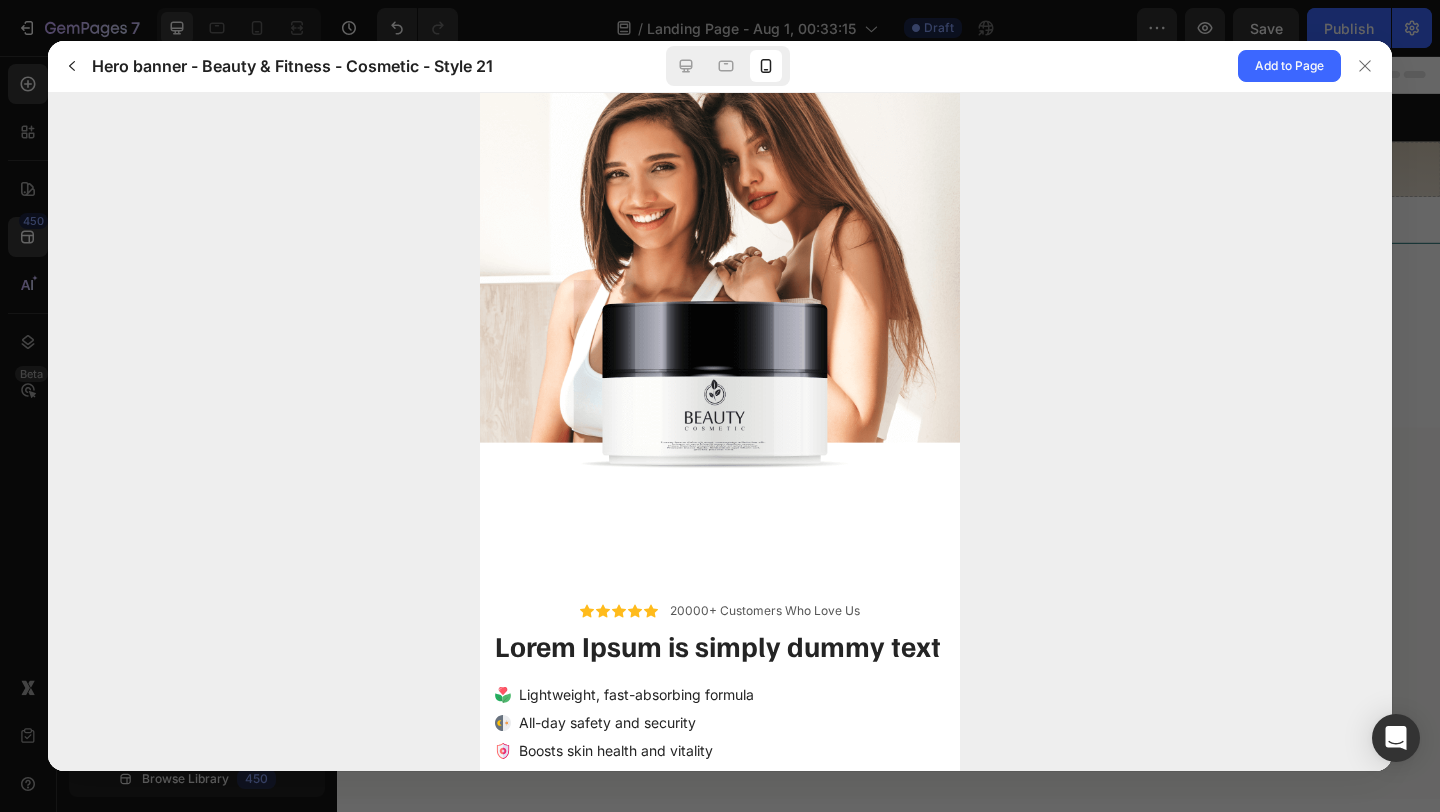 scroll, scrollTop: 0, scrollLeft: 0, axis: both 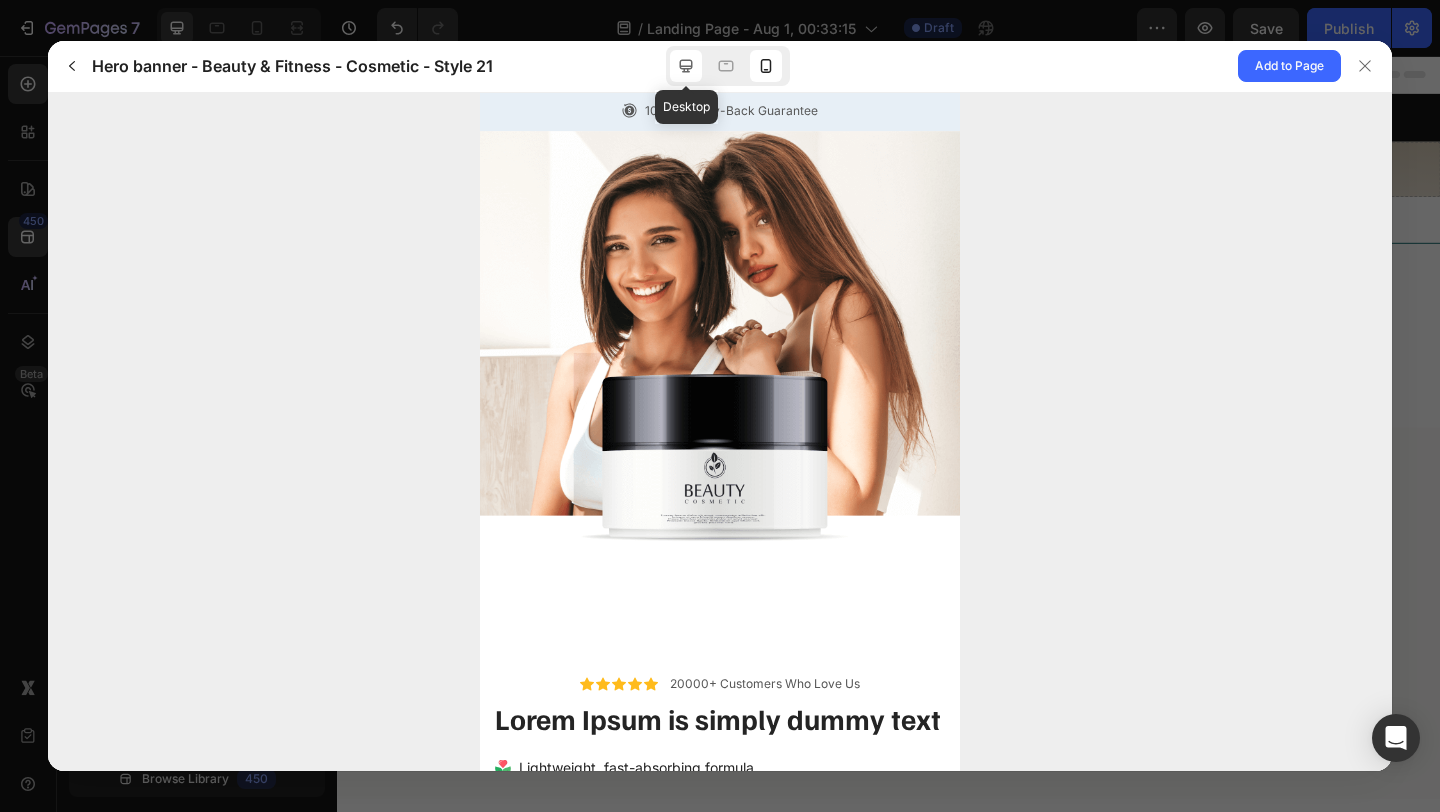 click 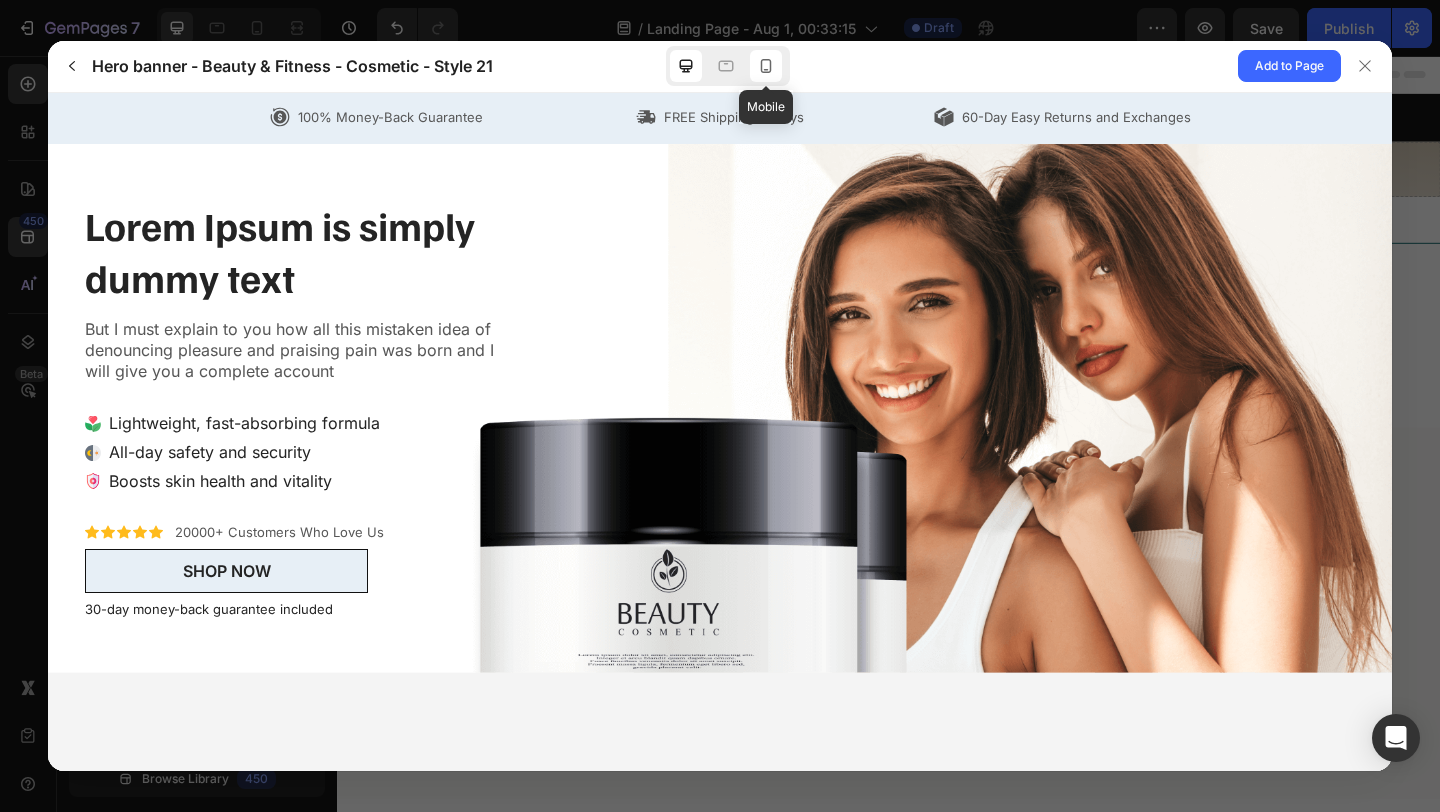 click 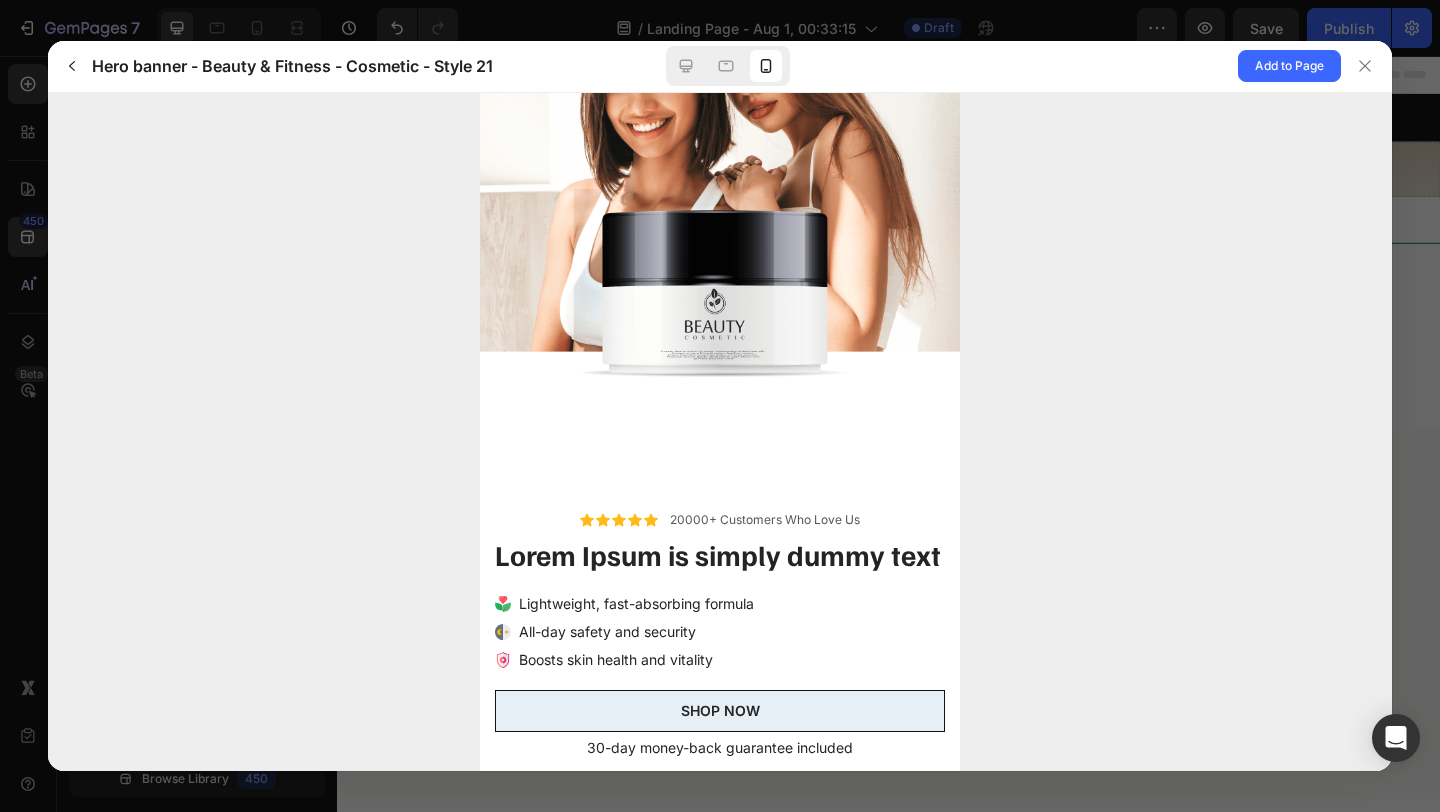 scroll, scrollTop: 0, scrollLeft: 0, axis: both 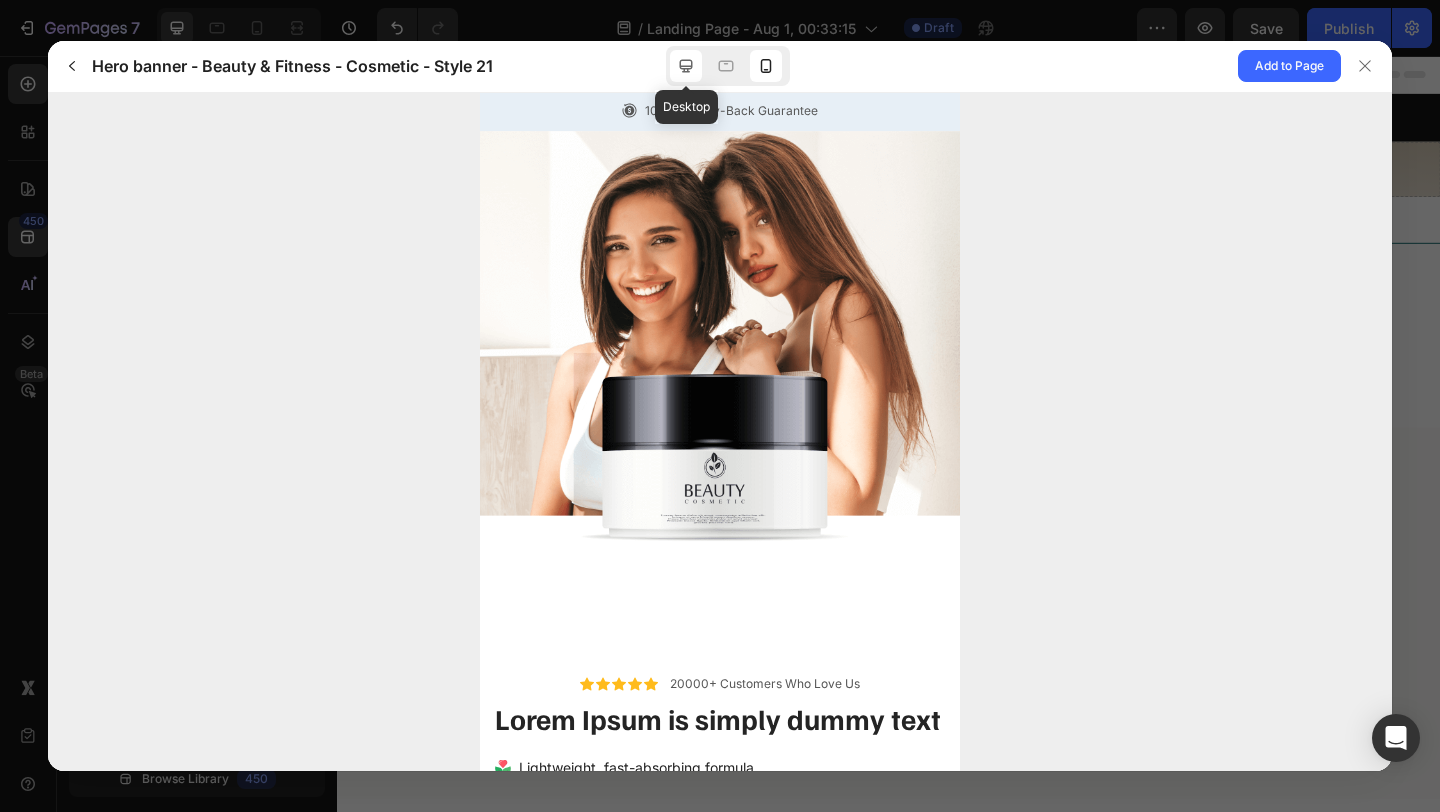 click 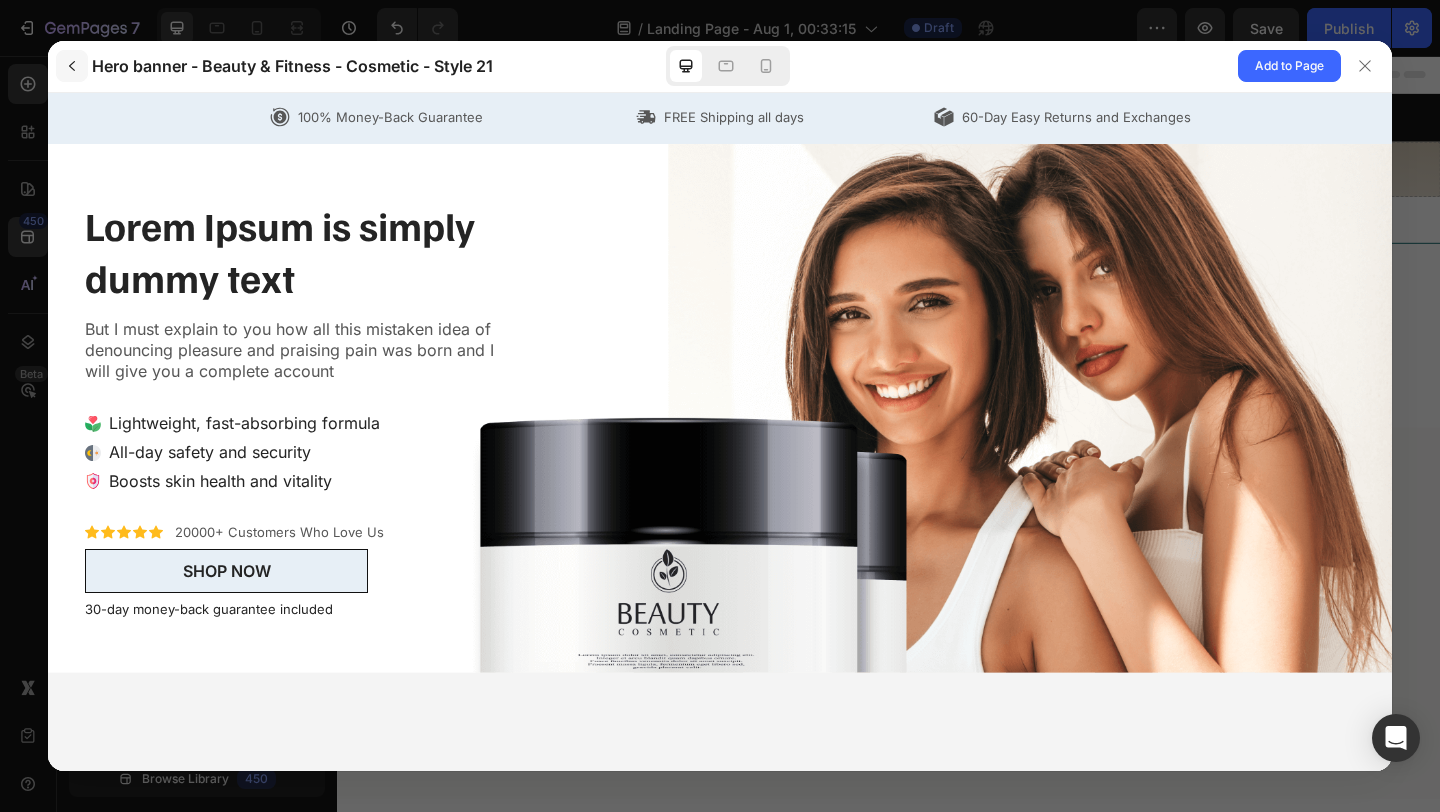click 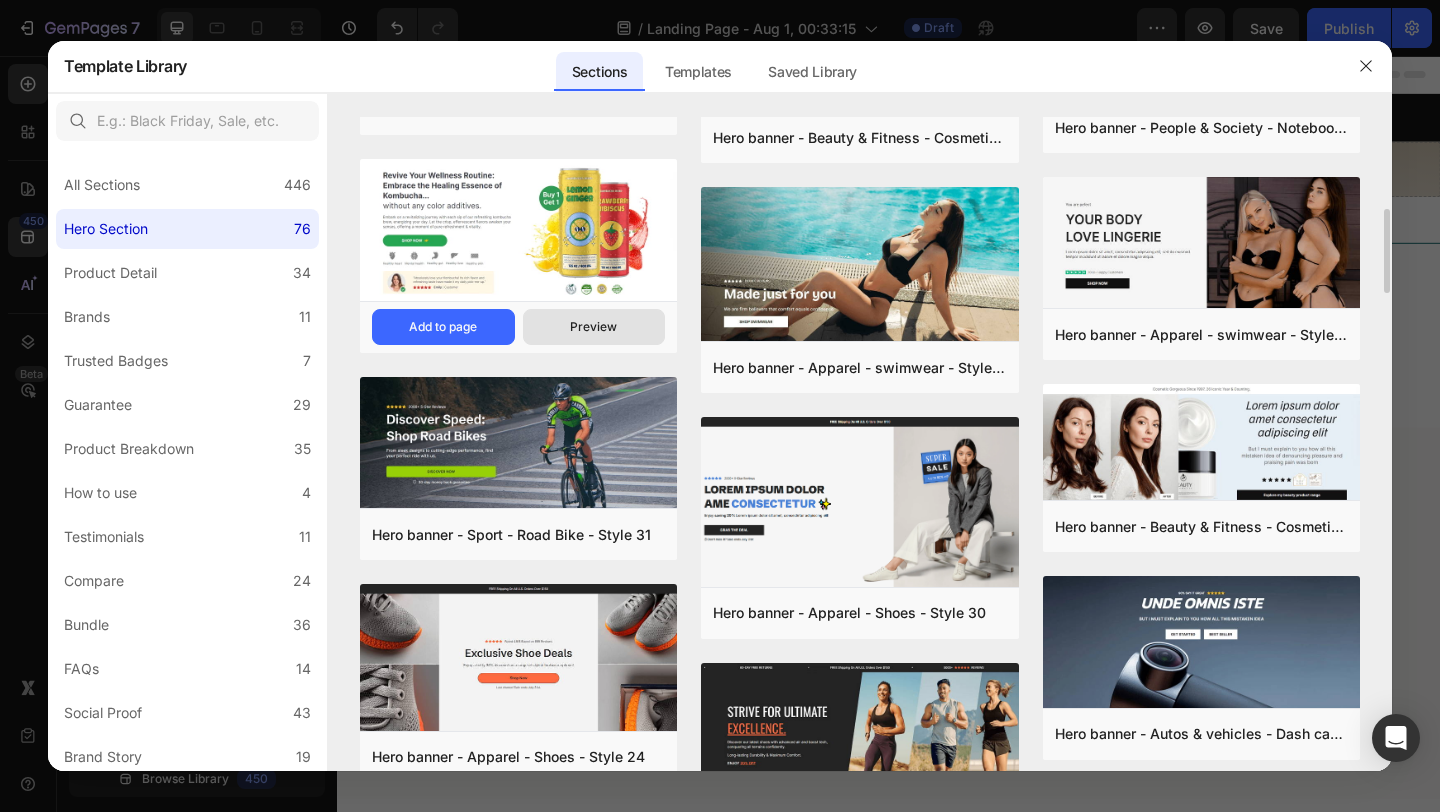 scroll, scrollTop: 537, scrollLeft: 0, axis: vertical 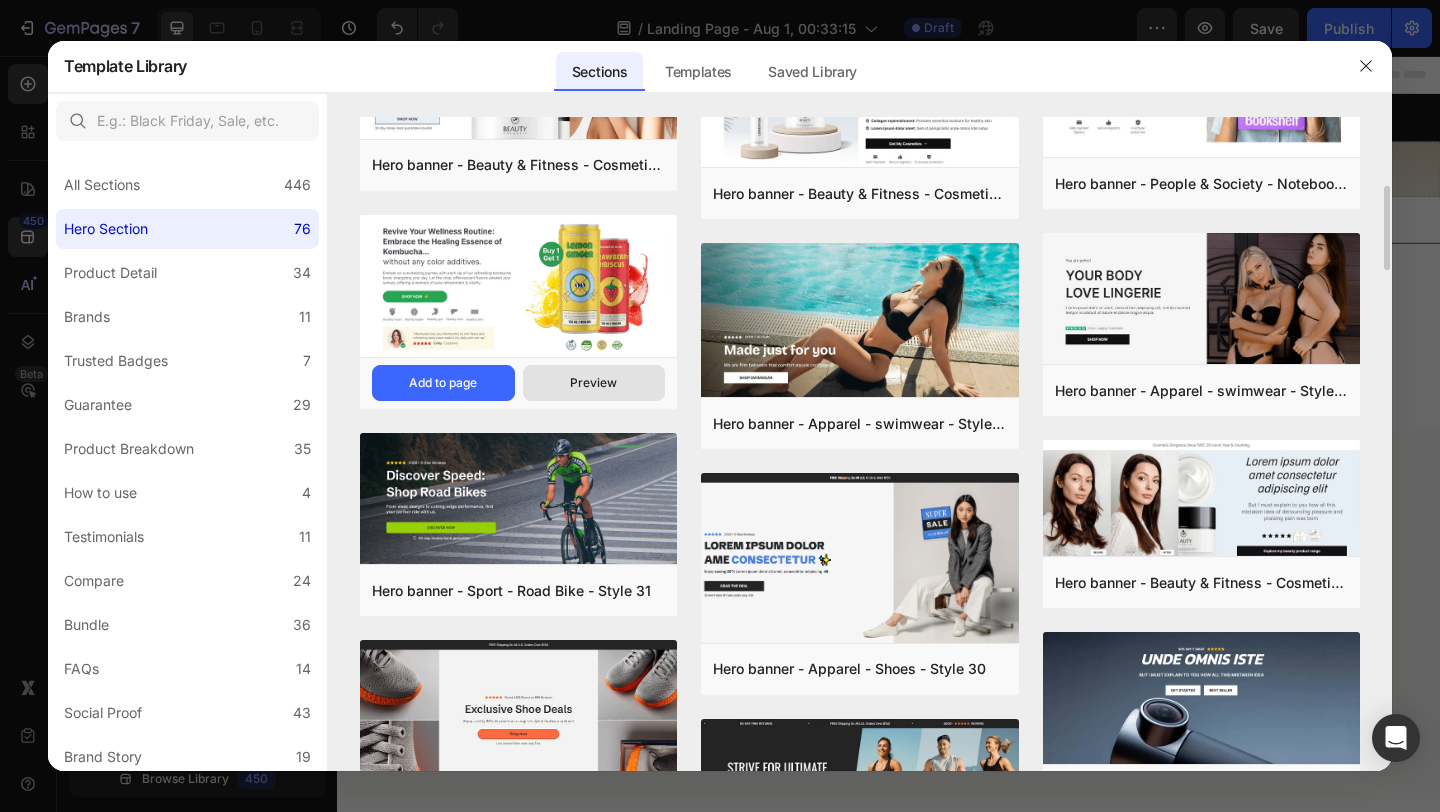 click on "Preview" at bounding box center [593, 383] 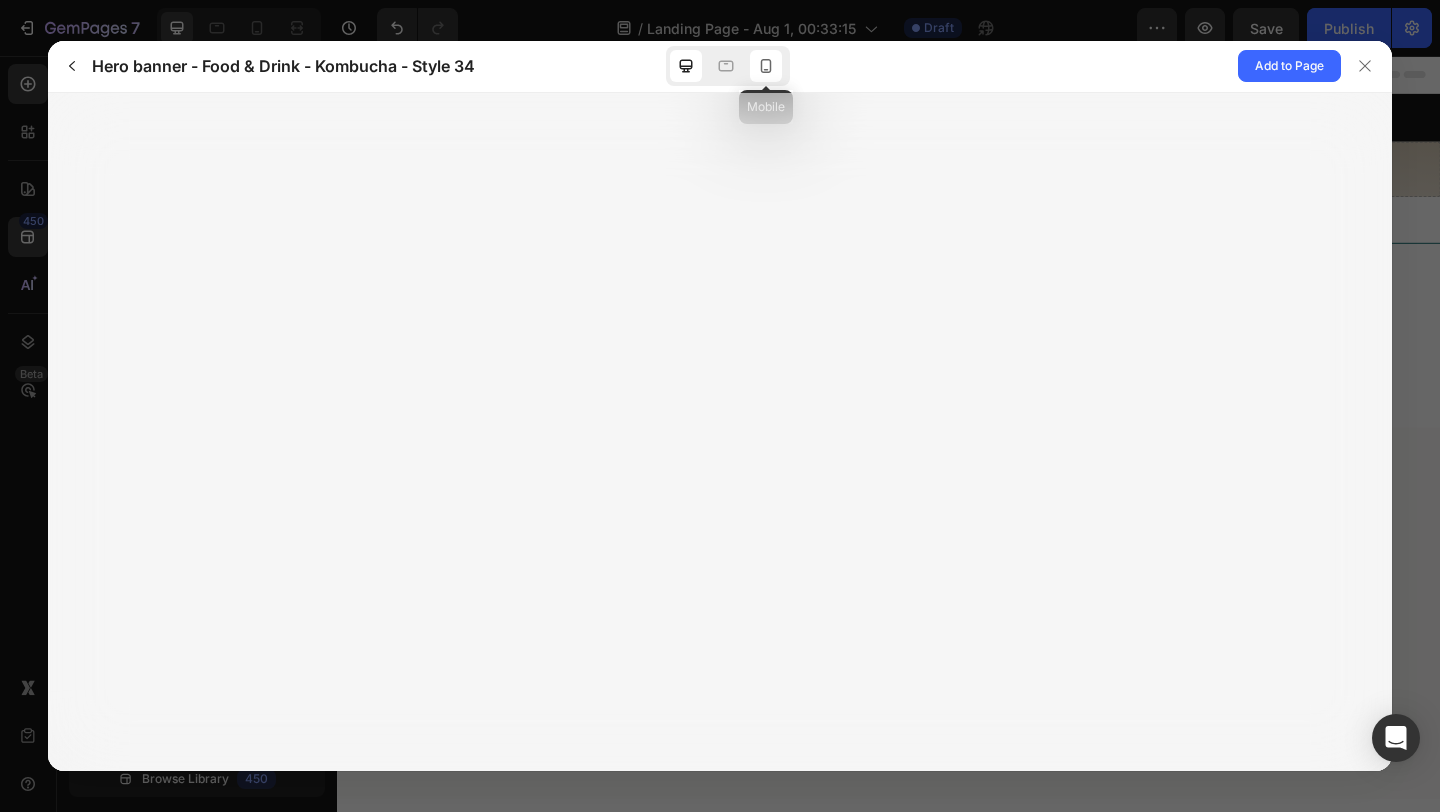click 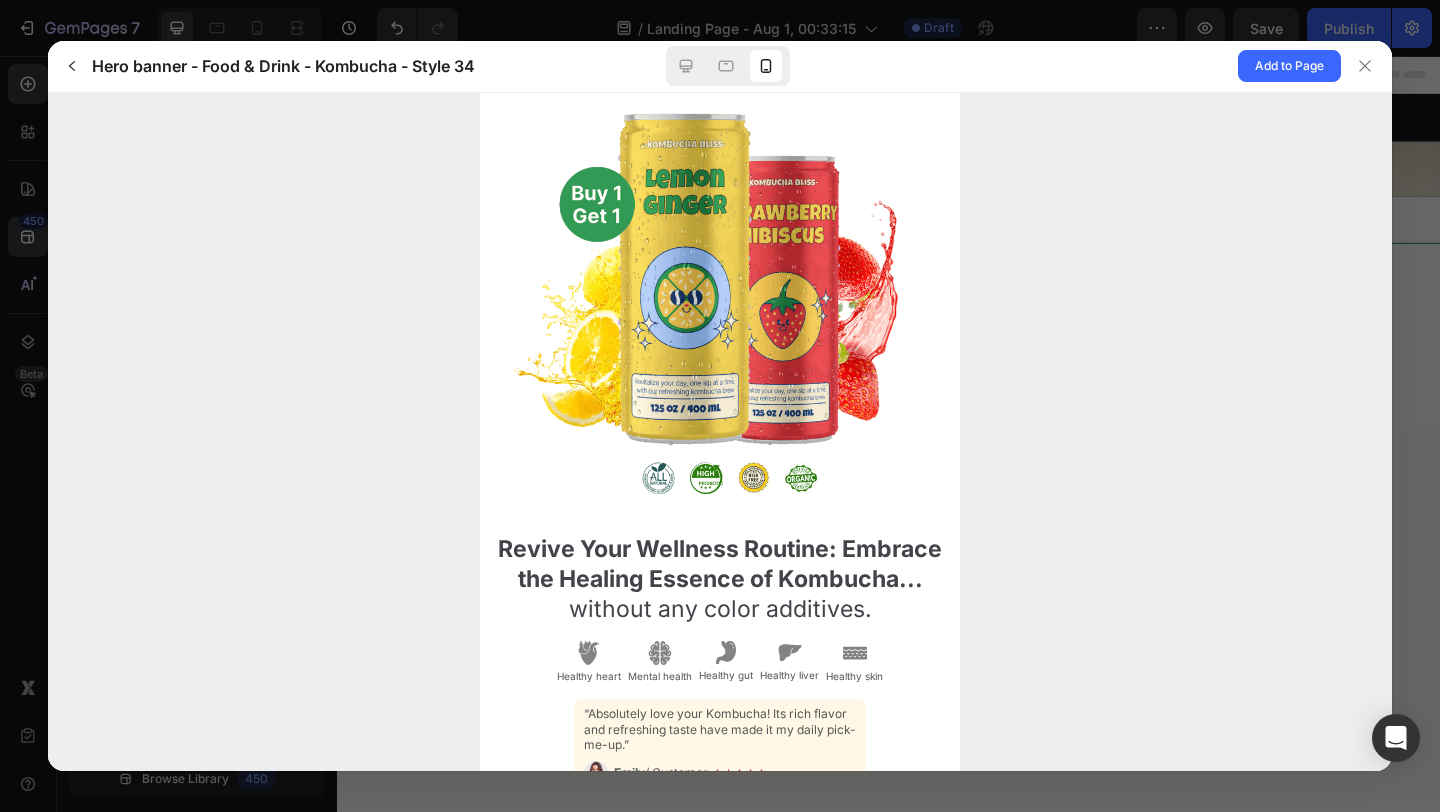 scroll, scrollTop: 116, scrollLeft: 0, axis: vertical 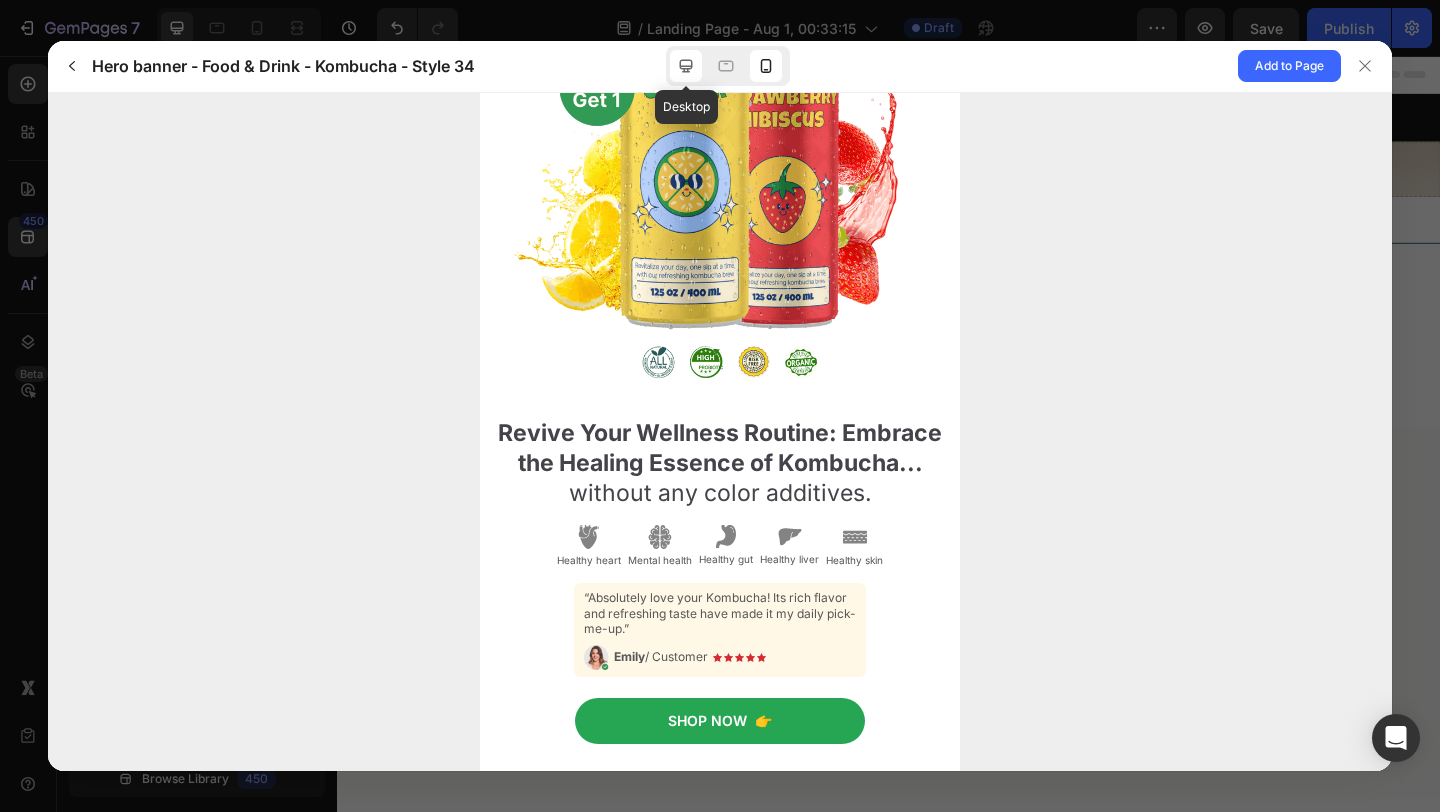 click 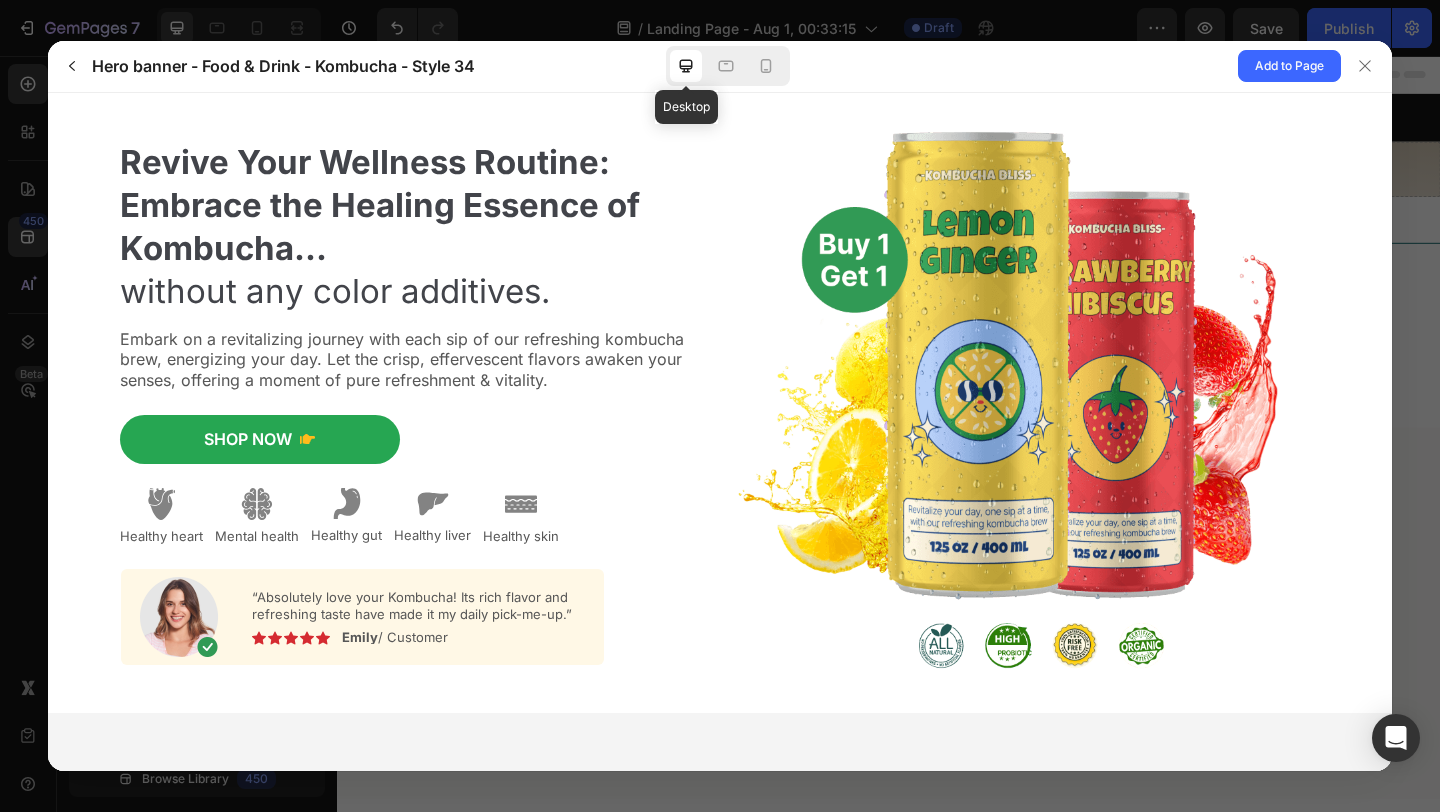 scroll, scrollTop: 0, scrollLeft: 0, axis: both 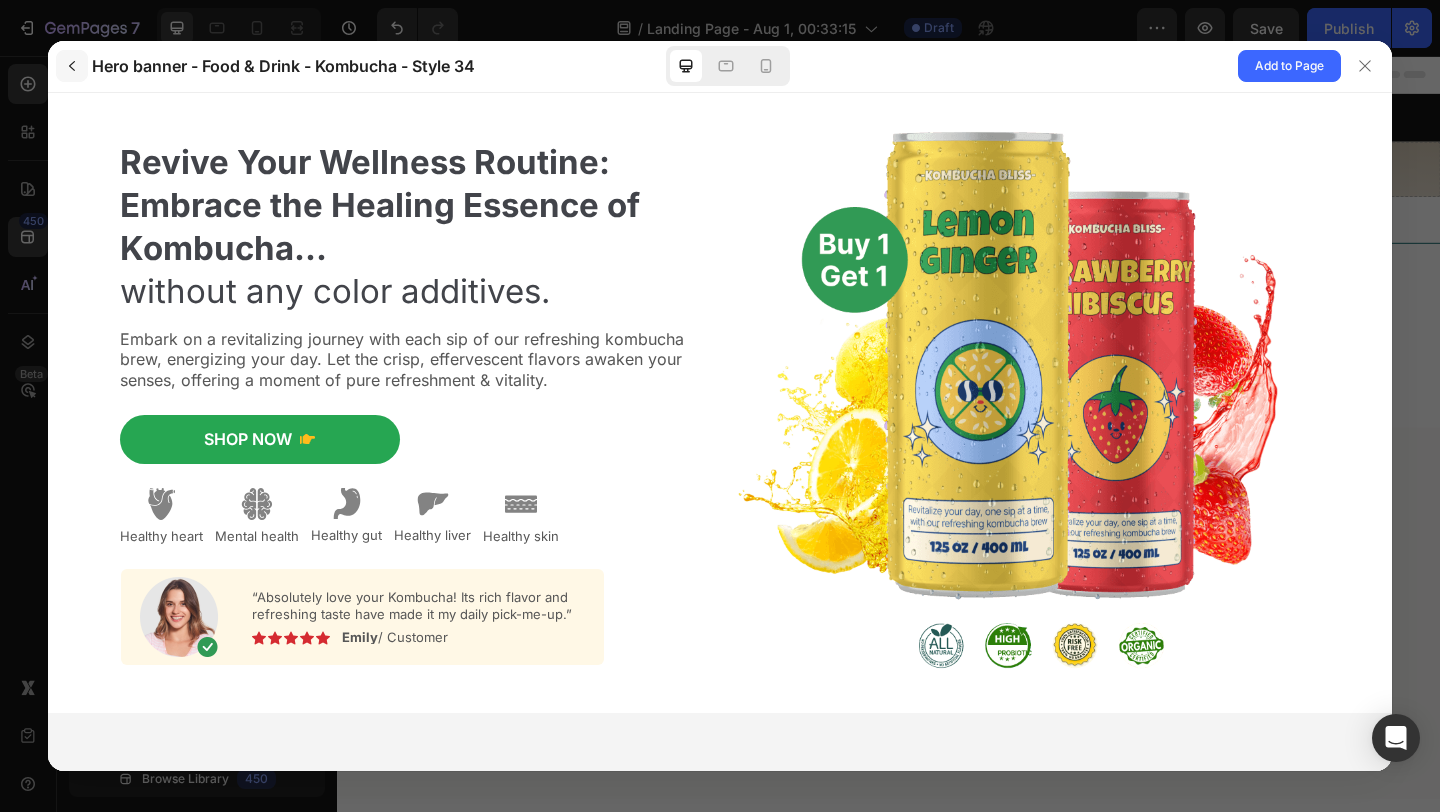 click 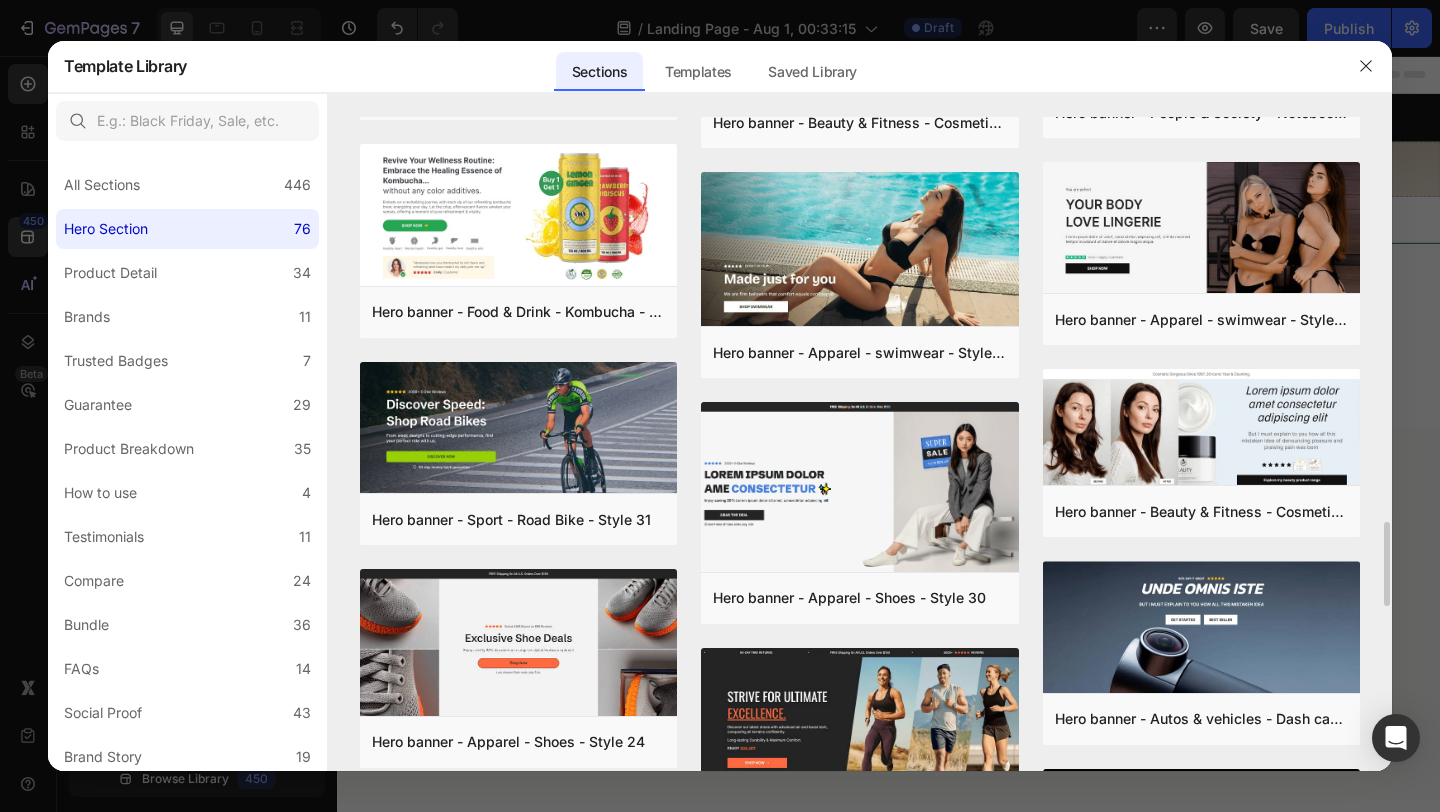 scroll, scrollTop: 0, scrollLeft: 0, axis: both 